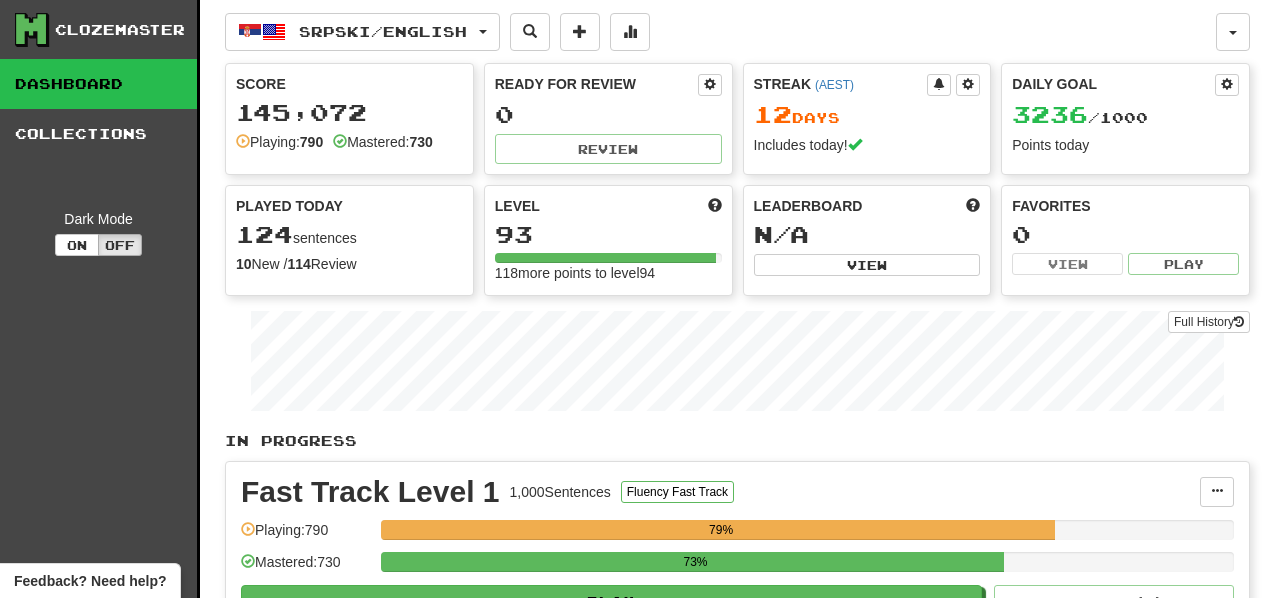 scroll, scrollTop: 0, scrollLeft: 0, axis: both 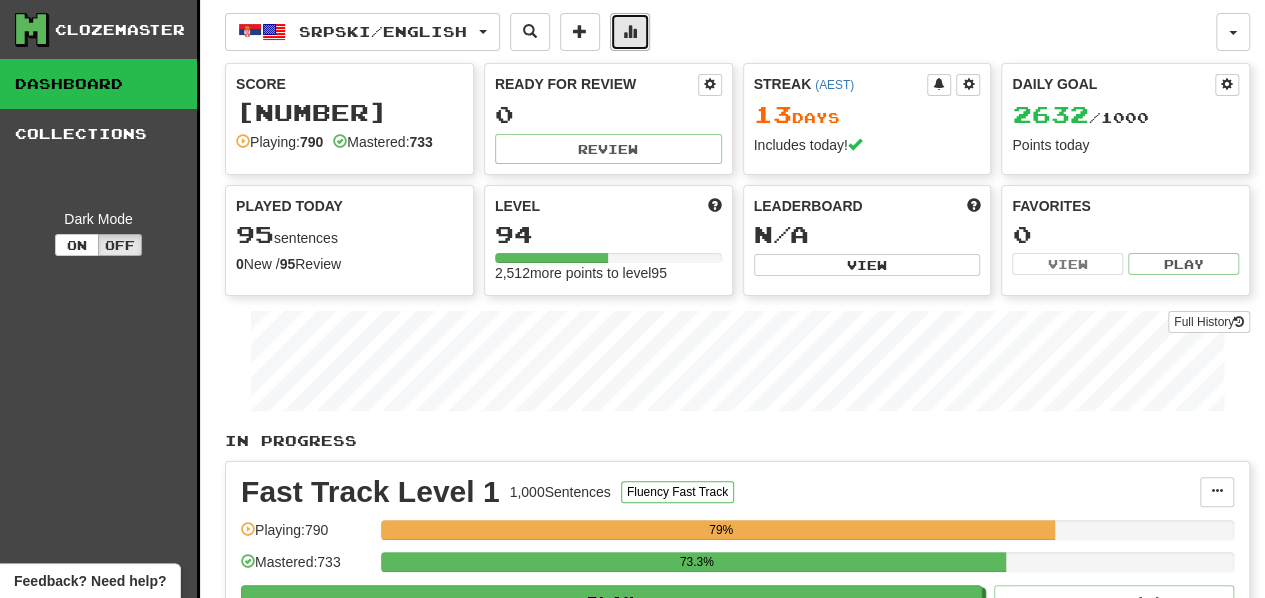 click at bounding box center (630, 32) 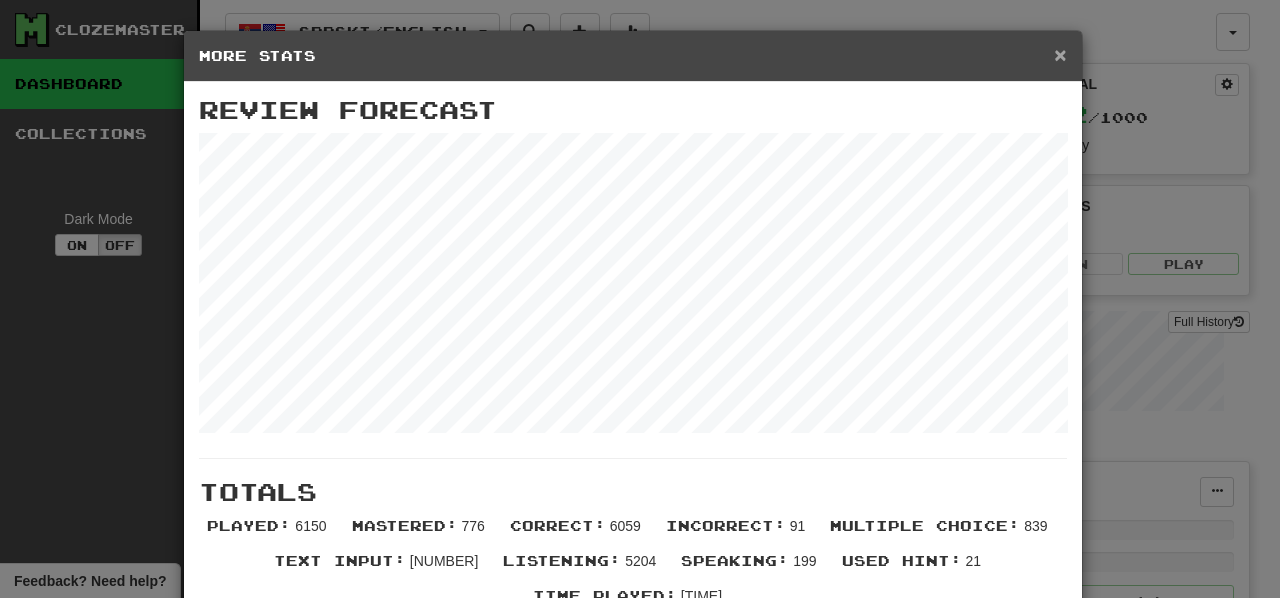 click on "×" at bounding box center [1060, 54] 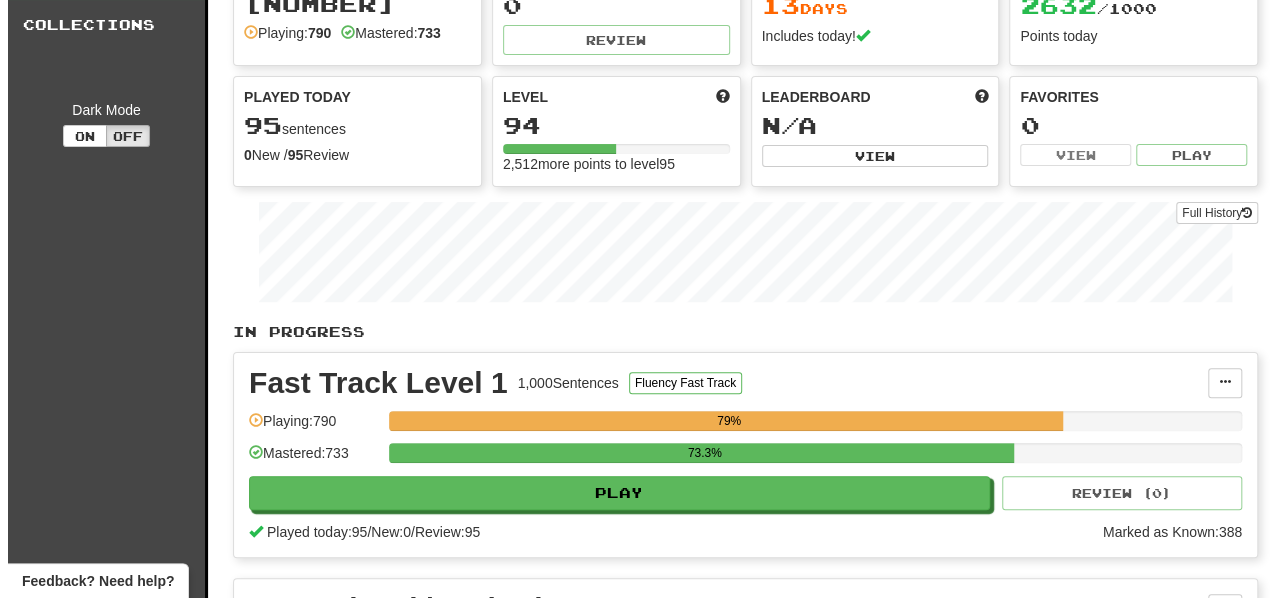 scroll, scrollTop: 0, scrollLeft: 0, axis: both 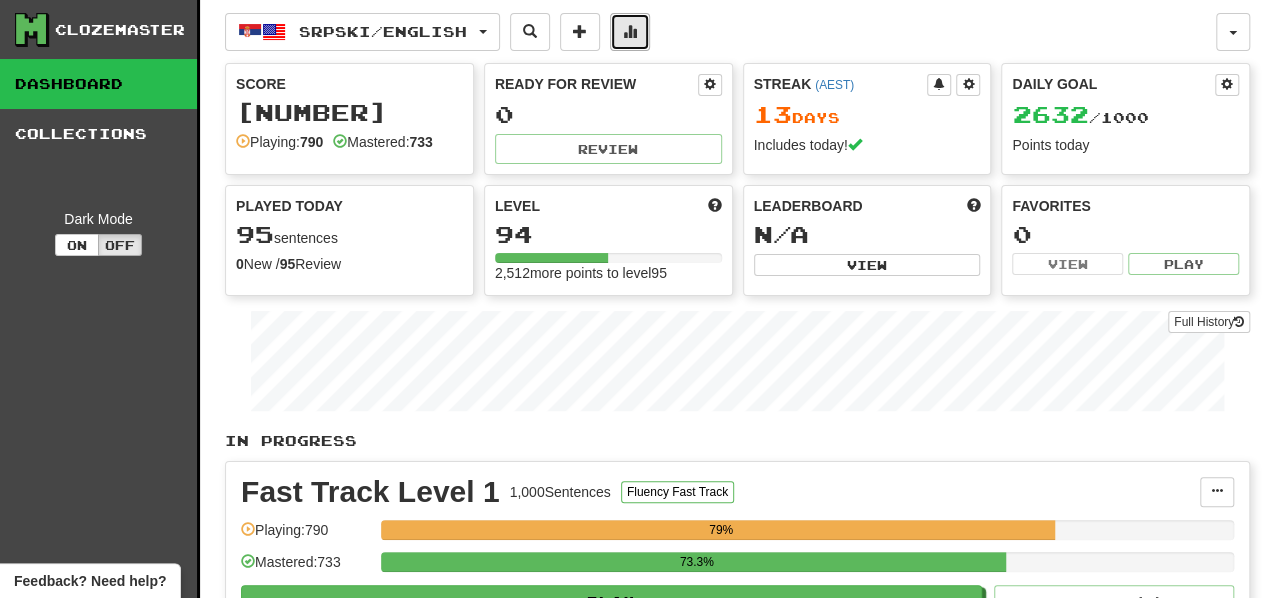 click at bounding box center (630, 32) 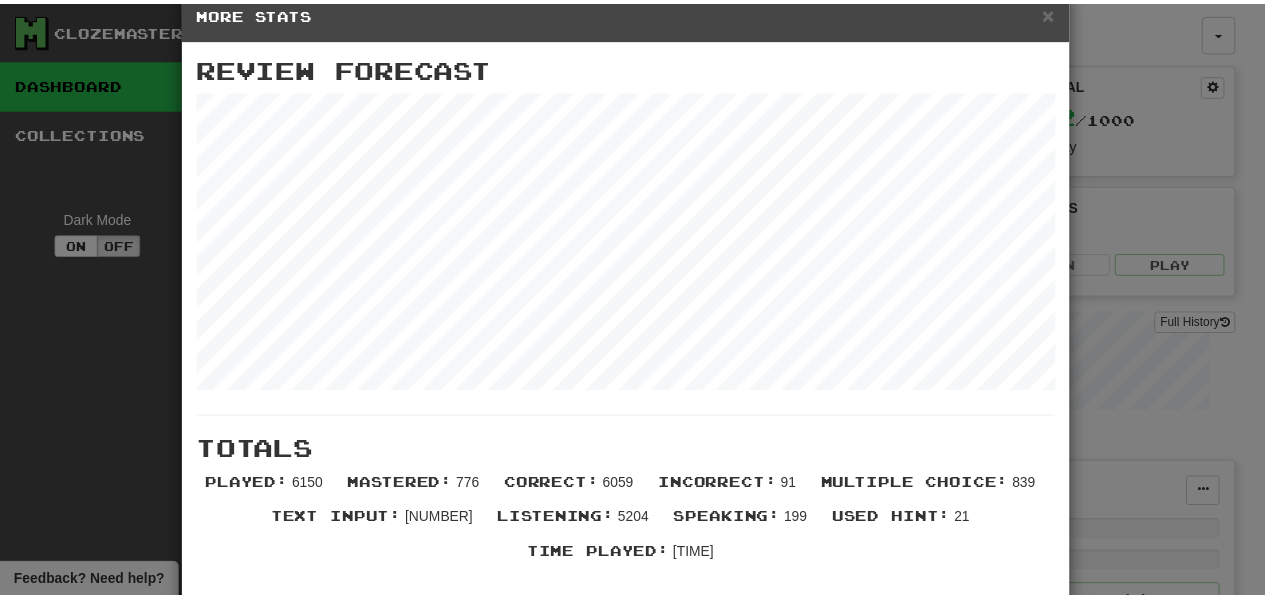scroll, scrollTop: 36, scrollLeft: 0, axis: vertical 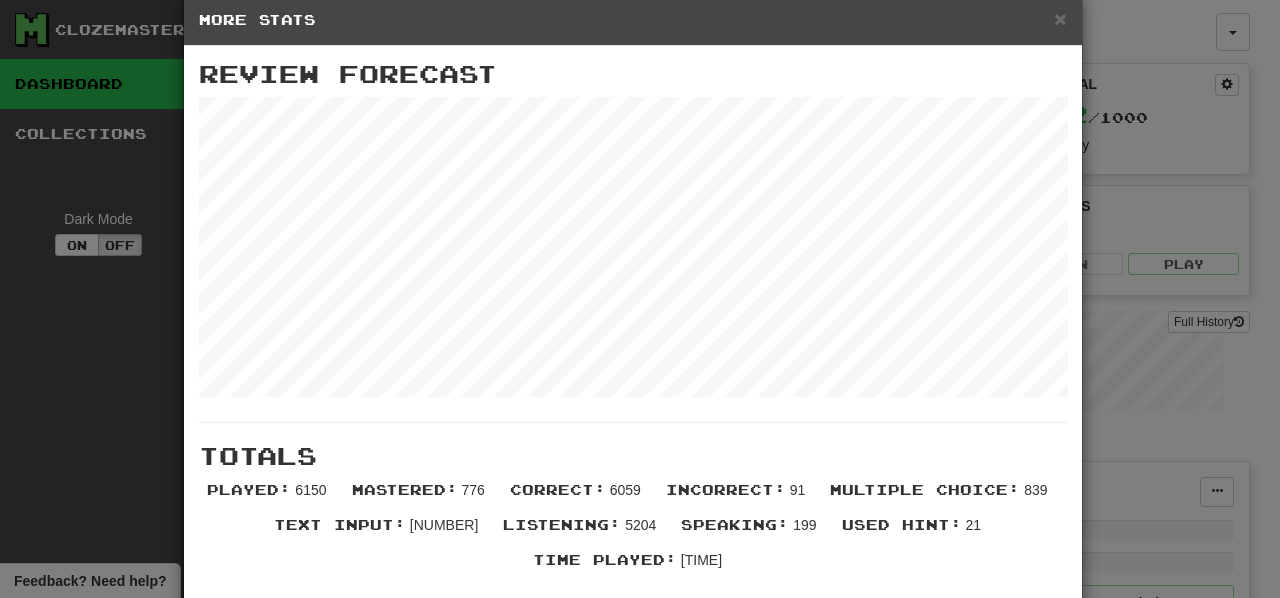 click on "× More Stats" at bounding box center [633, 20] 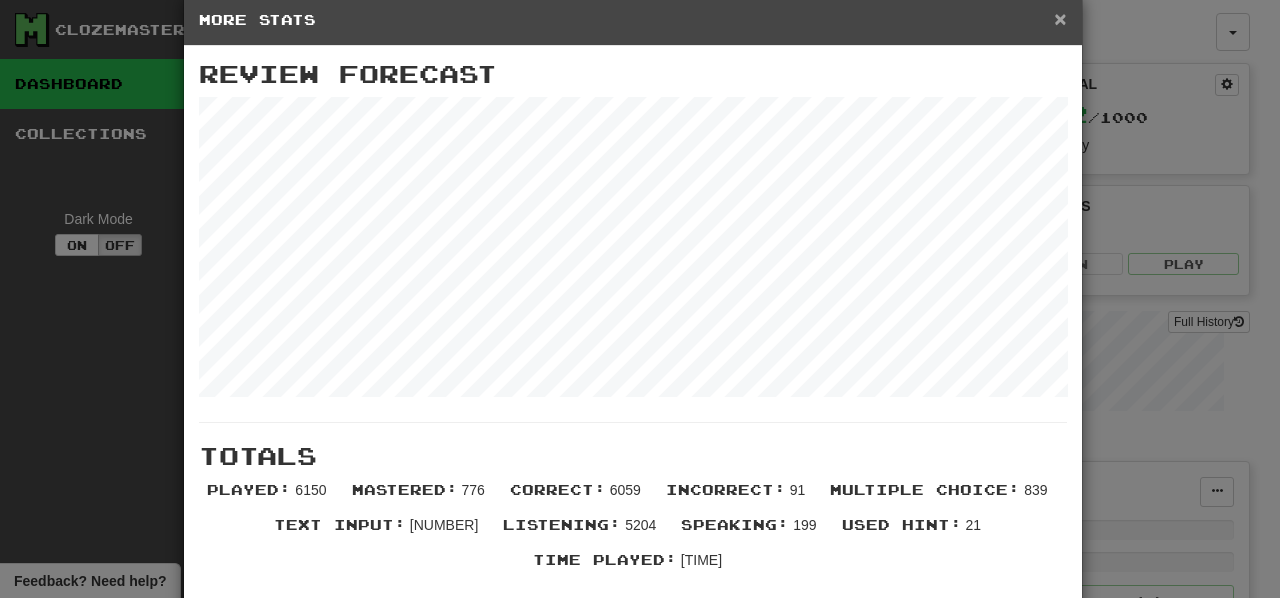 click on "×" at bounding box center (1060, 18) 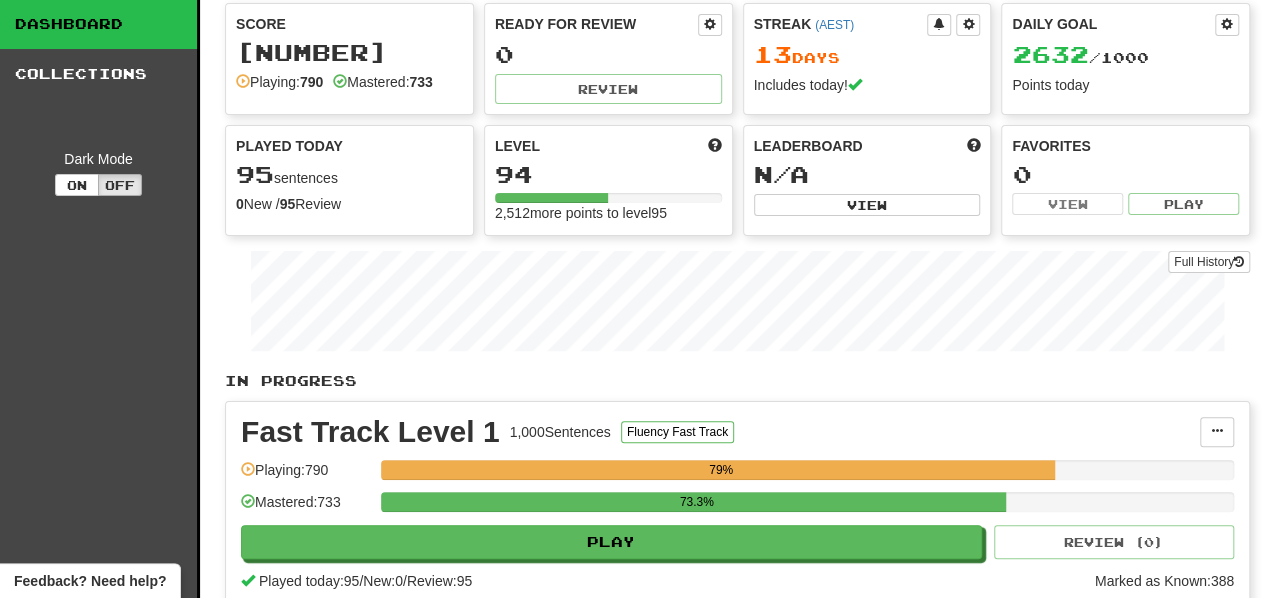 scroll, scrollTop: 0, scrollLeft: 0, axis: both 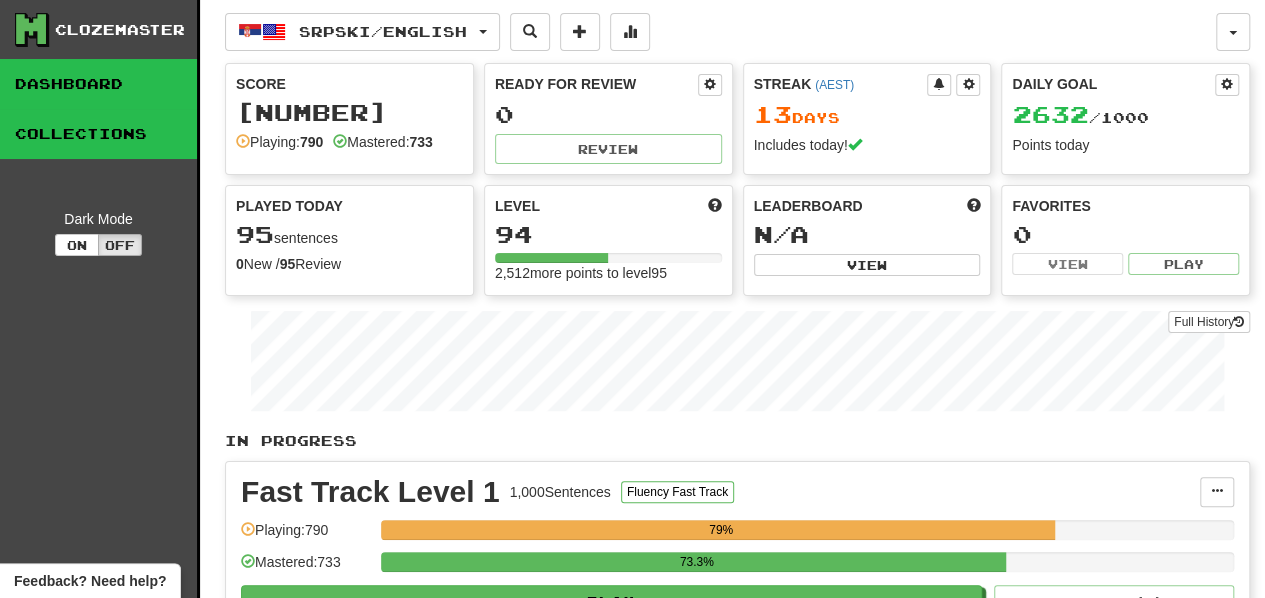 click on "Collections" at bounding box center [98, 134] 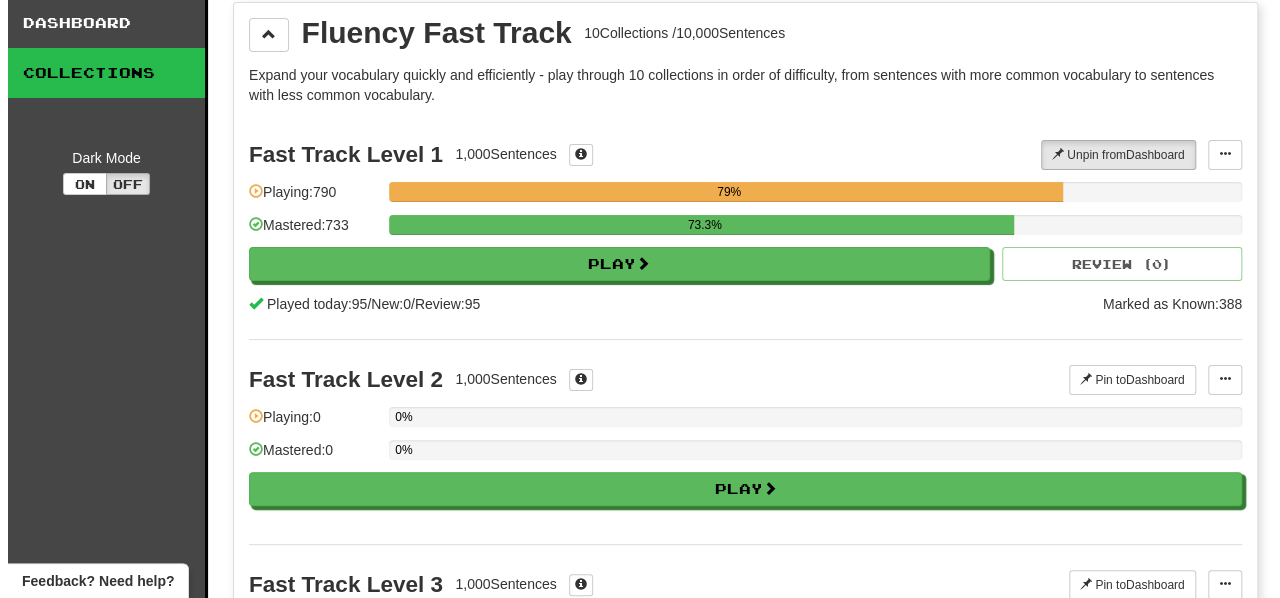 scroll, scrollTop: 62, scrollLeft: 0, axis: vertical 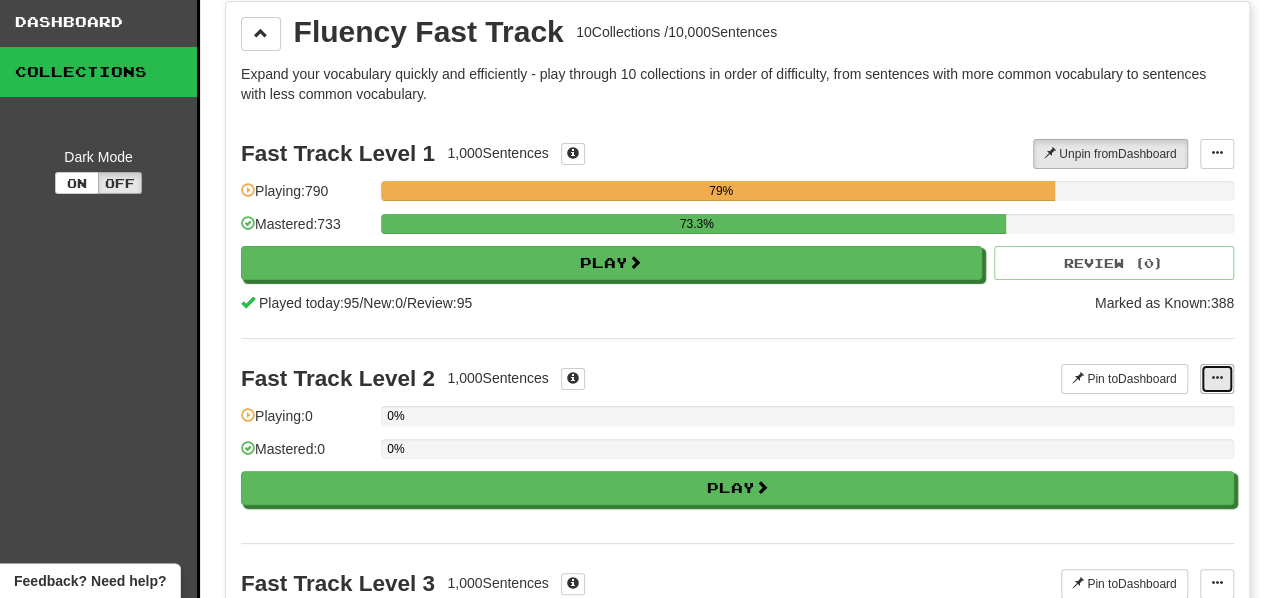 click at bounding box center (1217, 379) 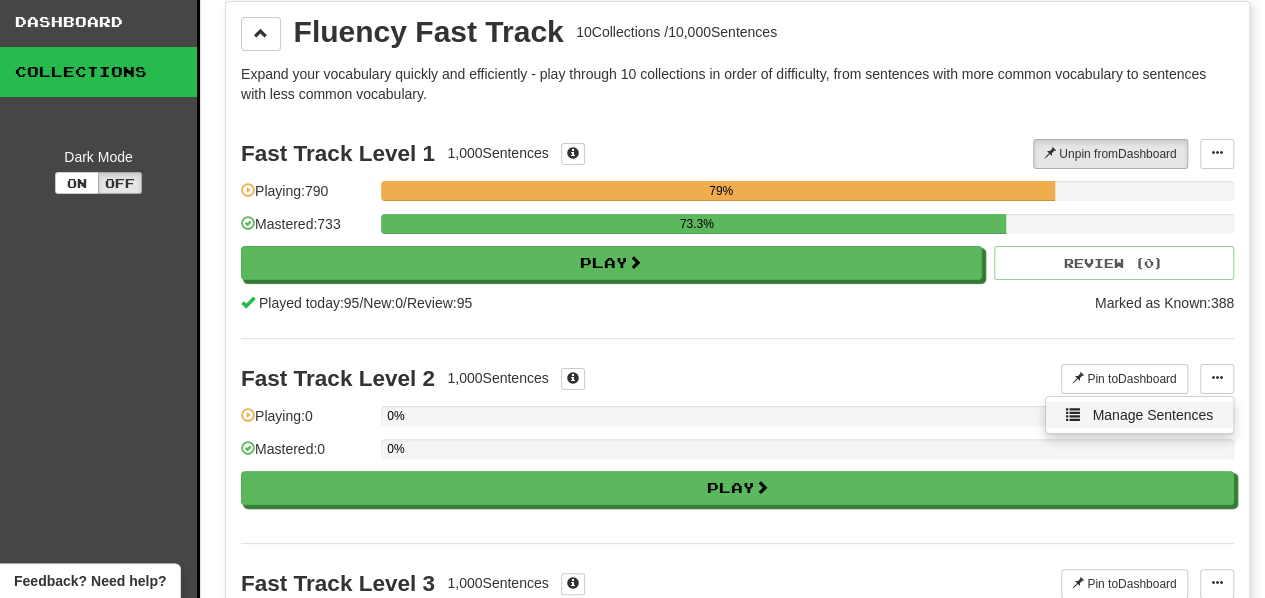 click on "Manage Sentences" at bounding box center [1139, 415] 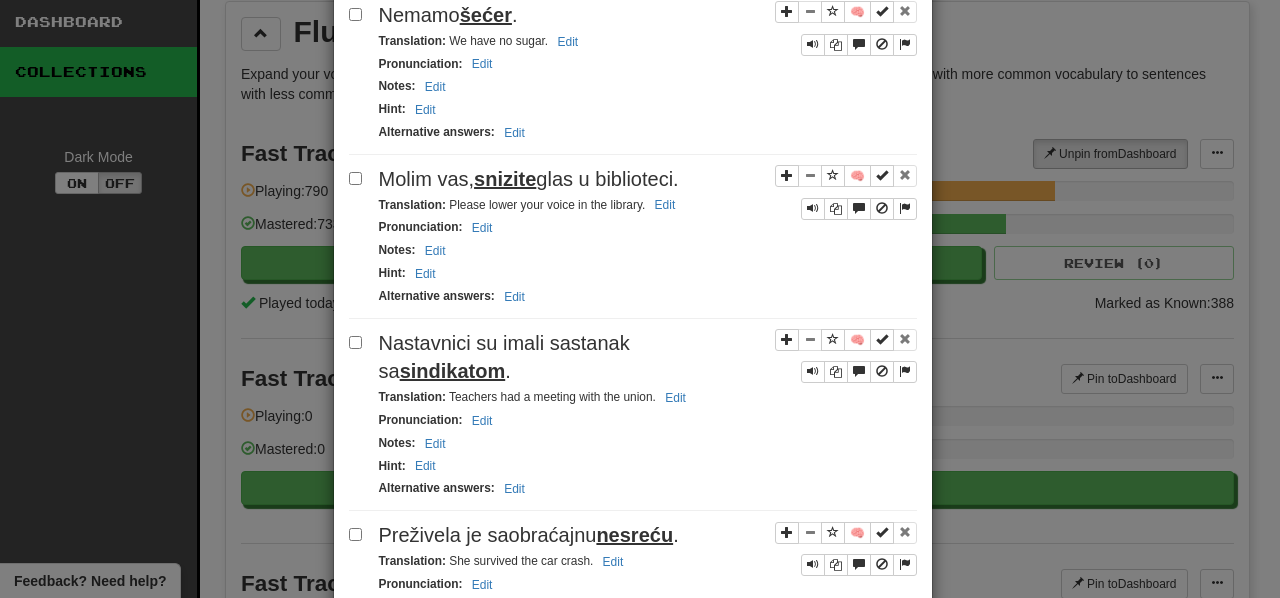 scroll, scrollTop: 1181, scrollLeft: 0, axis: vertical 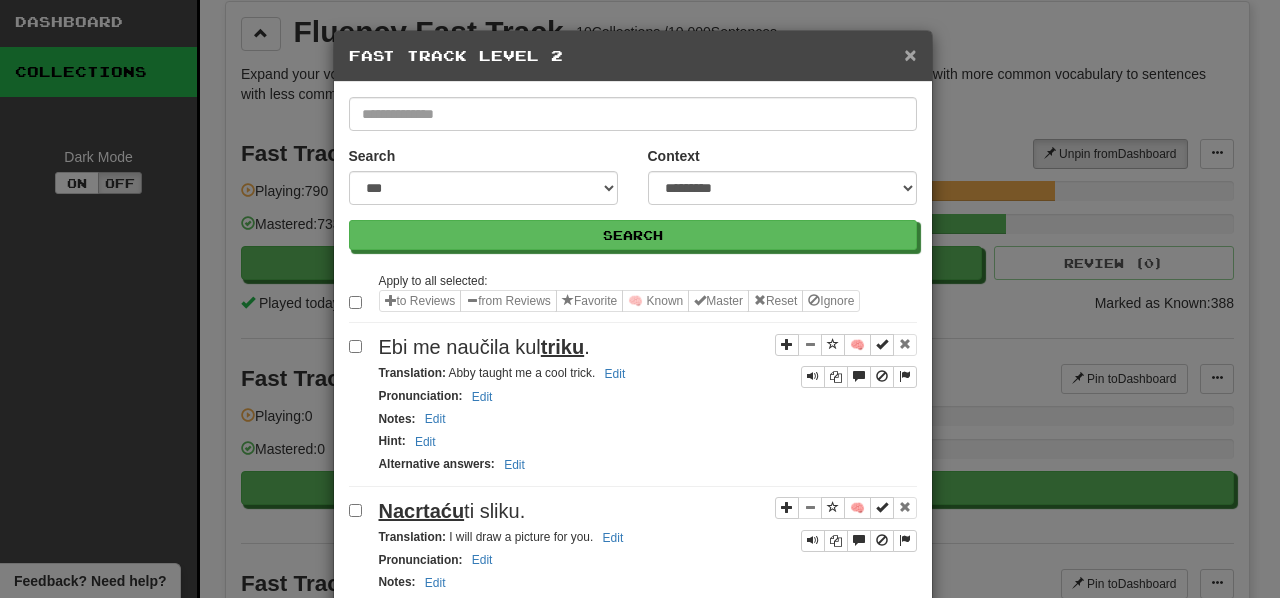 click on "×" at bounding box center [910, 54] 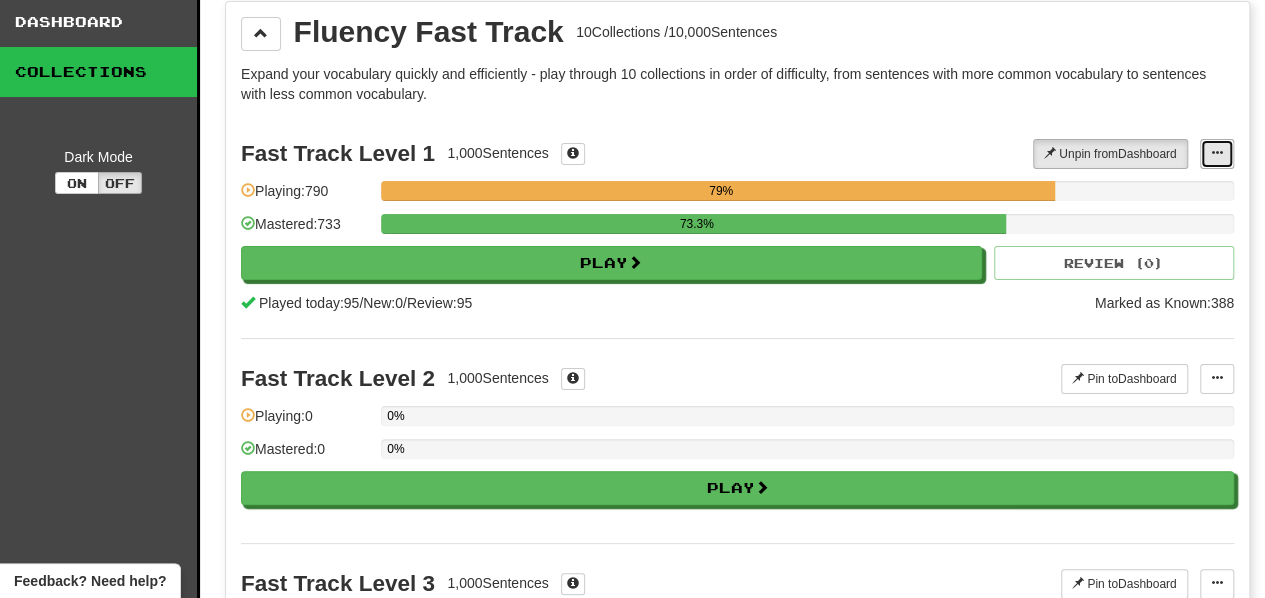click at bounding box center [1217, 153] 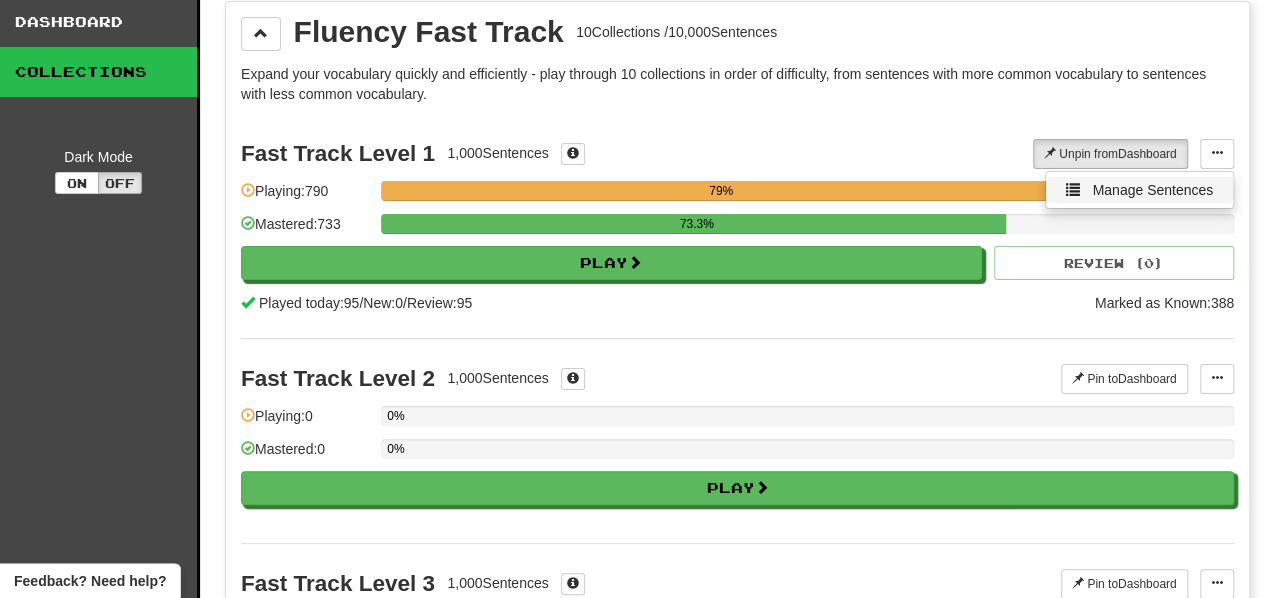 click on "Manage Sentences" at bounding box center (1152, 190) 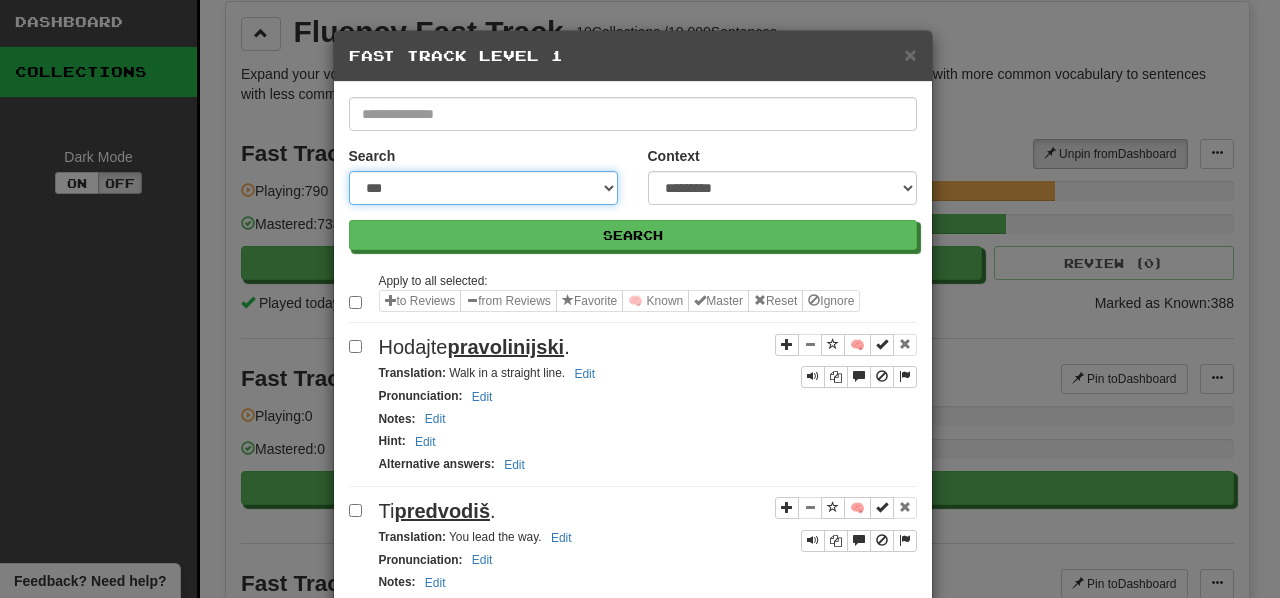 click on "**********" at bounding box center [483, 188] 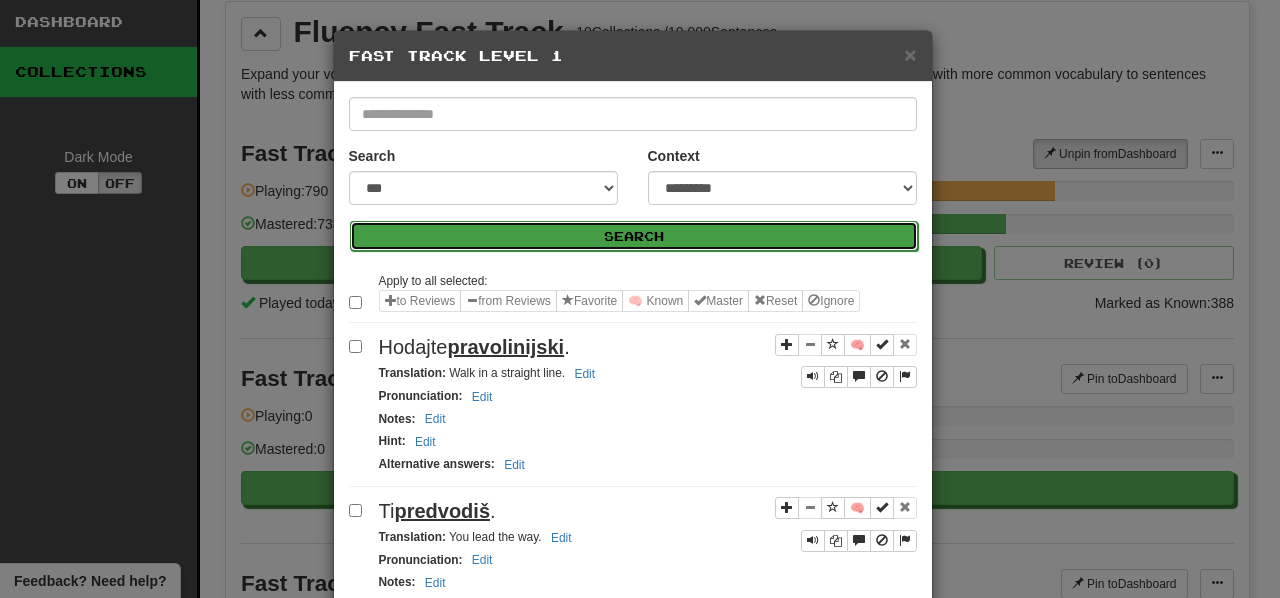 click on "Search" at bounding box center [634, 236] 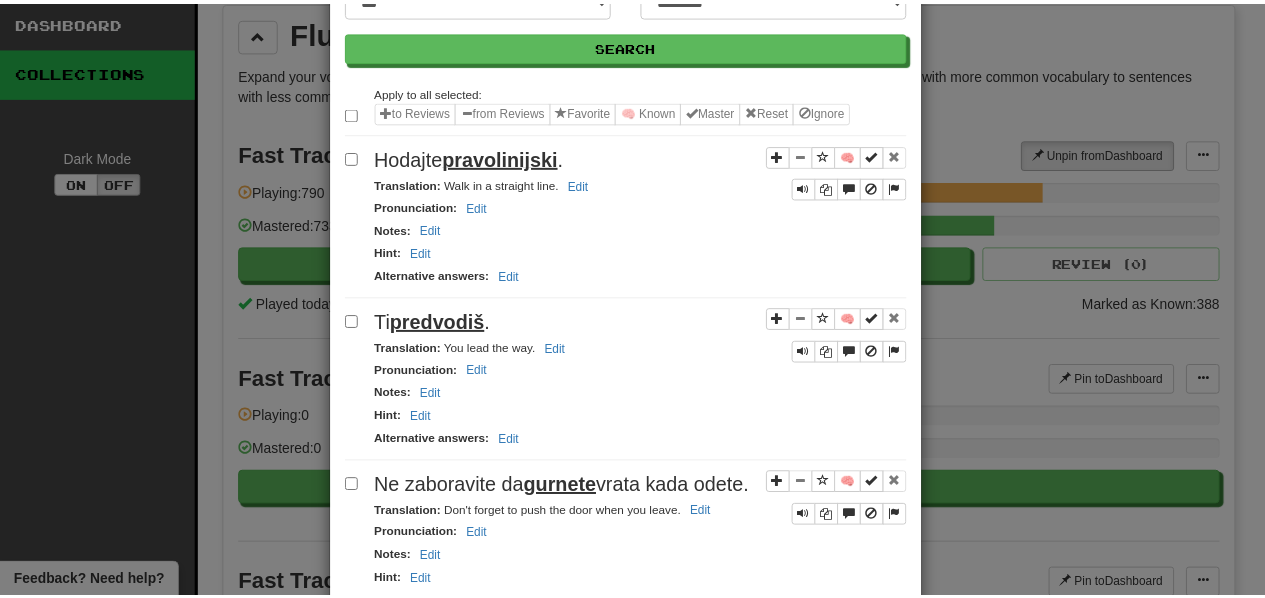 scroll, scrollTop: 0, scrollLeft: 0, axis: both 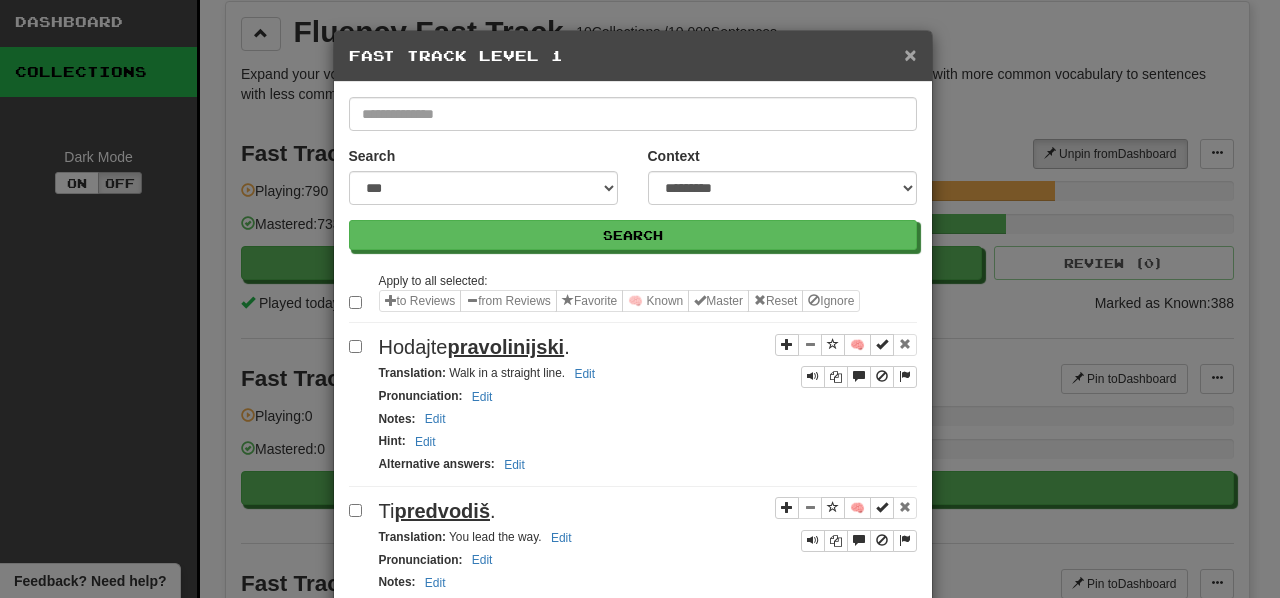 click on "×" at bounding box center [910, 54] 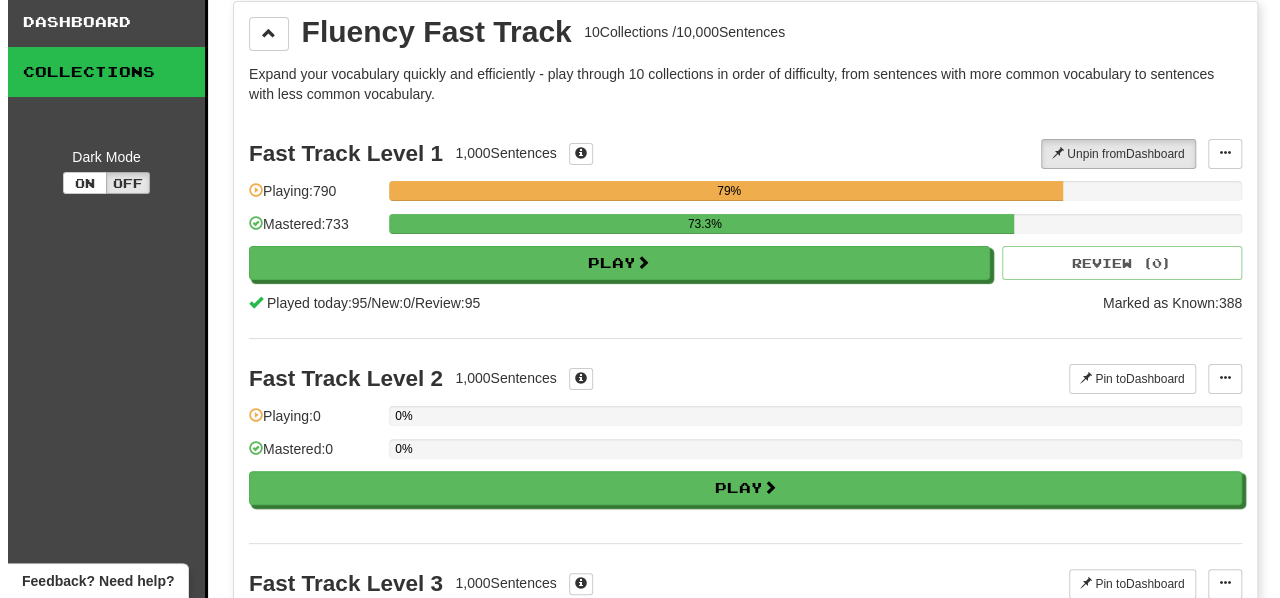 scroll, scrollTop: 0, scrollLeft: 0, axis: both 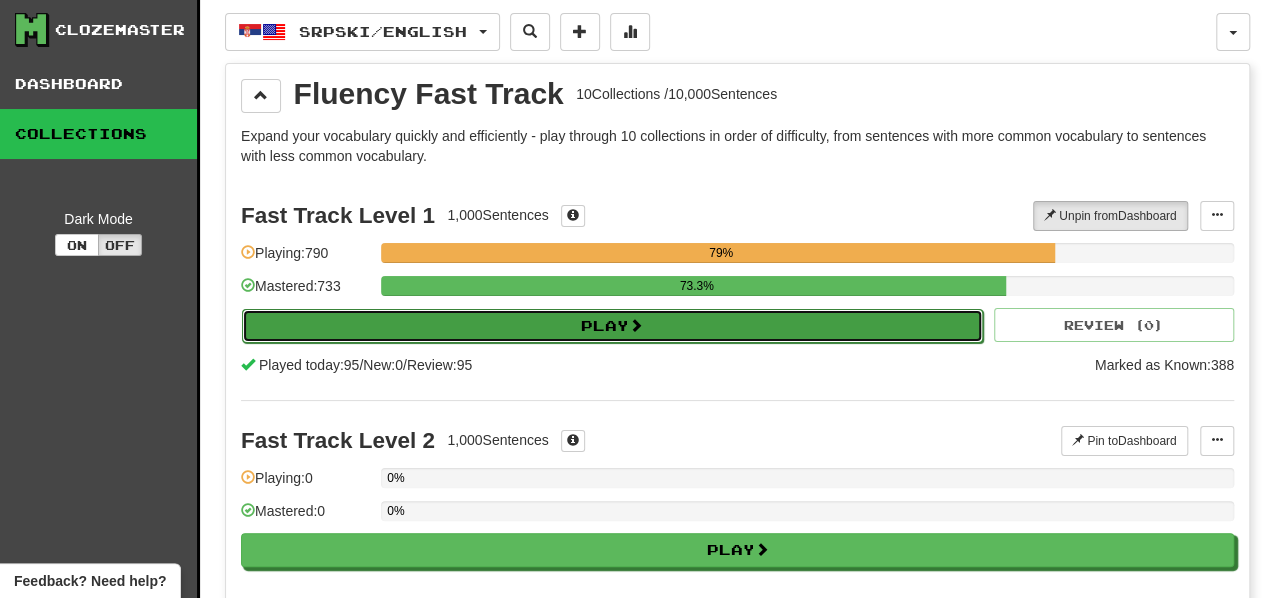 click on "Play" at bounding box center [612, 326] 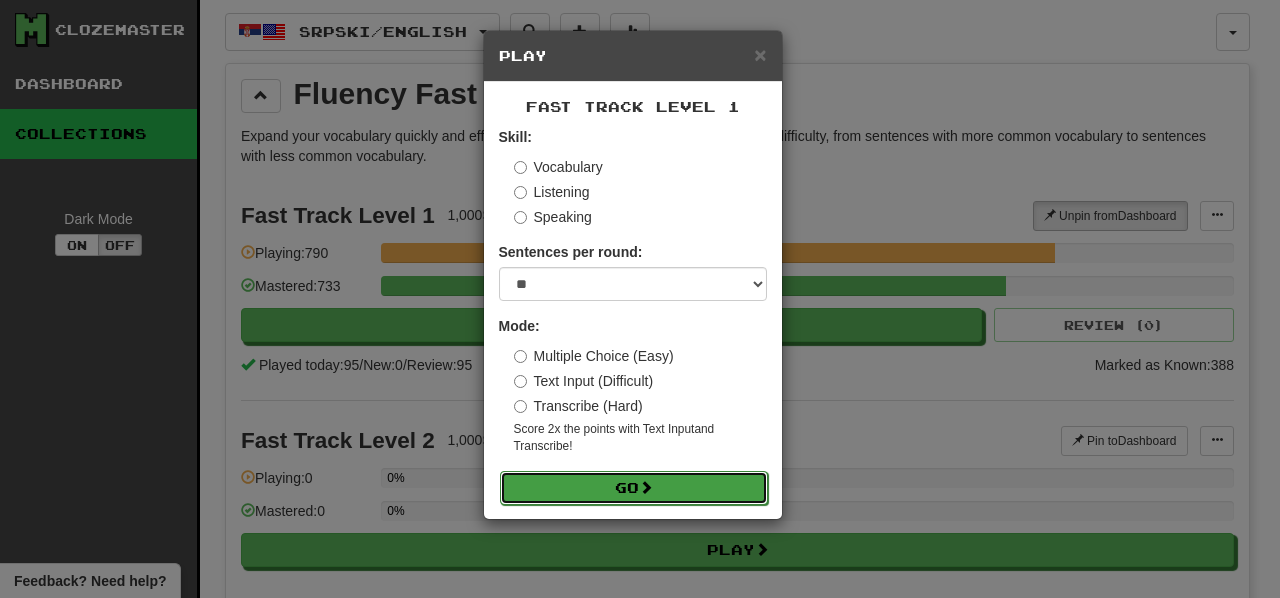 click on "Go" at bounding box center [634, 488] 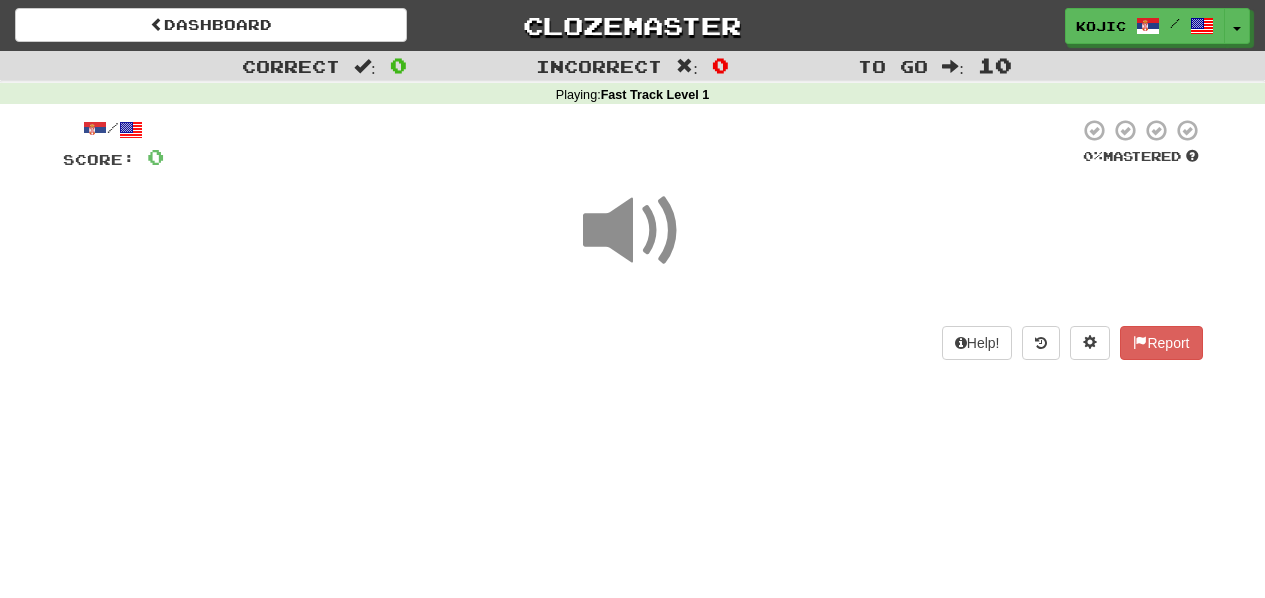 scroll, scrollTop: 0, scrollLeft: 0, axis: both 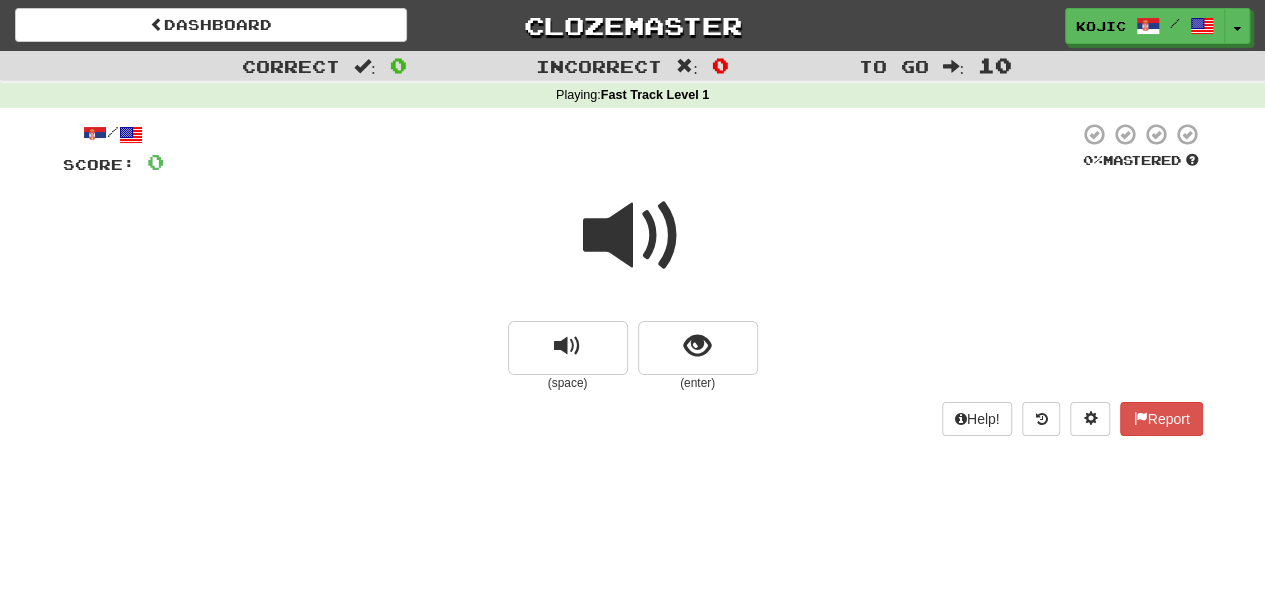 click at bounding box center [621, 149] 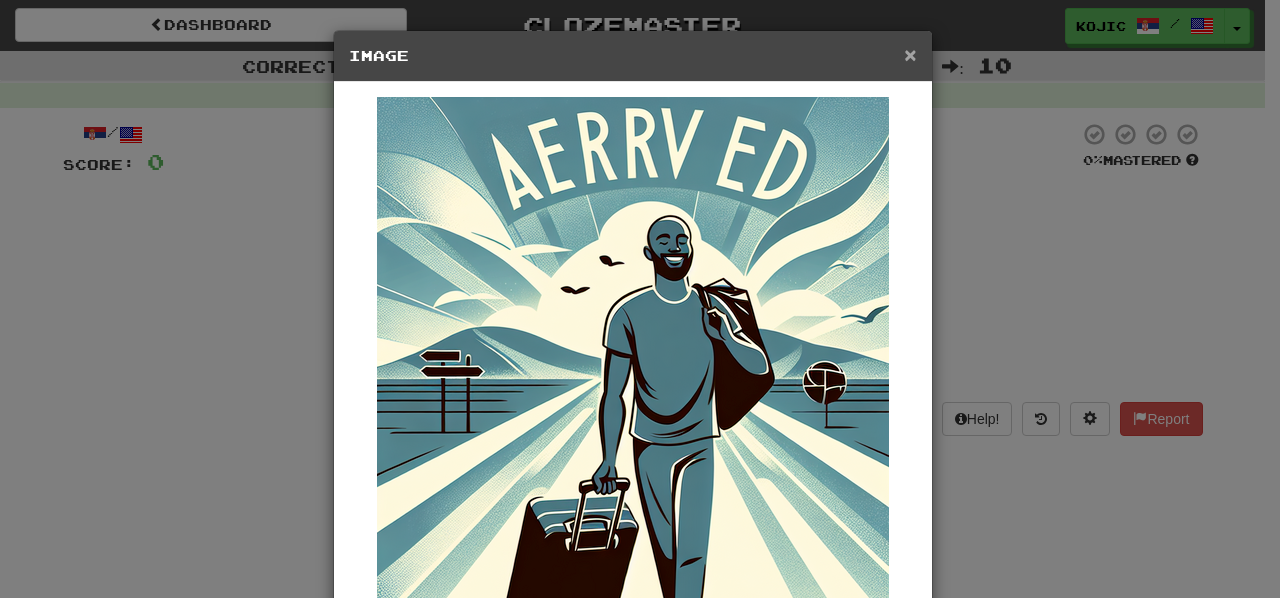 click on "×" at bounding box center (910, 54) 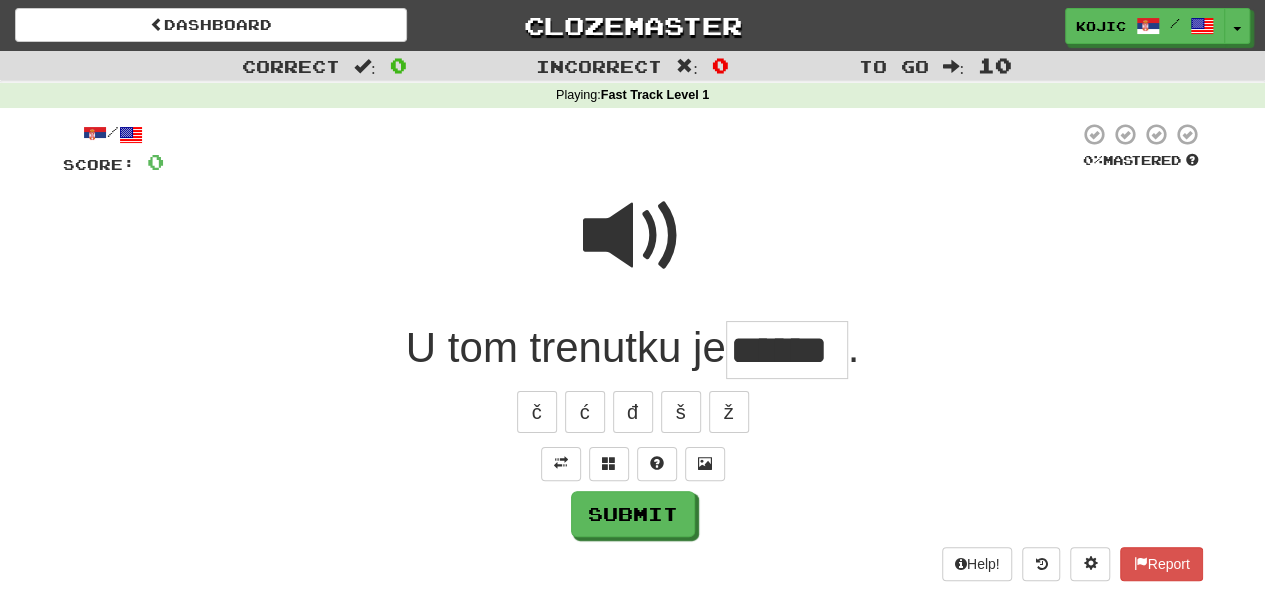 type on "******" 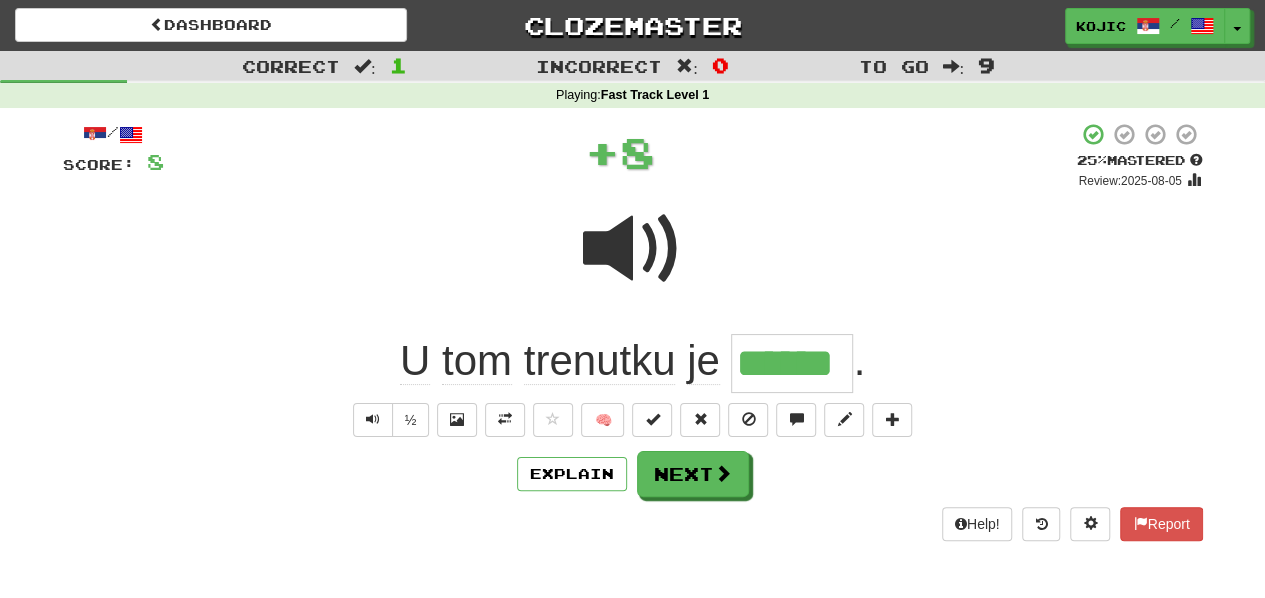 type 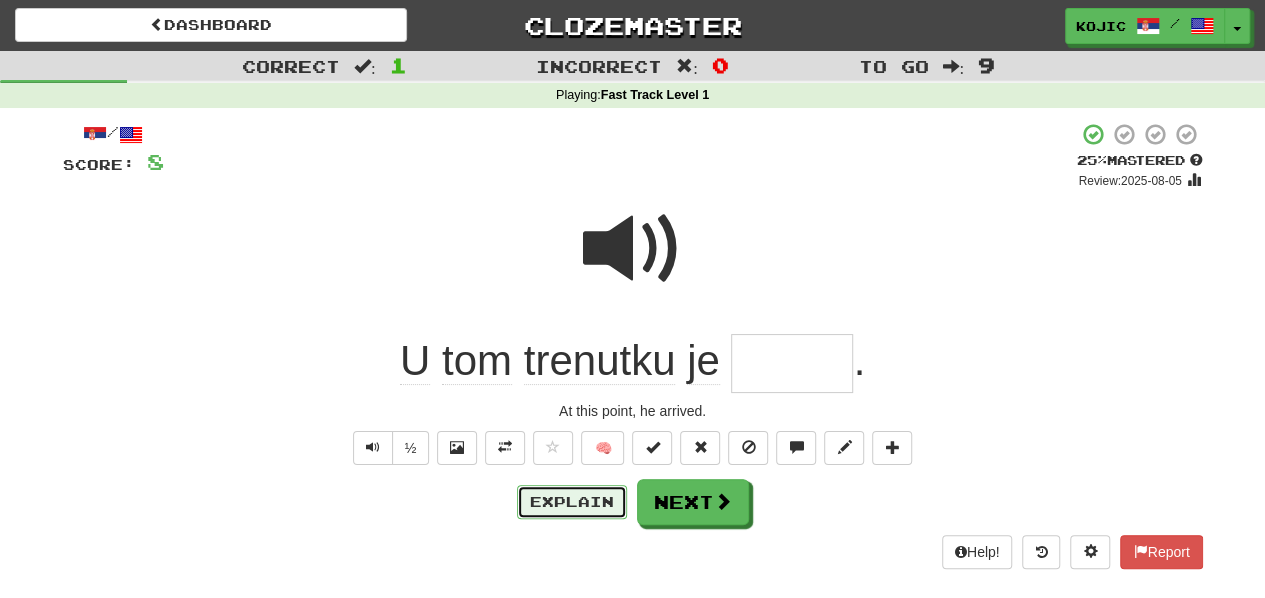 click on "Explain" at bounding box center [572, 502] 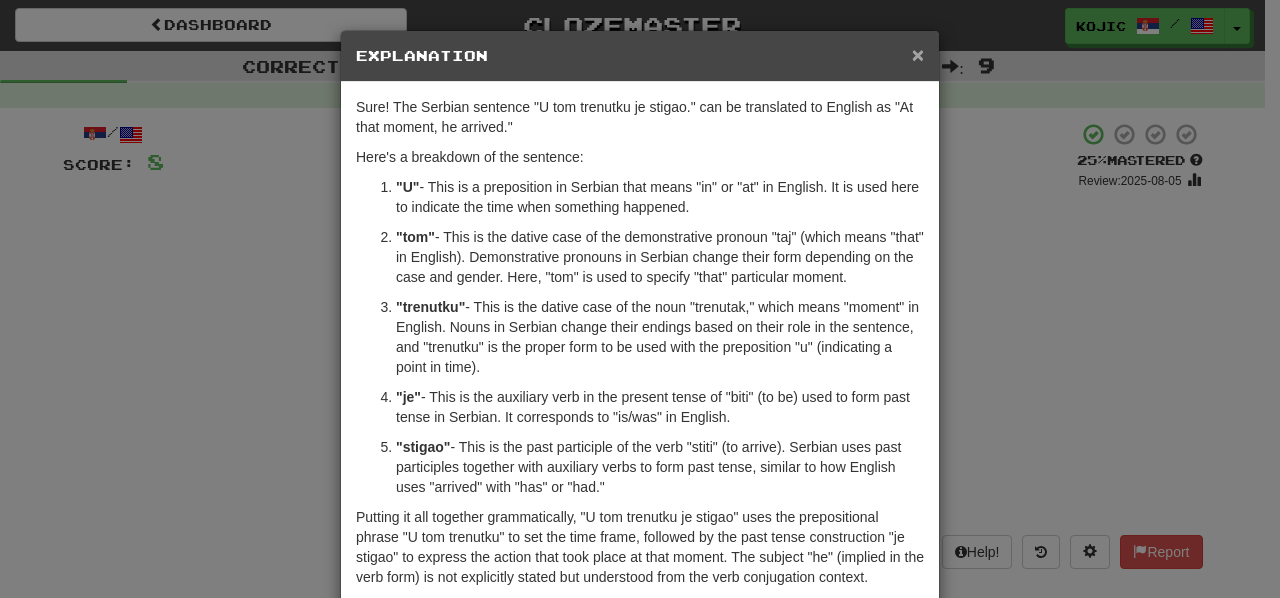 click on "×" at bounding box center [918, 54] 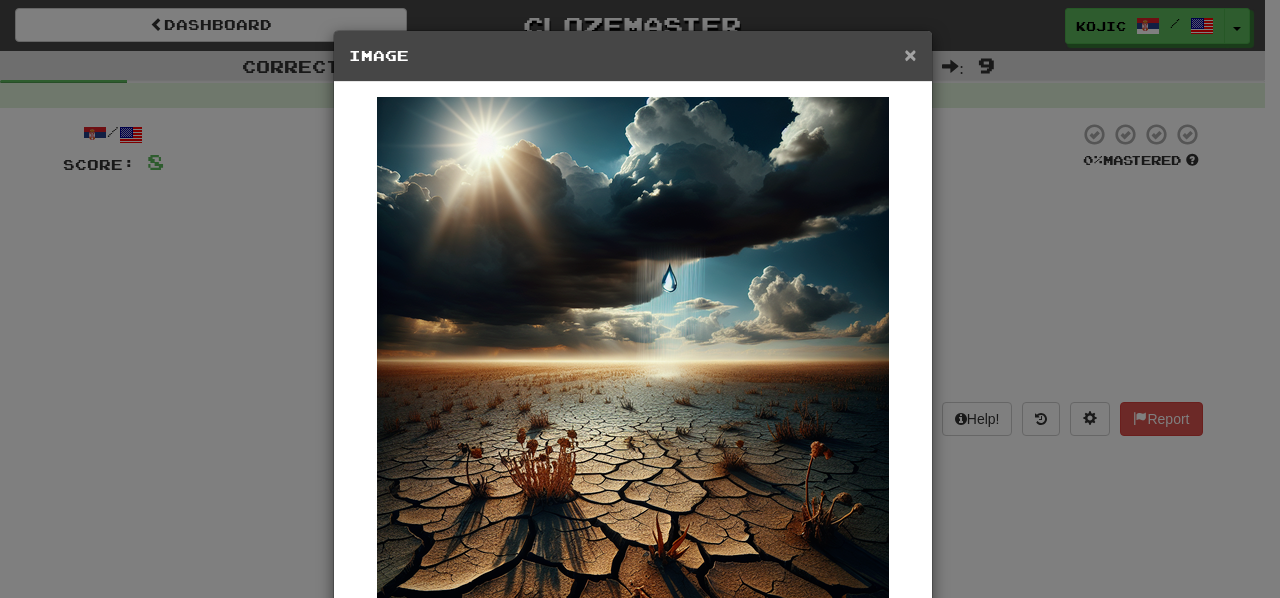 click on "×" at bounding box center [910, 54] 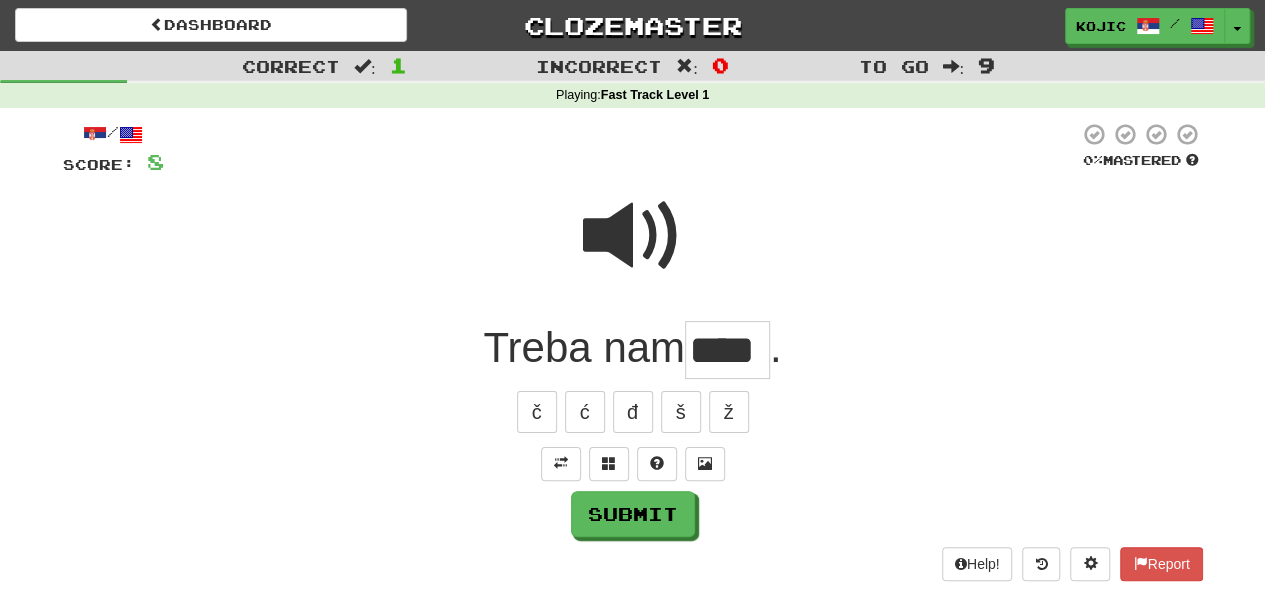 type on "****" 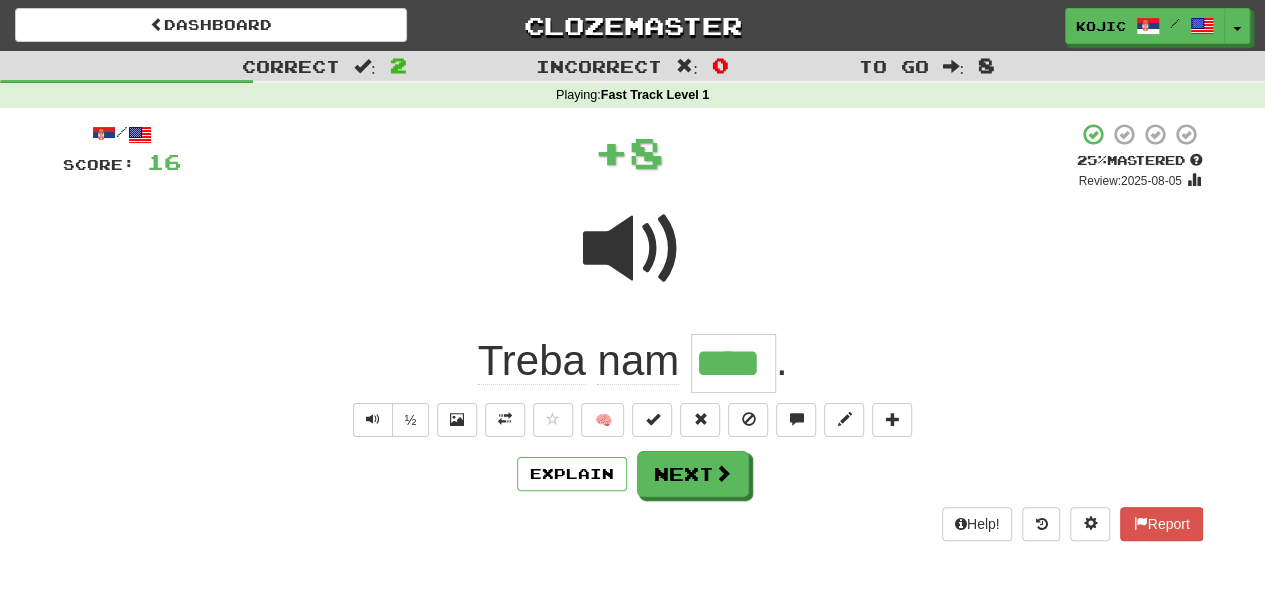 type 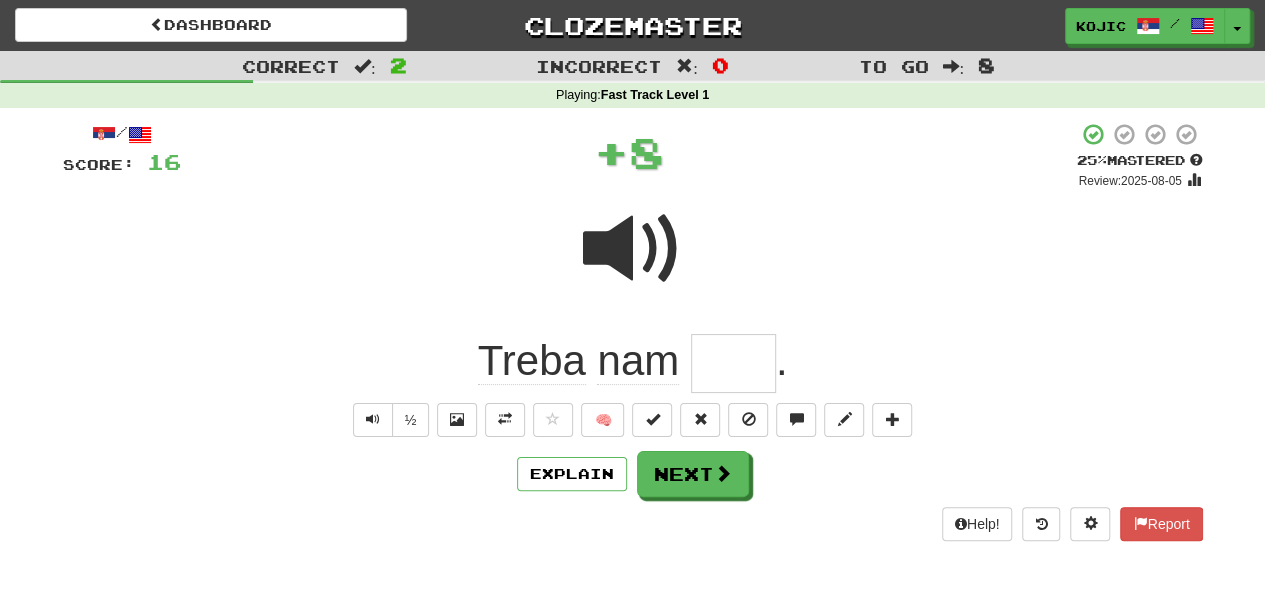 click at bounding box center (633, 262) 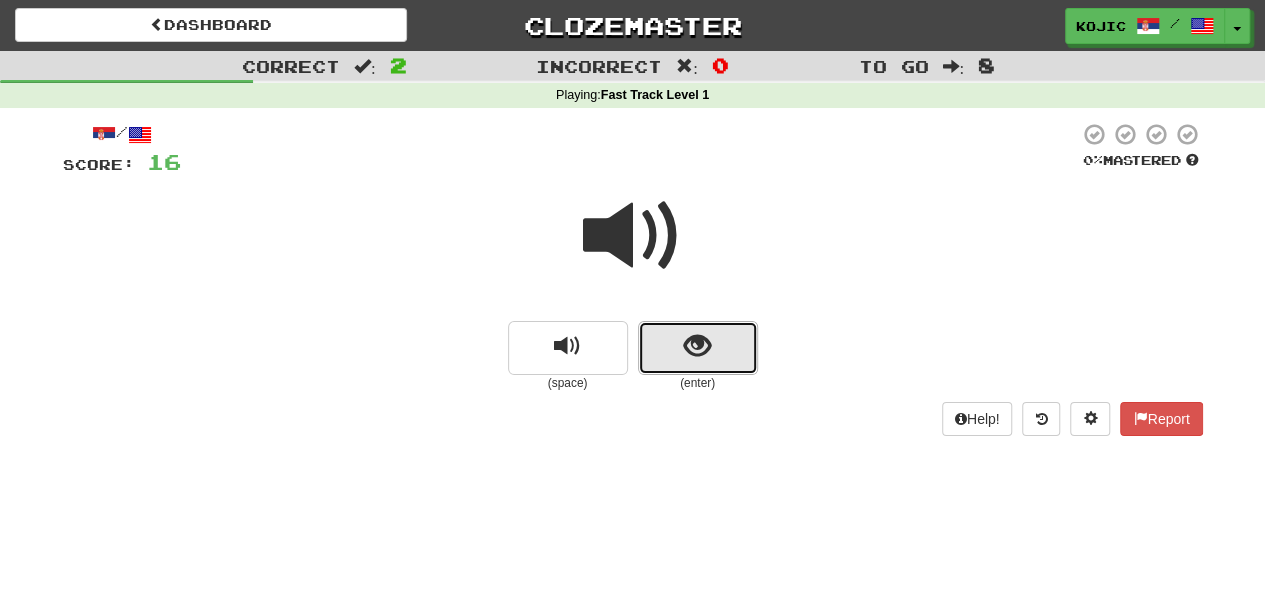 drag, startPoint x: 1000, startPoint y: 343, endPoint x: 724, endPoint y: 359, distance: 276.46338 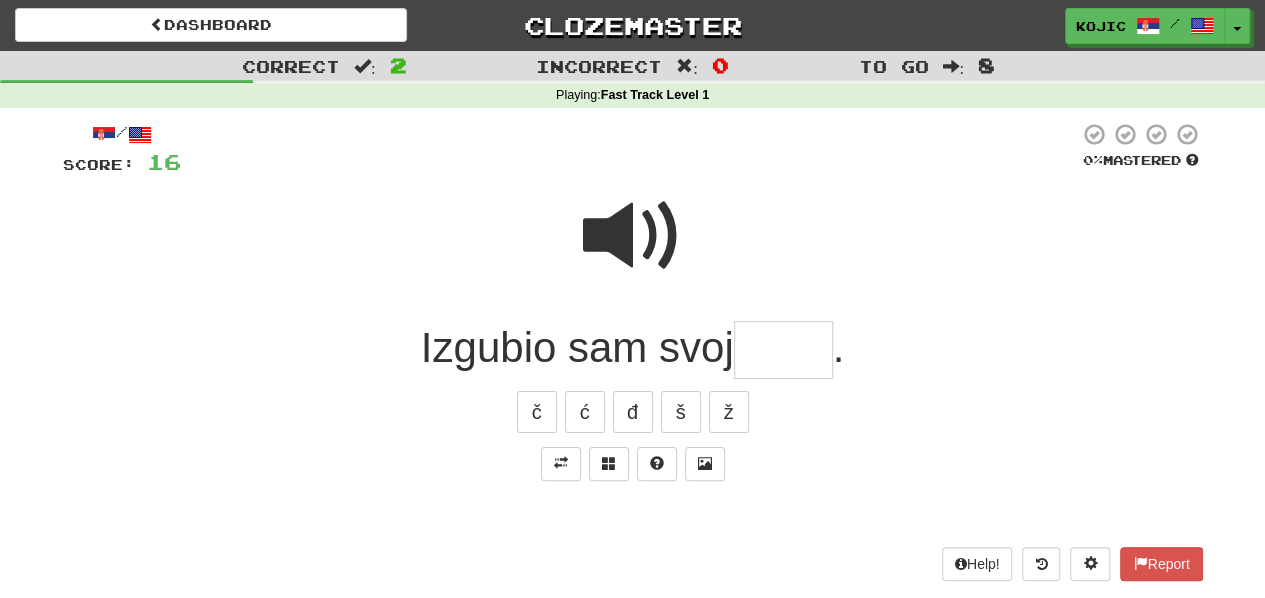 click on "Izgubio sam svoj" at bounding box center [577, 347] 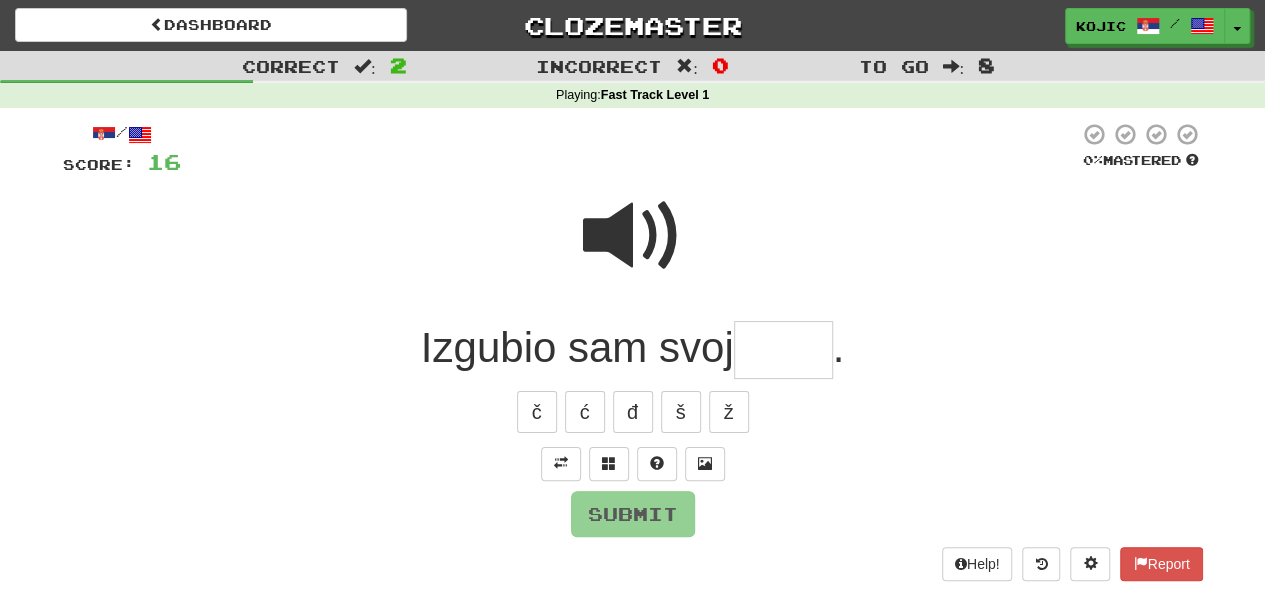 click on "č ć đ š ž" at bounding box center [633, 412] 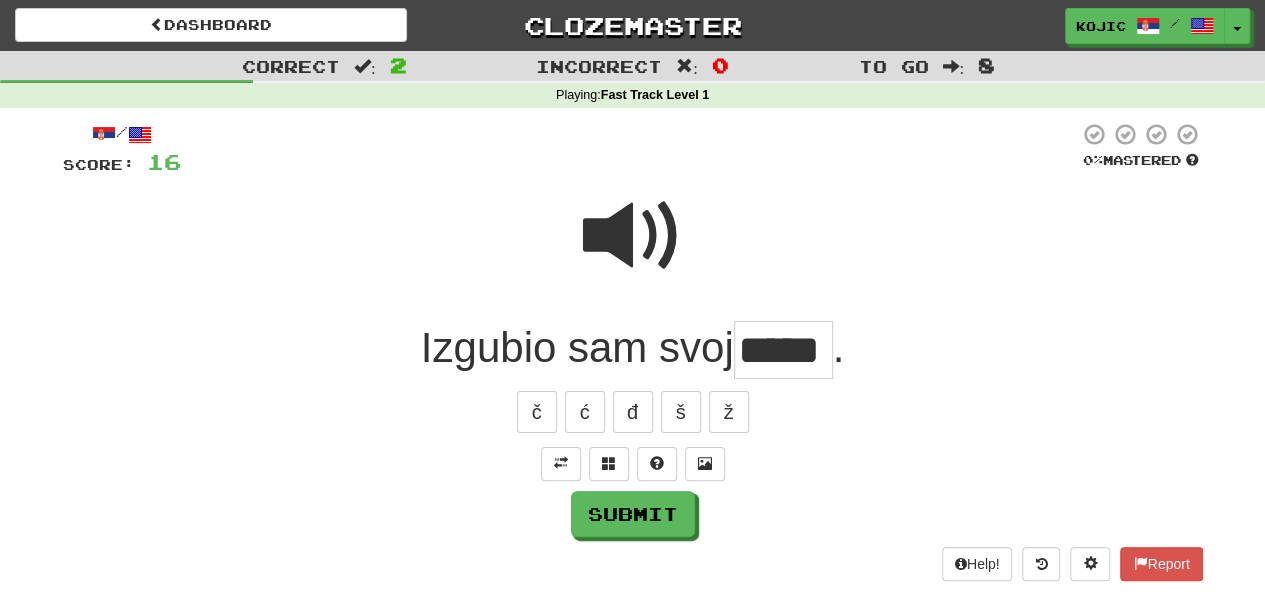 type on "*****" 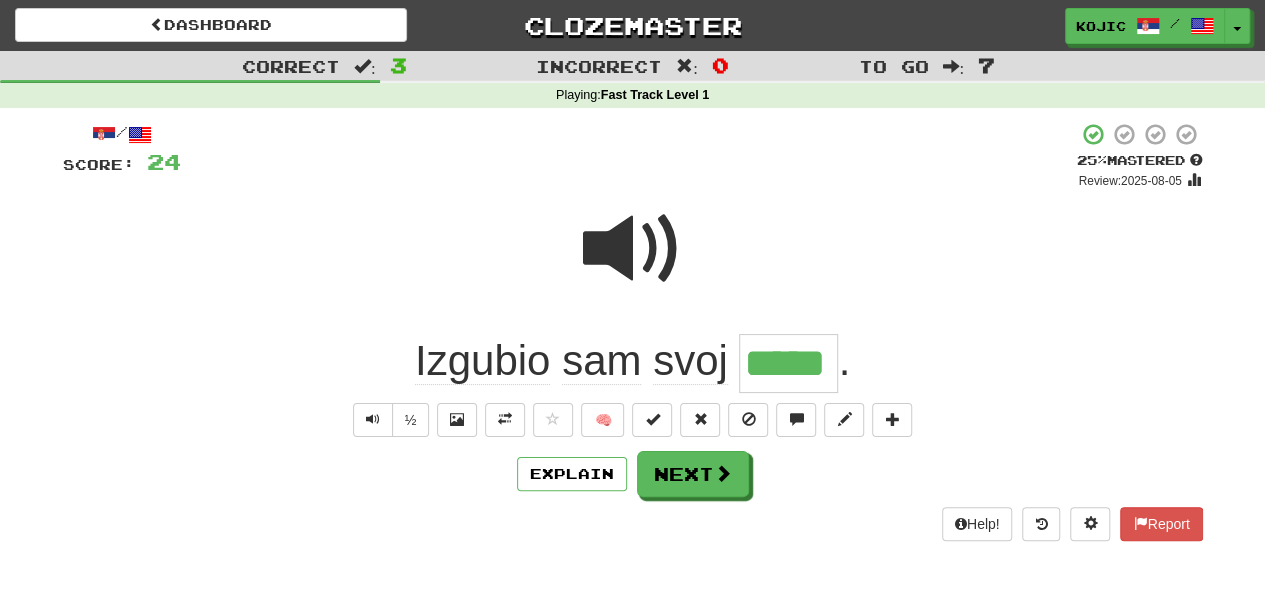type 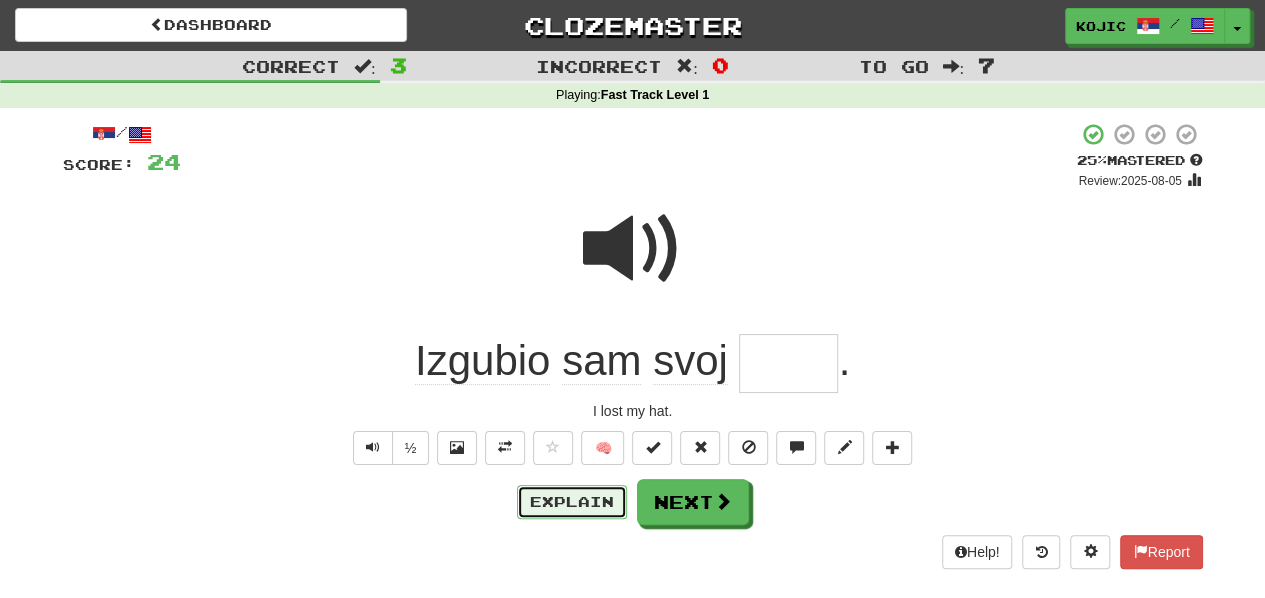 click on "Explain" at bounding box center [572, 502] 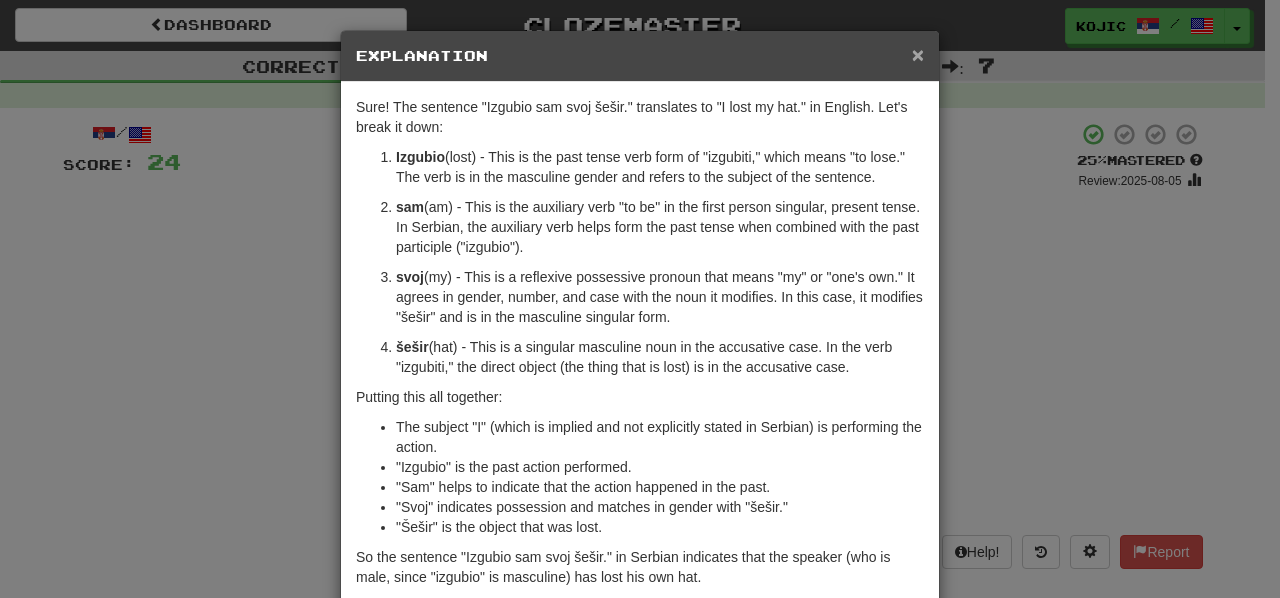 click on "×" at bounding box center (918, 54) 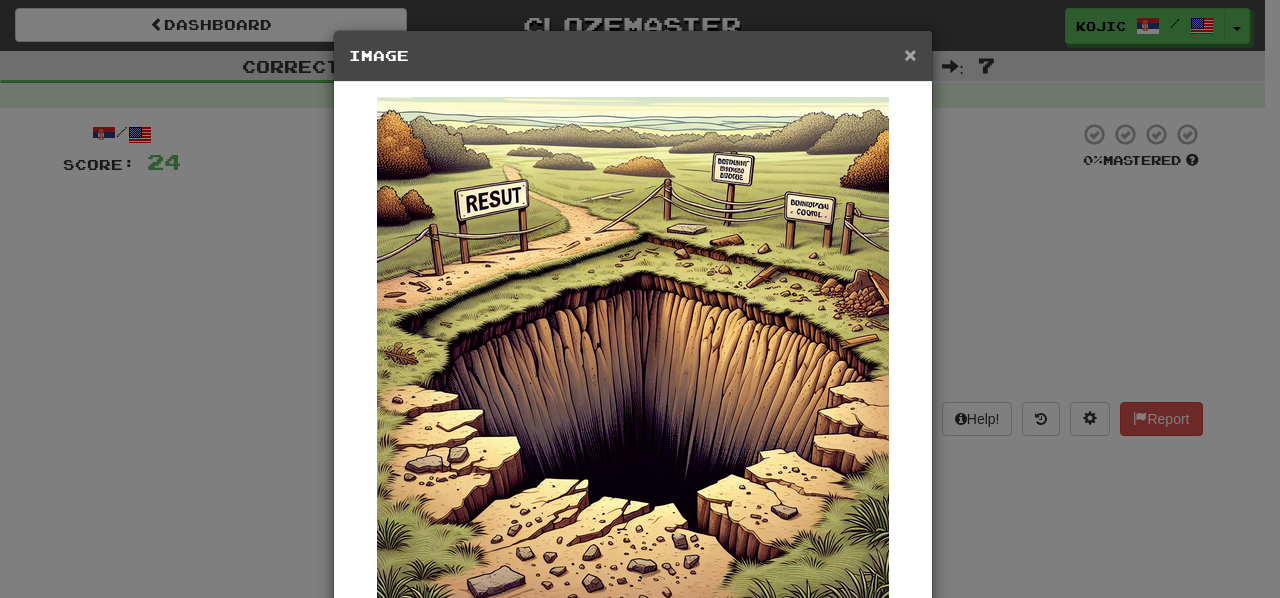 click on "×" at bounding box center (910, 54) 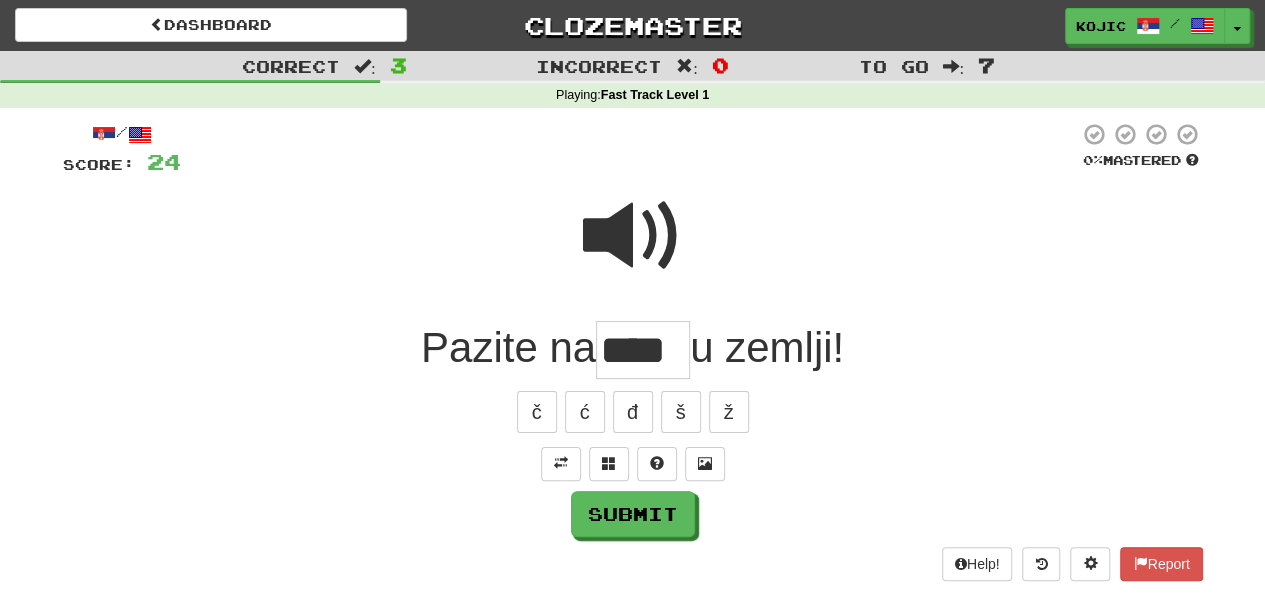 type on "****" 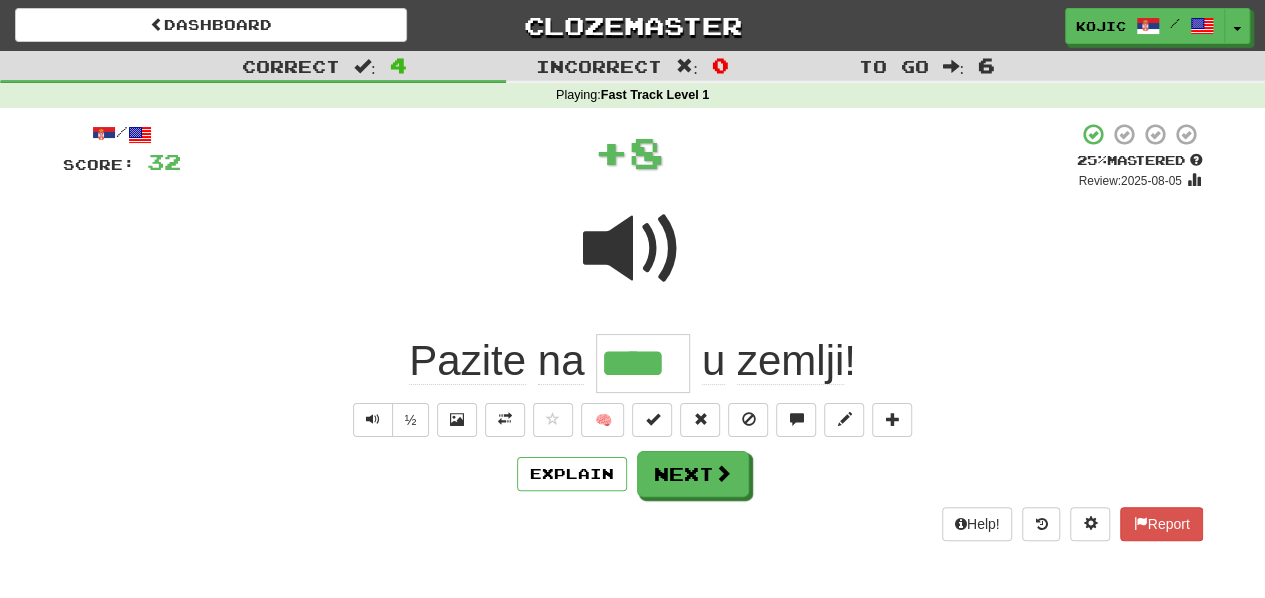 type 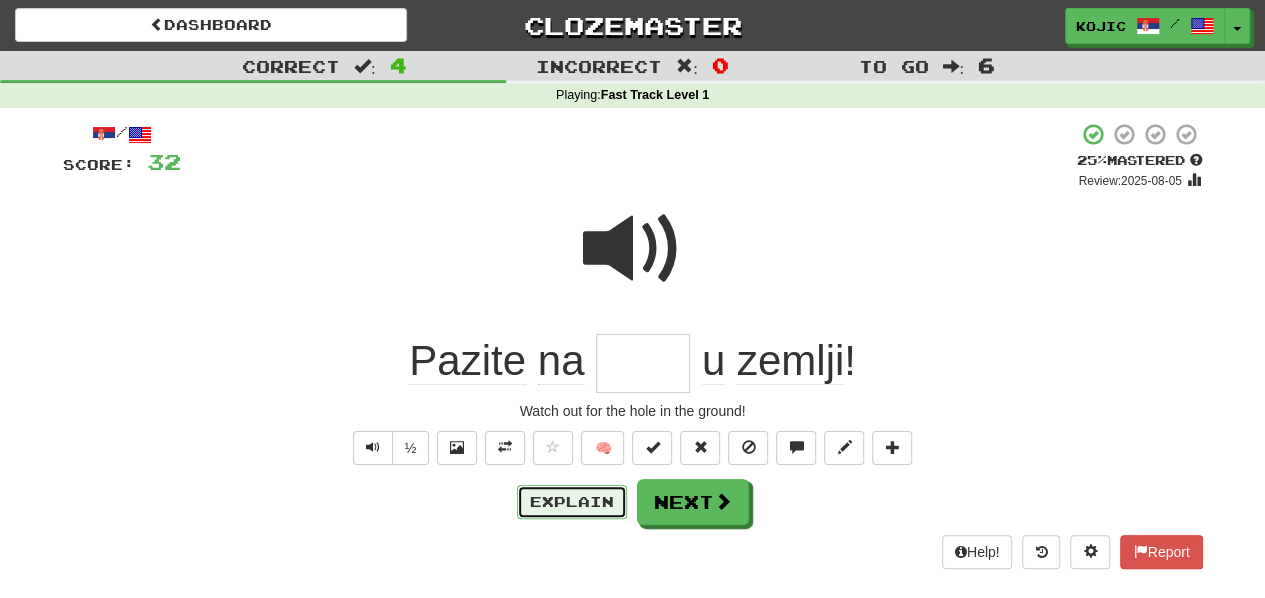 click on "Explain" at bounding box center (572, 502) 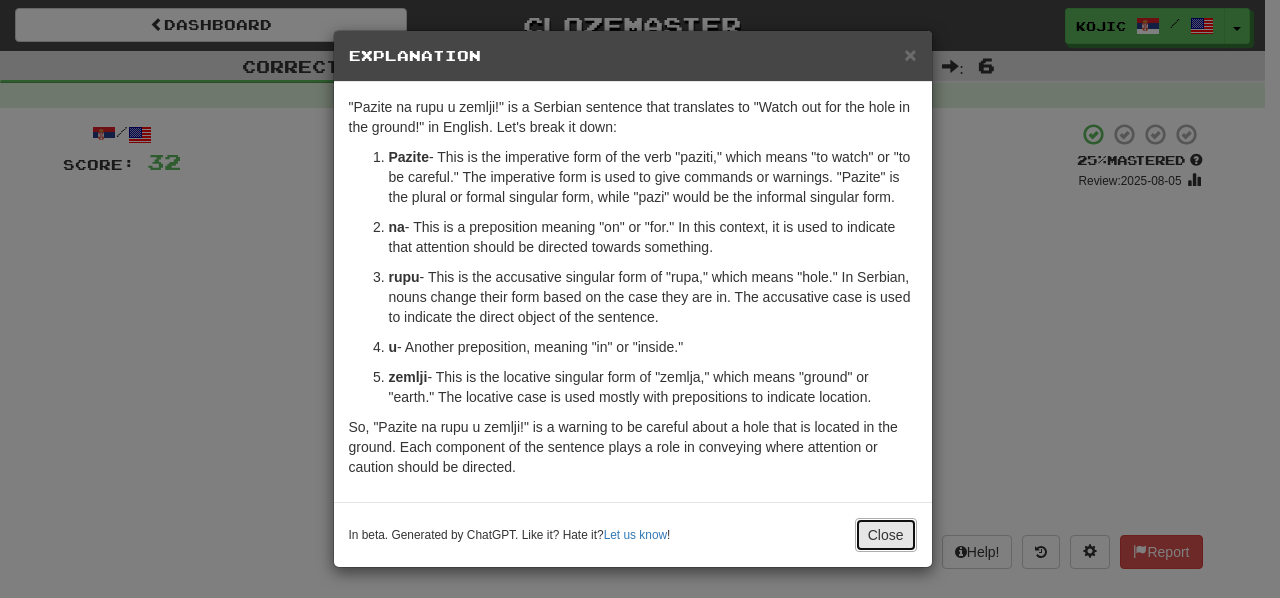 click on "Close" at bounding box center [886, 535] 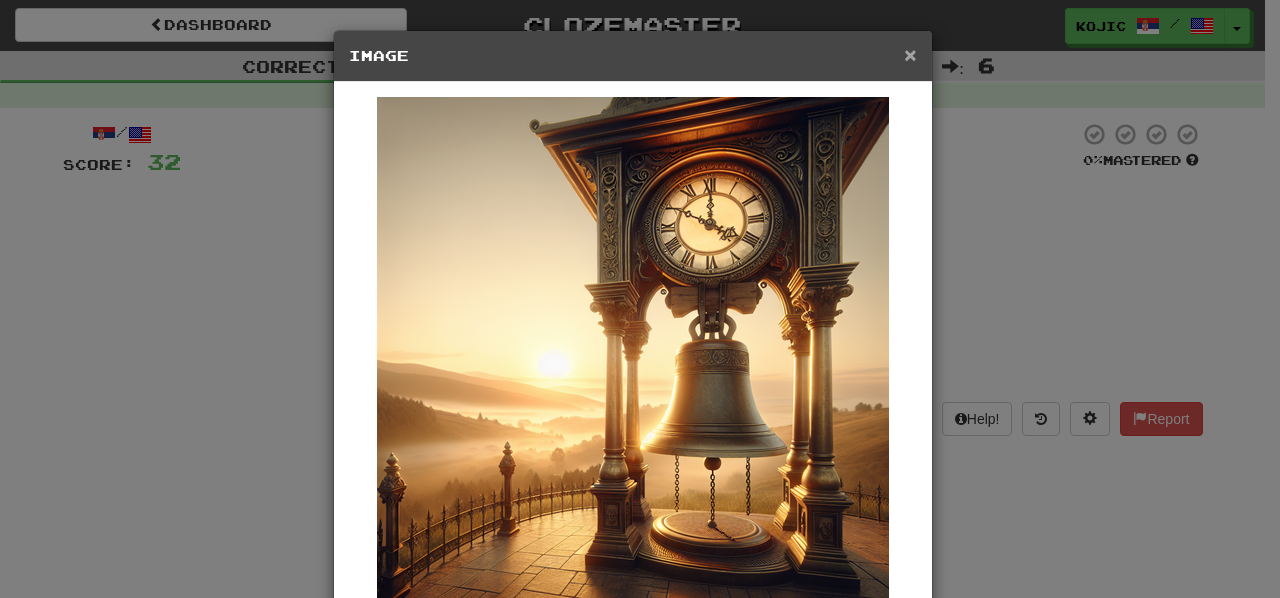 click on "×" at bounding box center [910, 54] 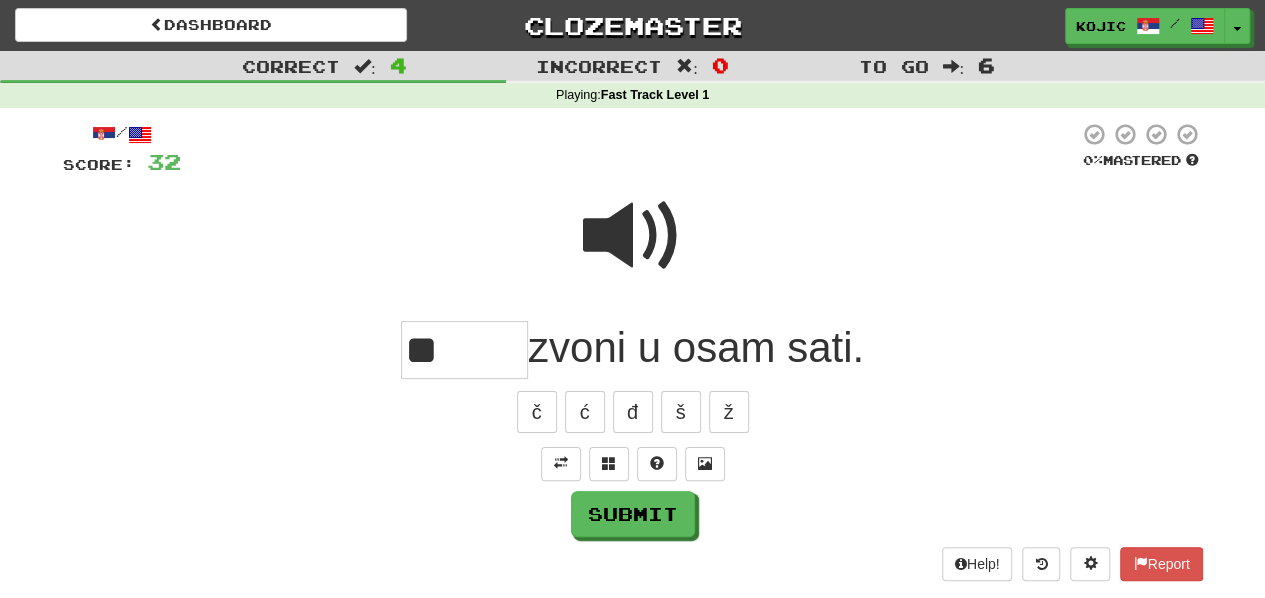 type on "*" 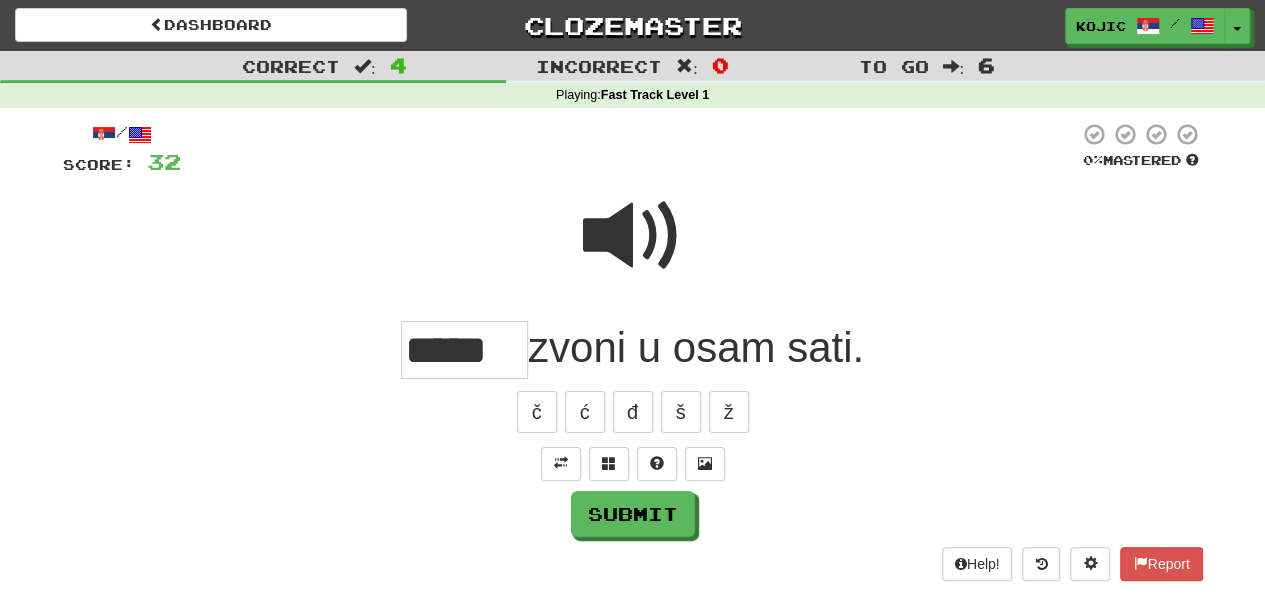 type on "*****" 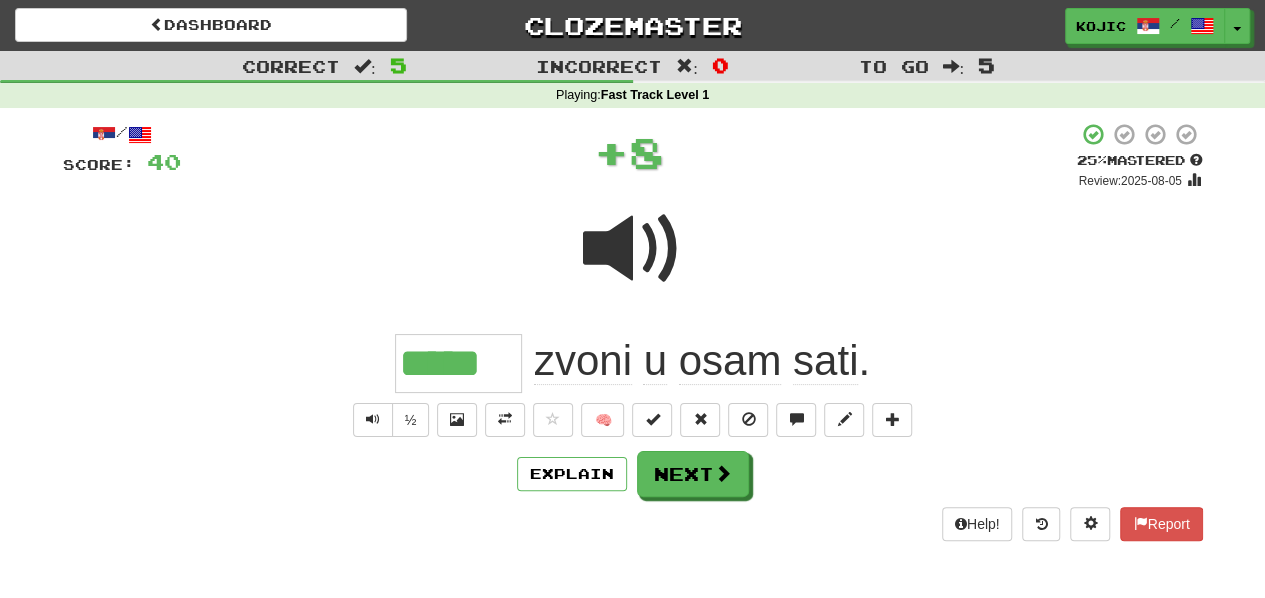 type 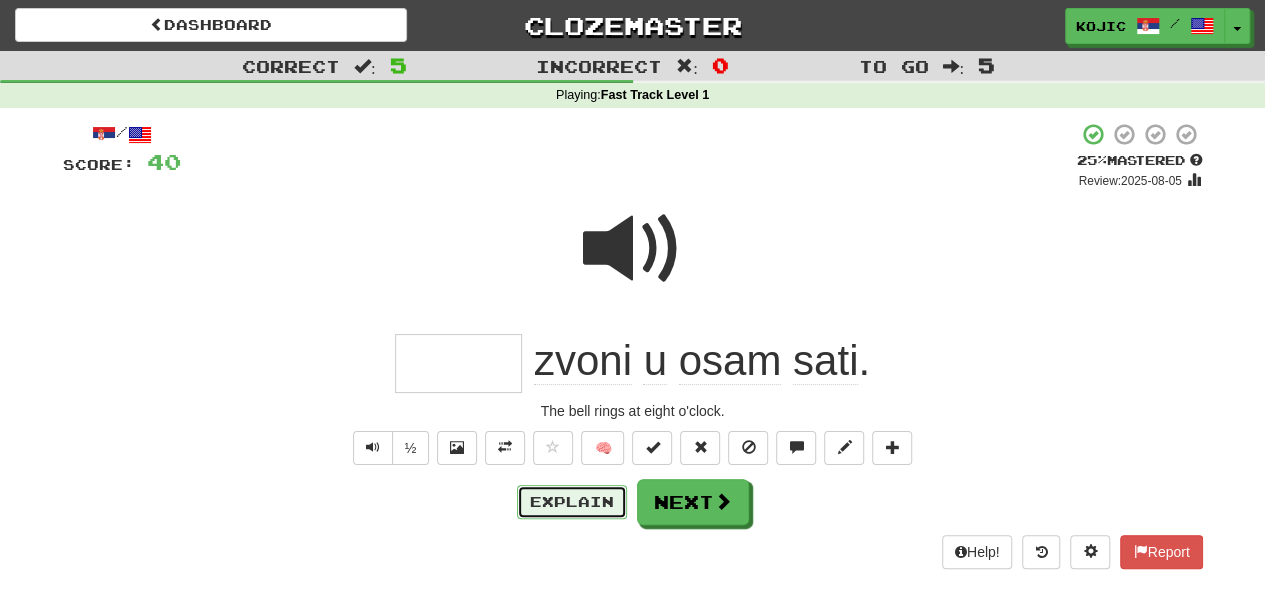 click on "Explain" at bounding box center [572, 502] 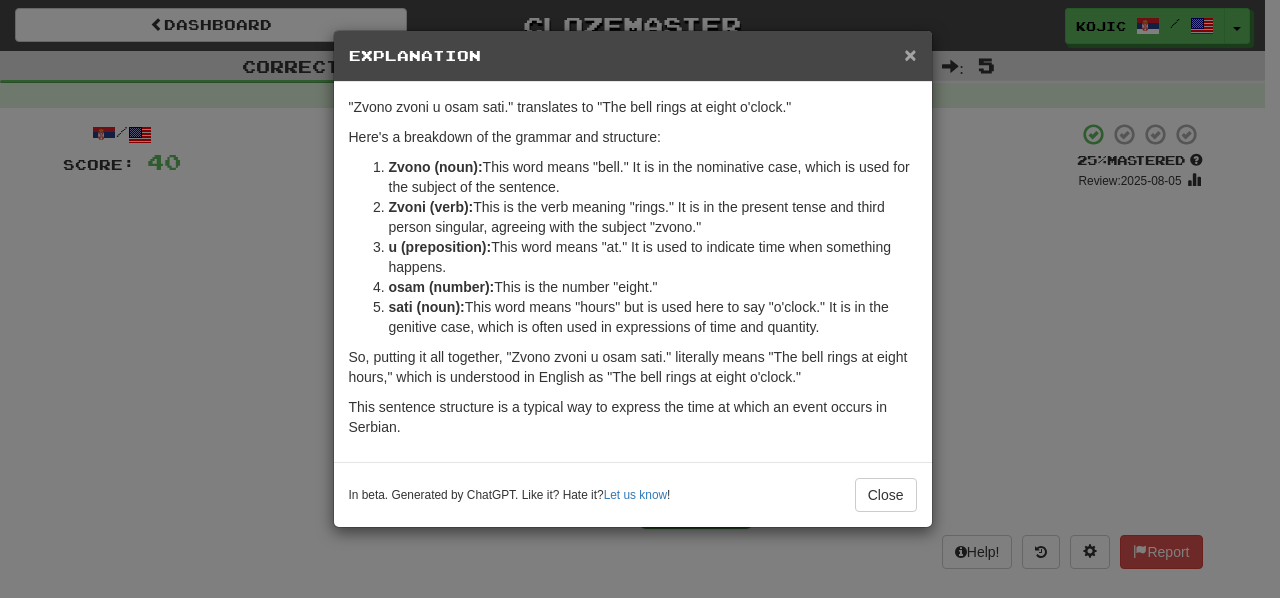 click on "×" at bounding box center [910, 54] 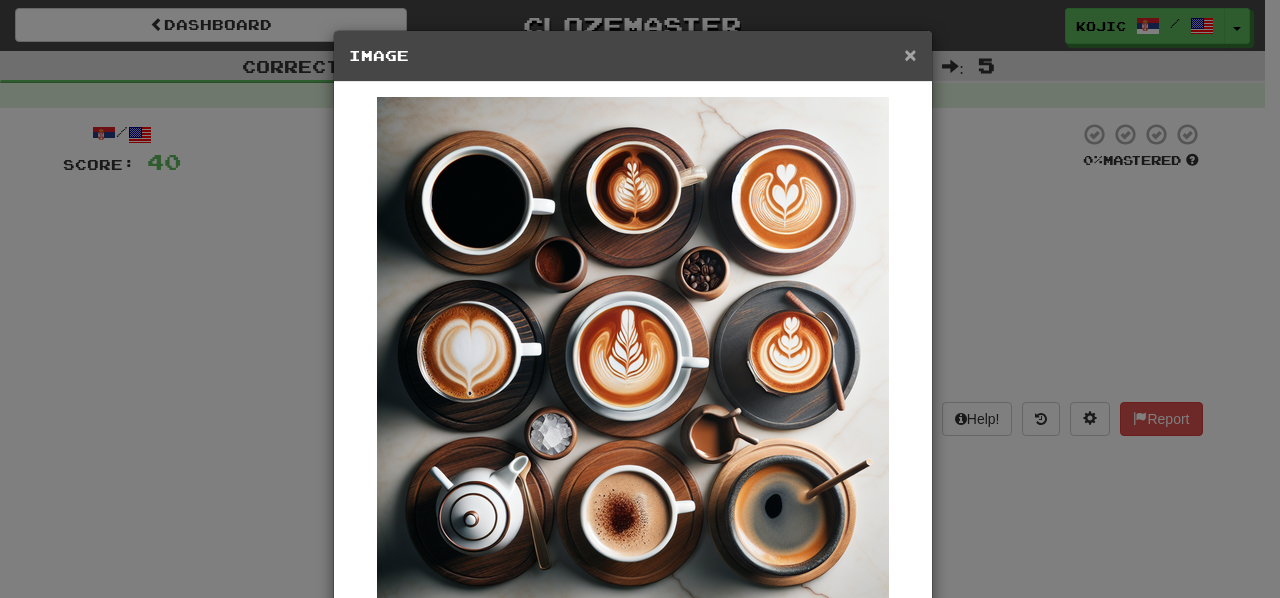 click on "×" at bounding box center (910, 54) 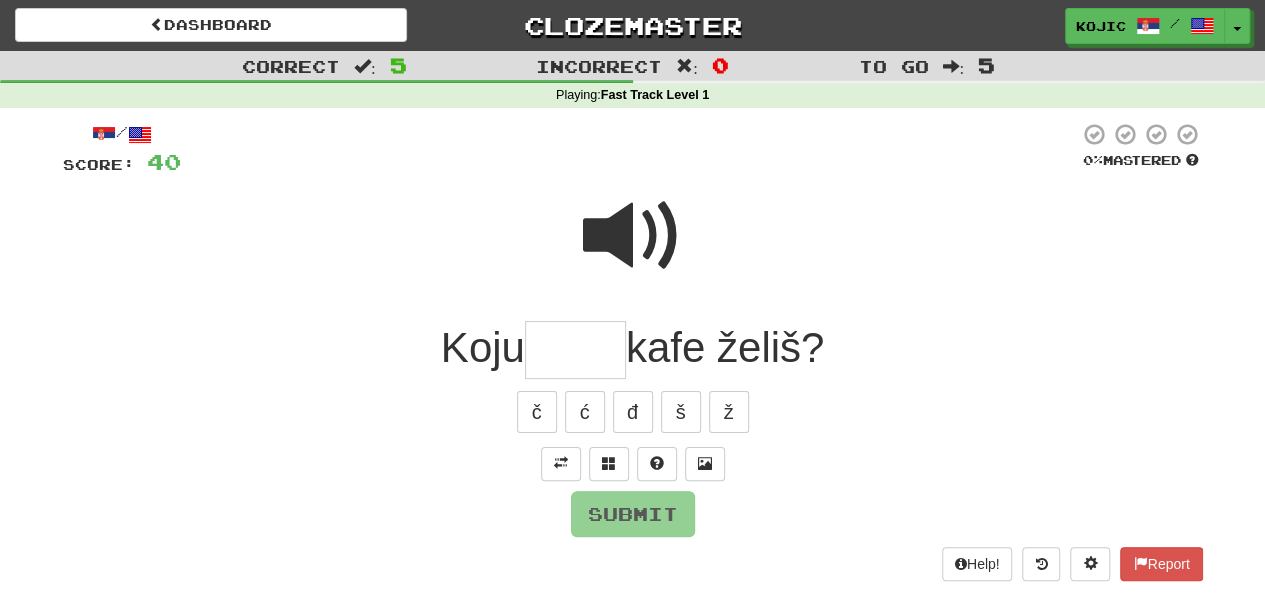 click at bounding box center (633, 236) 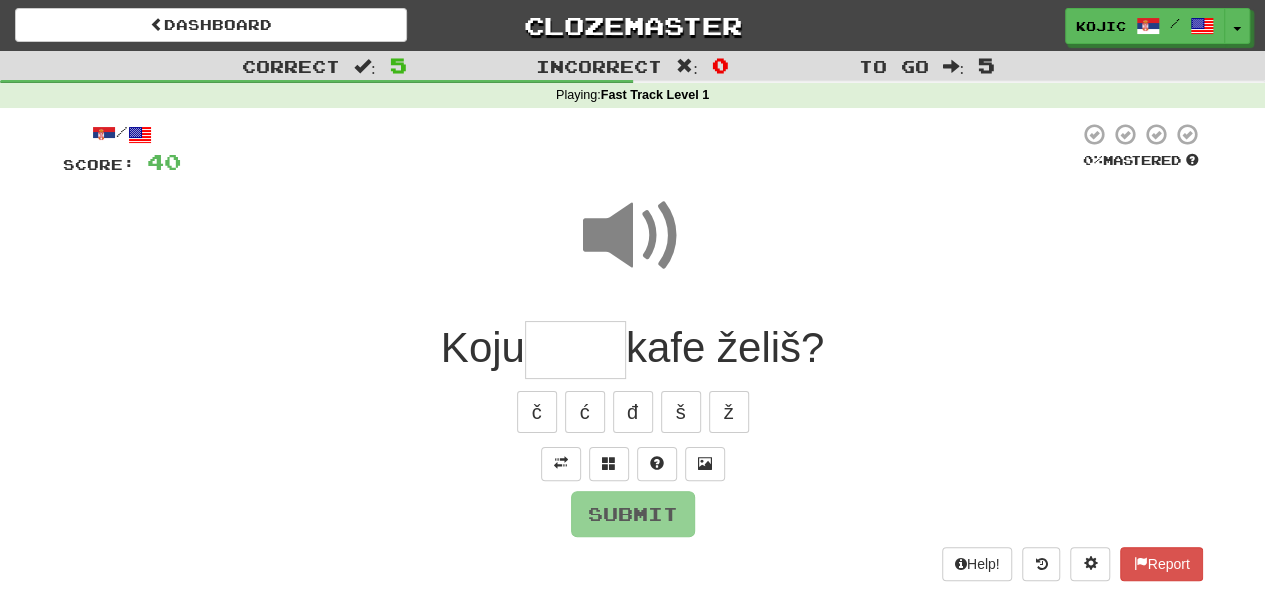 click at bounding box center (575, 350) 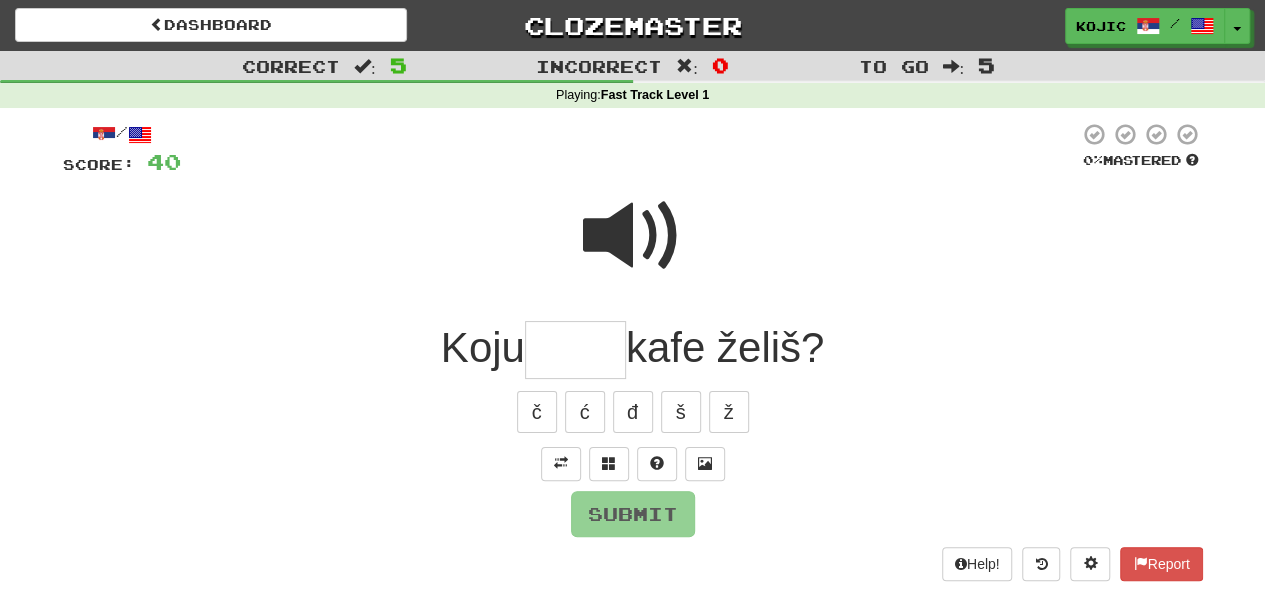 click on "/  Score:   40 0 %  Mastered Koju   kafe želiš? č ć đ š ž Submit  Help!  Report" at bounding box center [633, 351] 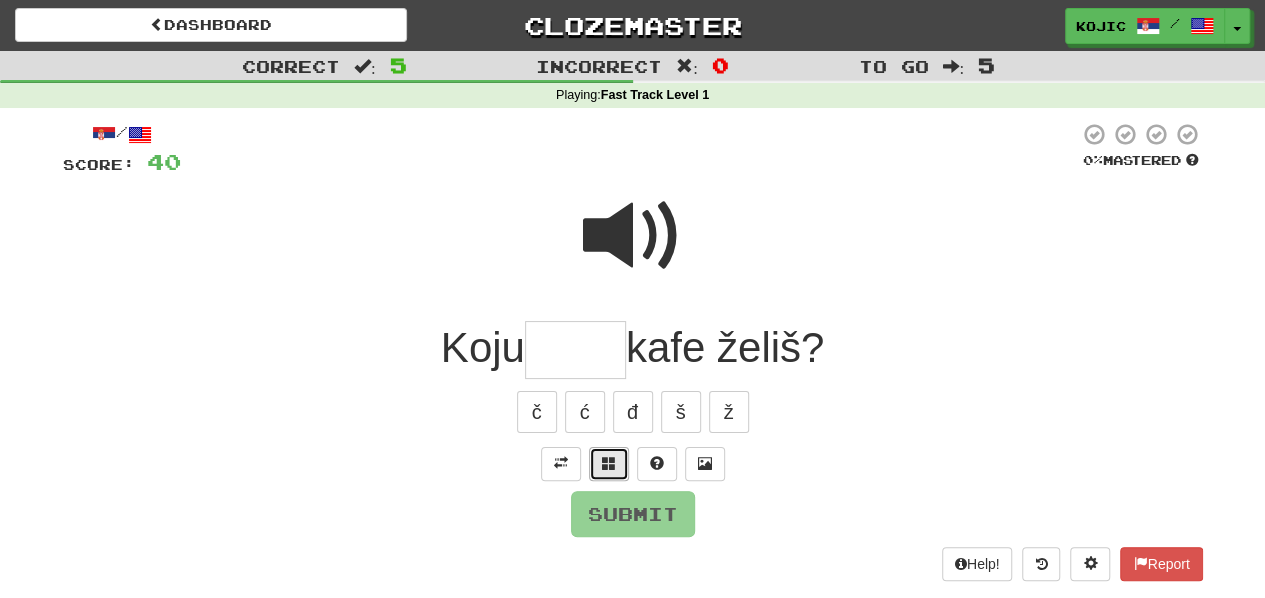 click at bounding box center [609, 463] 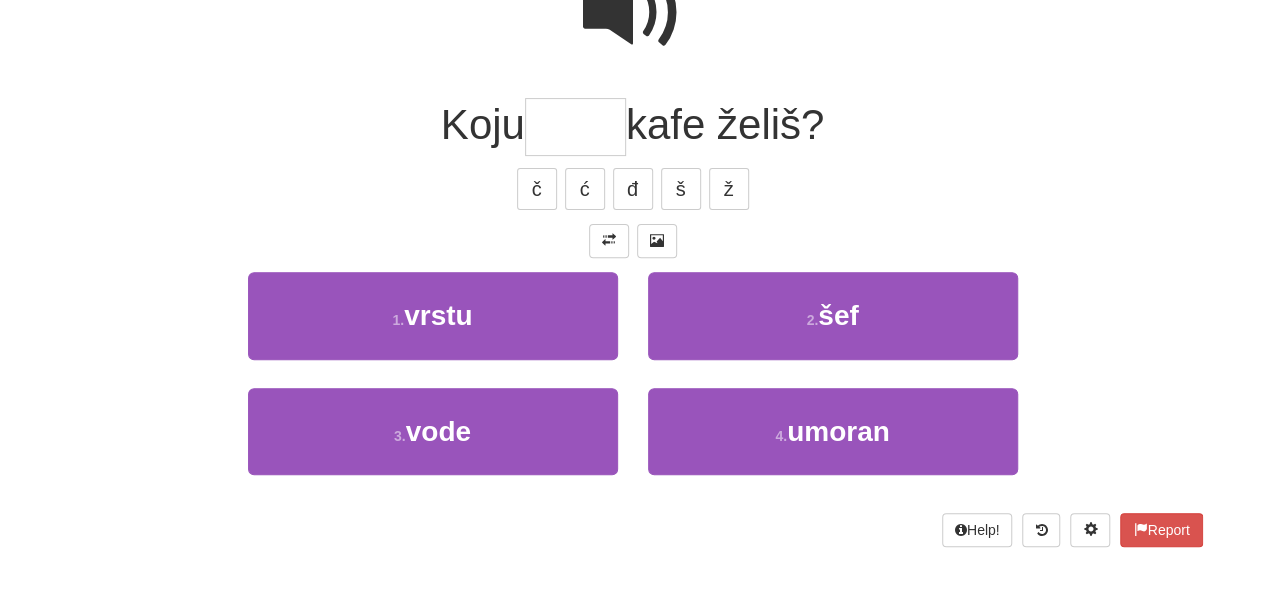 scroll, scrollTop: 240, scrollLeft: 0, axis: vertical 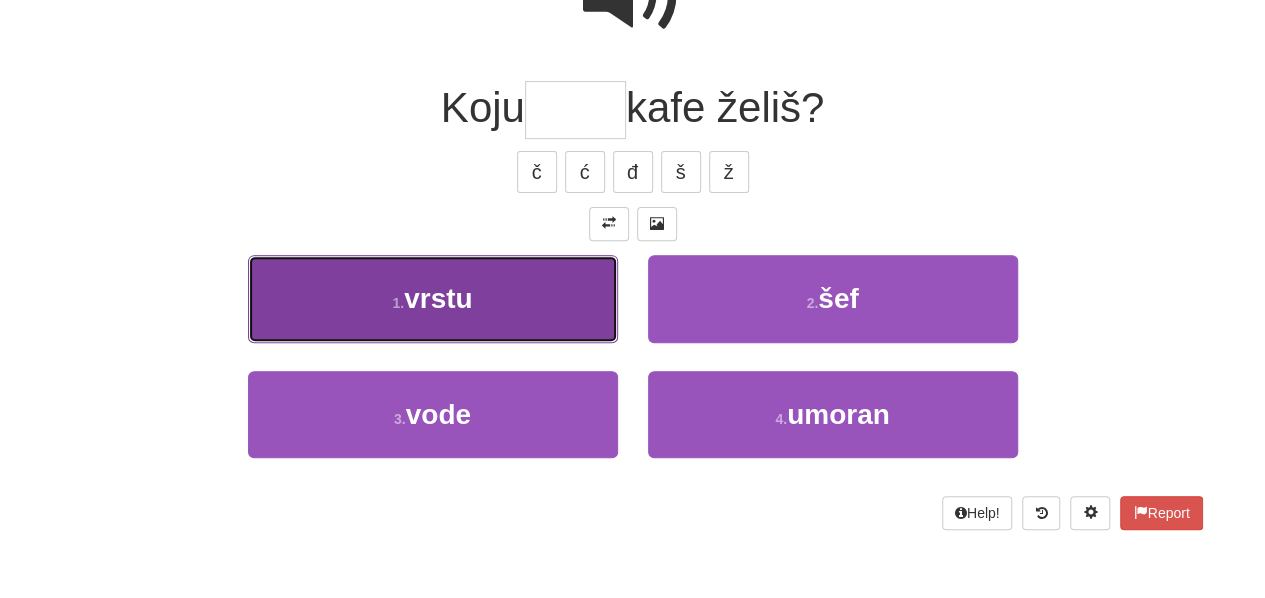 click on "1 .  vrstu" at bounding box center [433, 298] 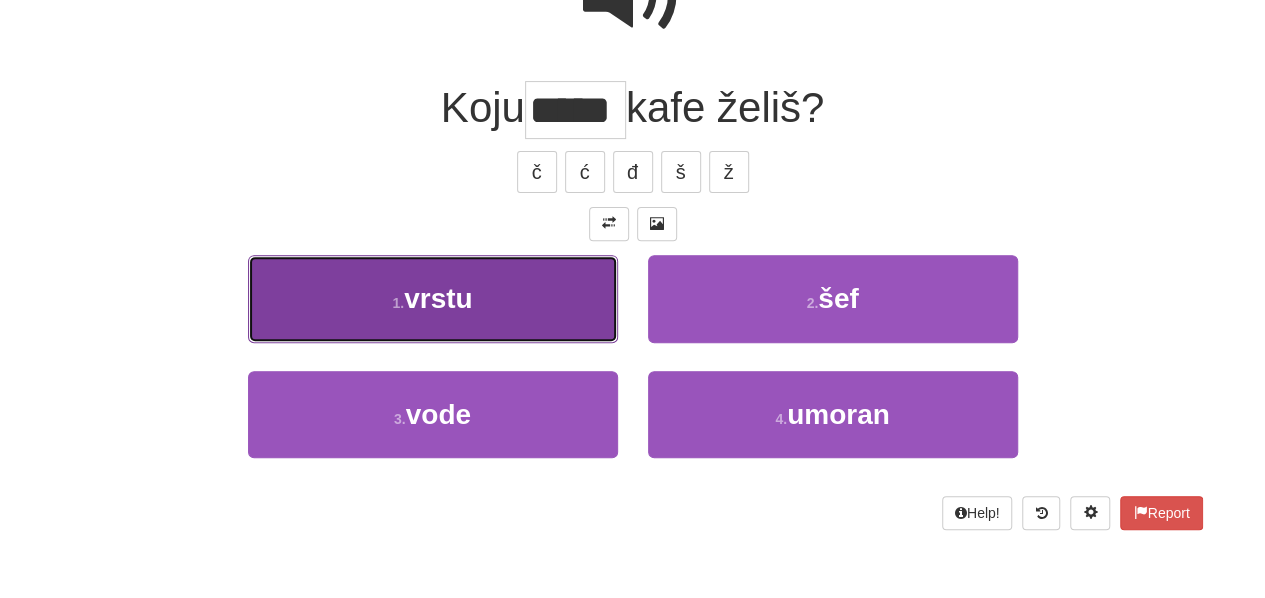 scroll, scrollTop: 253, scrollLeft: 0, axis: vertical 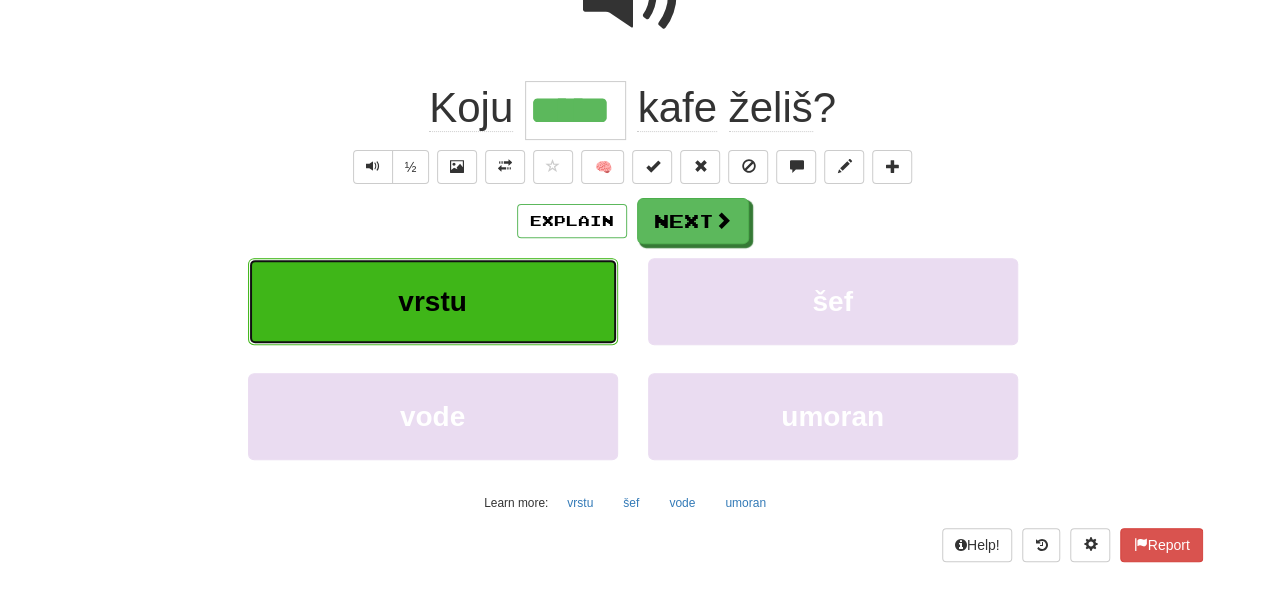 type 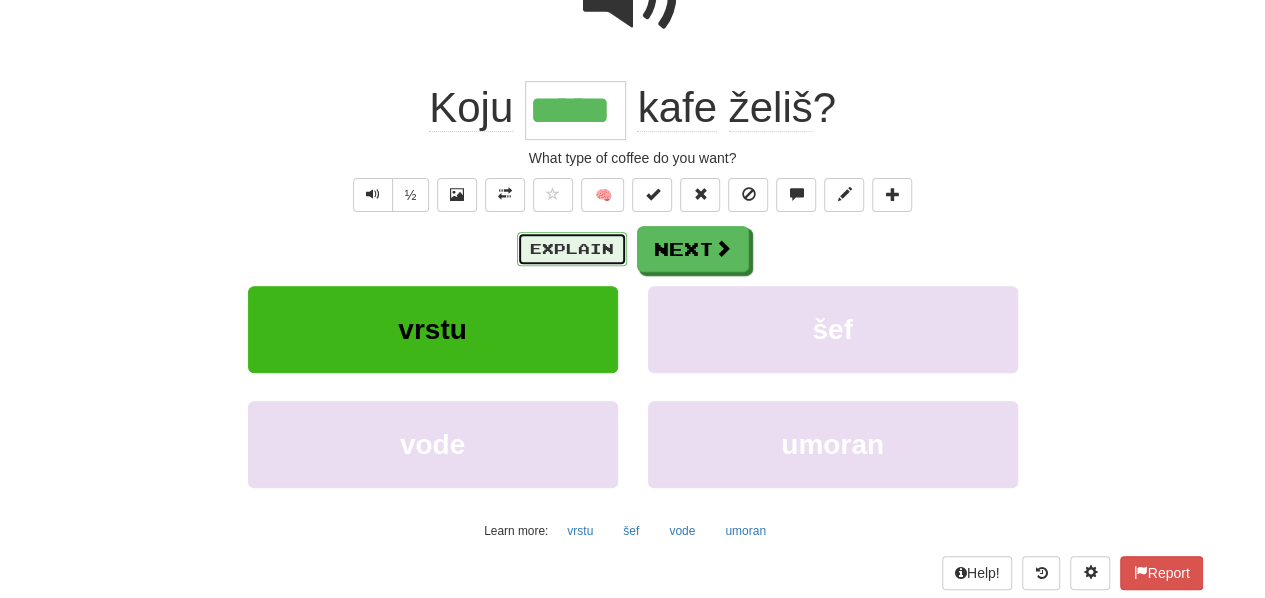 click on "Explain" at bounding box center (572, 249) 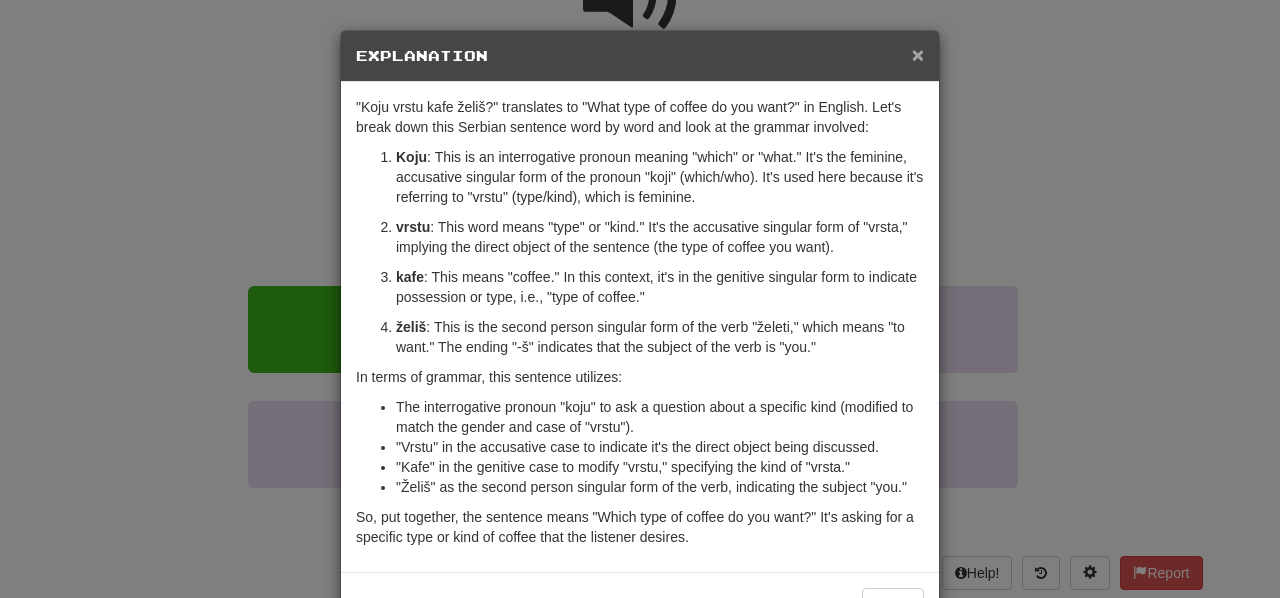 click on "×" at bounding box center (918, 54) 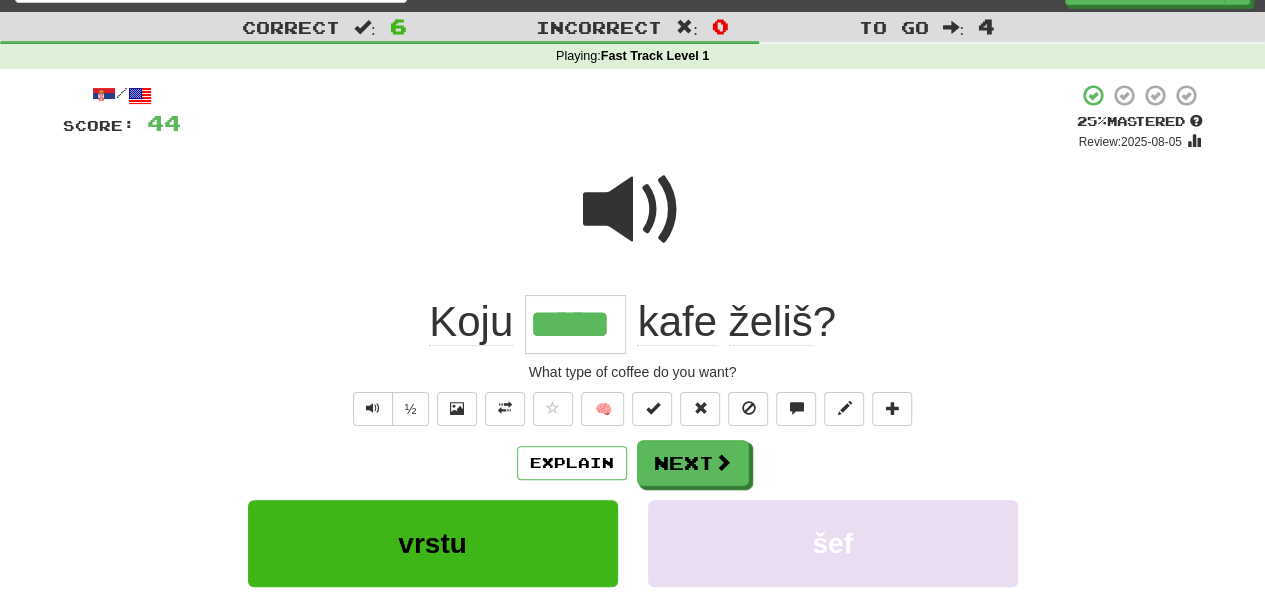 scroll, scrollTop: 38, scrollLeft: 0, axis: vertical 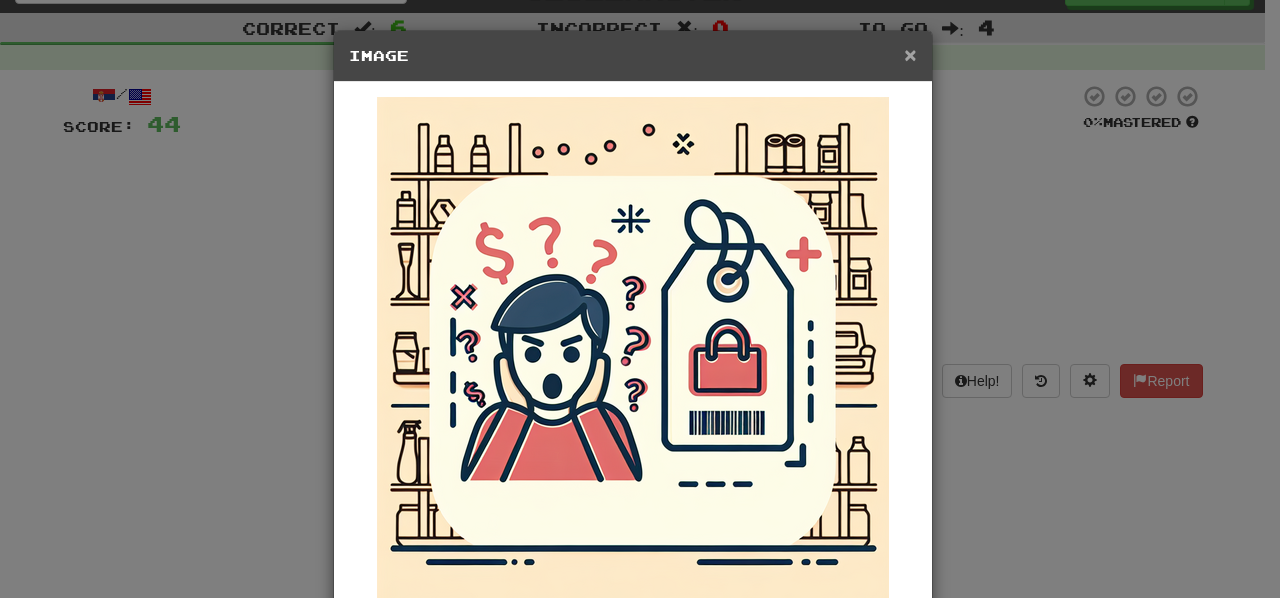 click on "×" at bounding box center [910, 54] 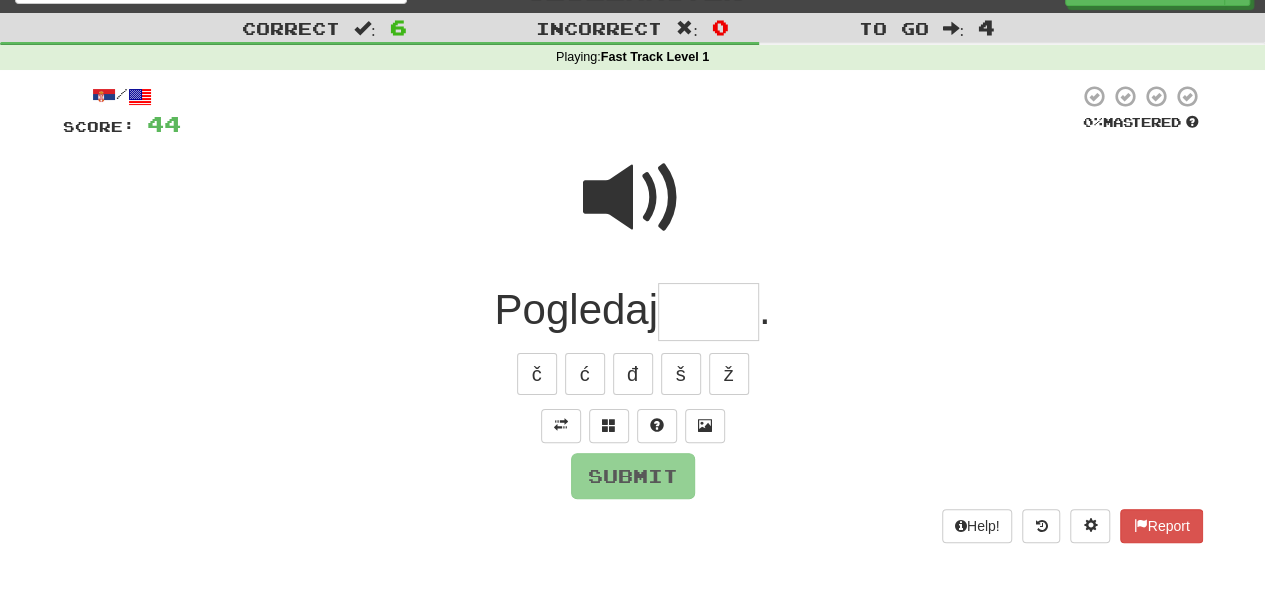 click at bounding box center [633, 198] 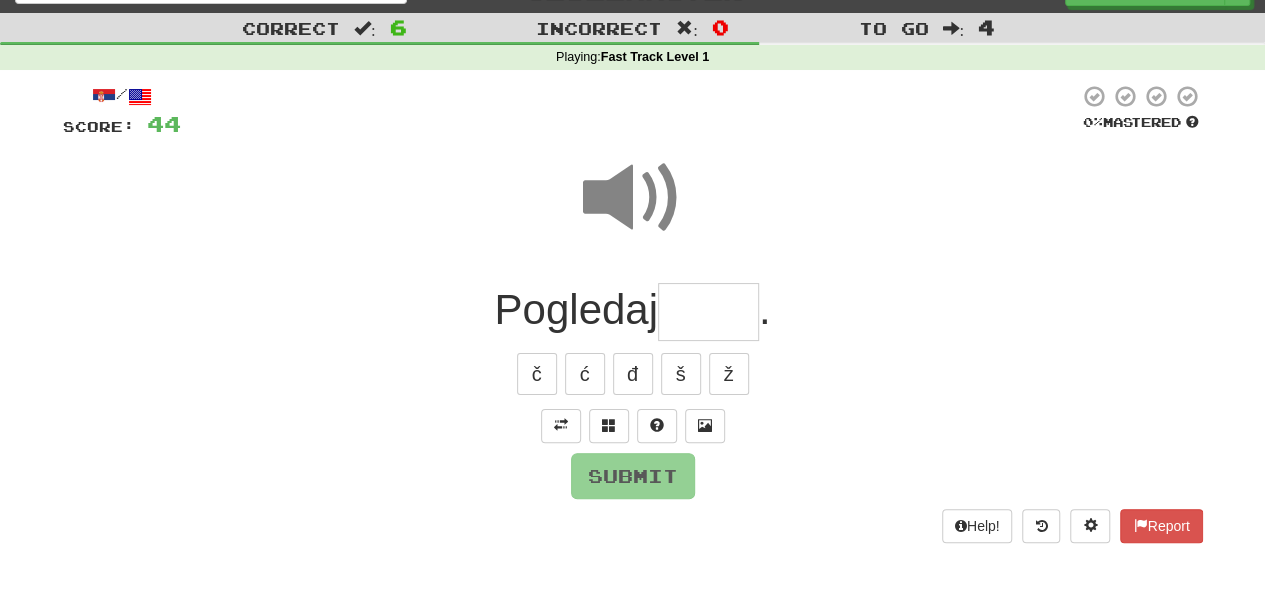 click at bounding box center [708, 312] 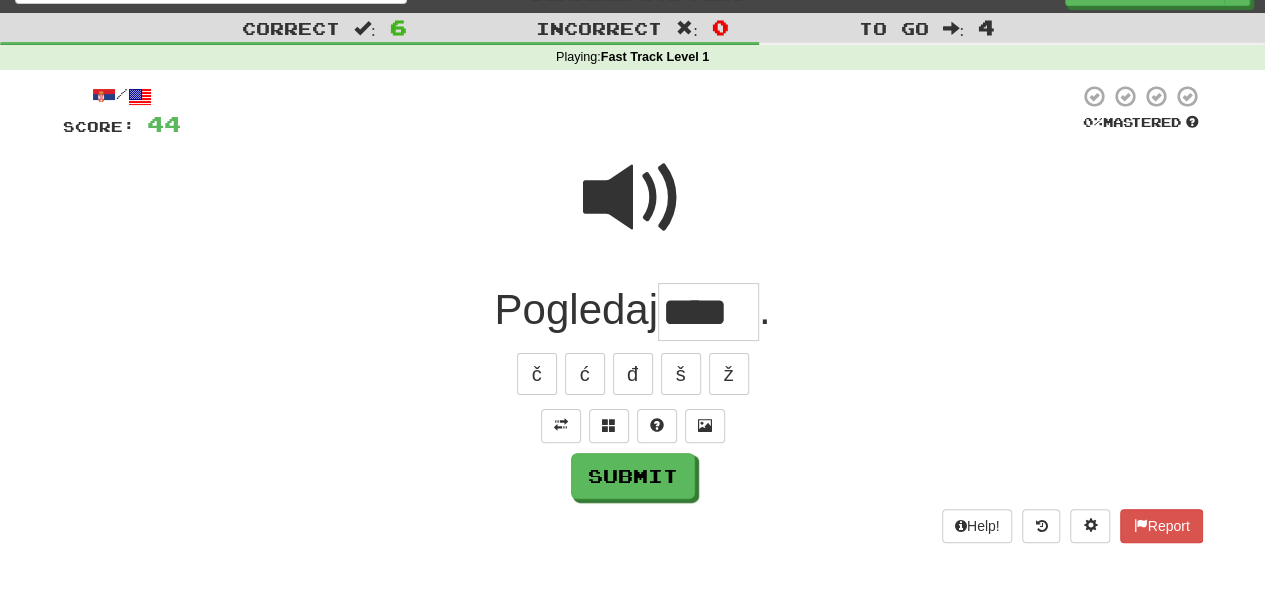 type on "****" 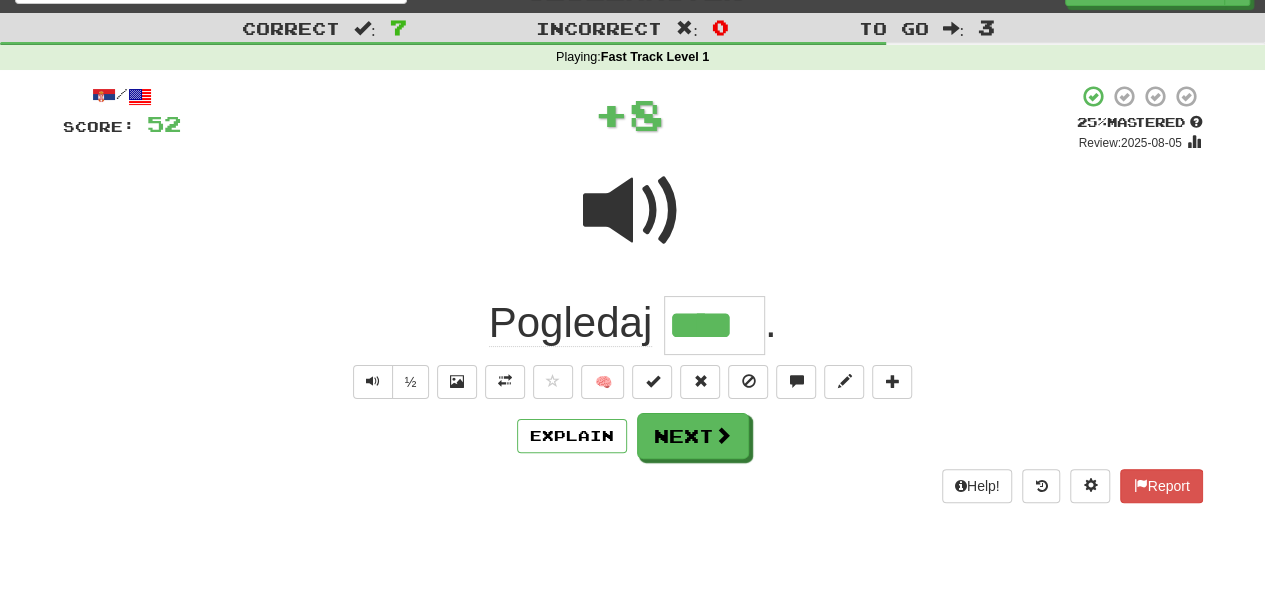 type 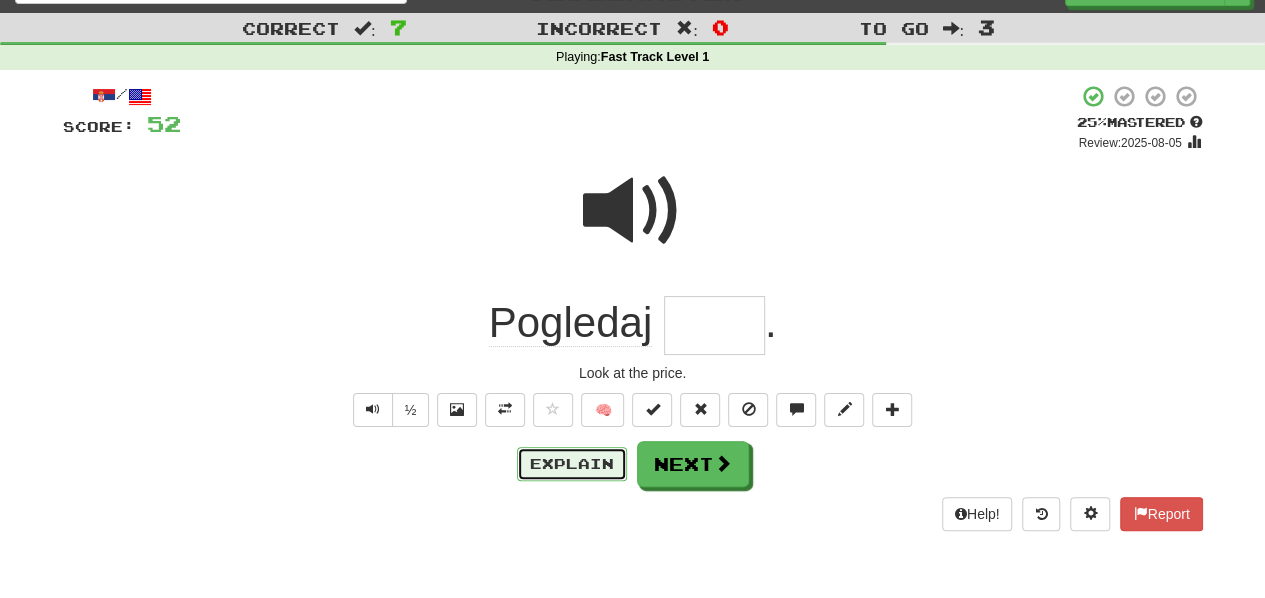click on "Explain" at bounding box center [572, 464] 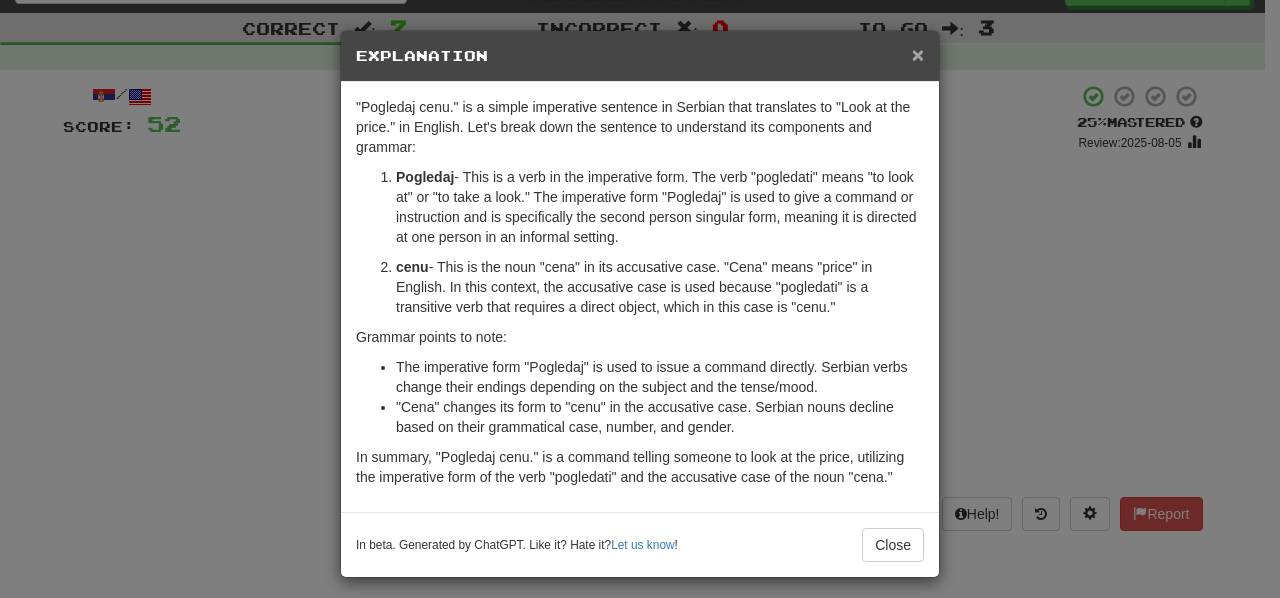 click on "×" at bounding box center [918, 54] 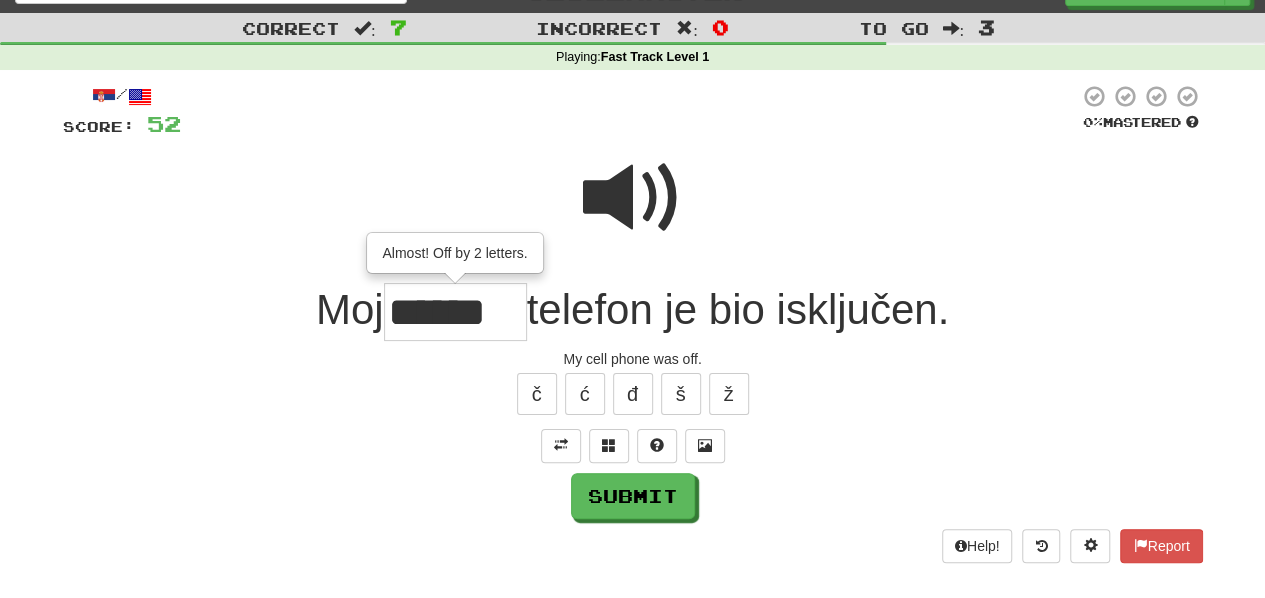 click at bounding box center [633, 198] 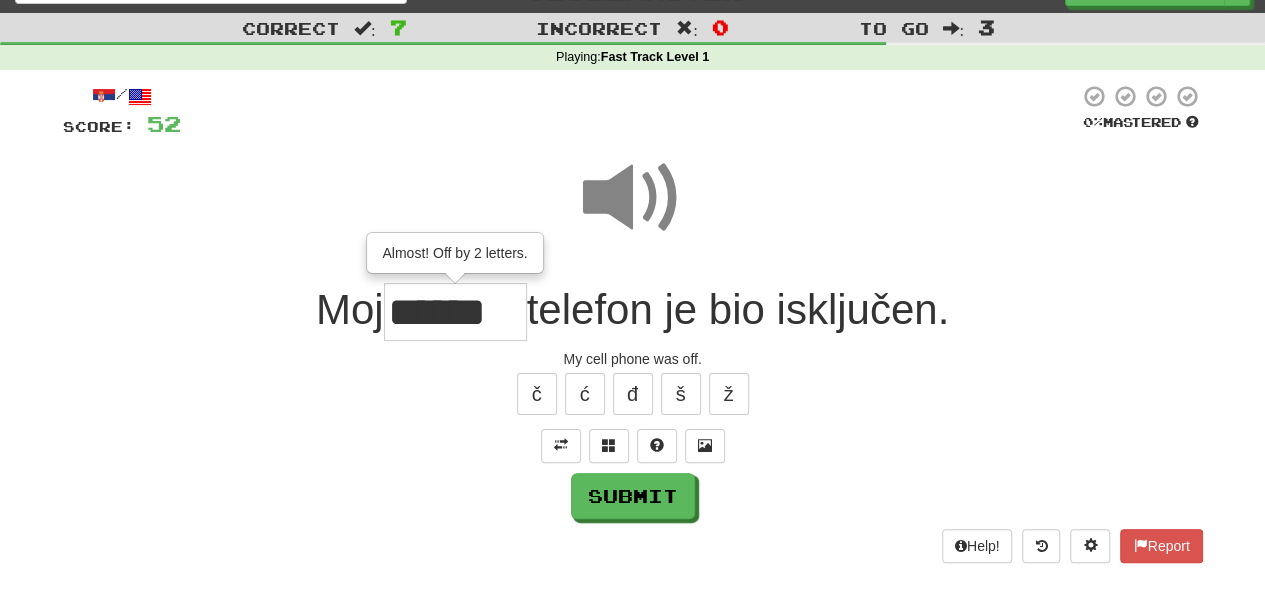 click on "******" at bounding box center [455, 312] 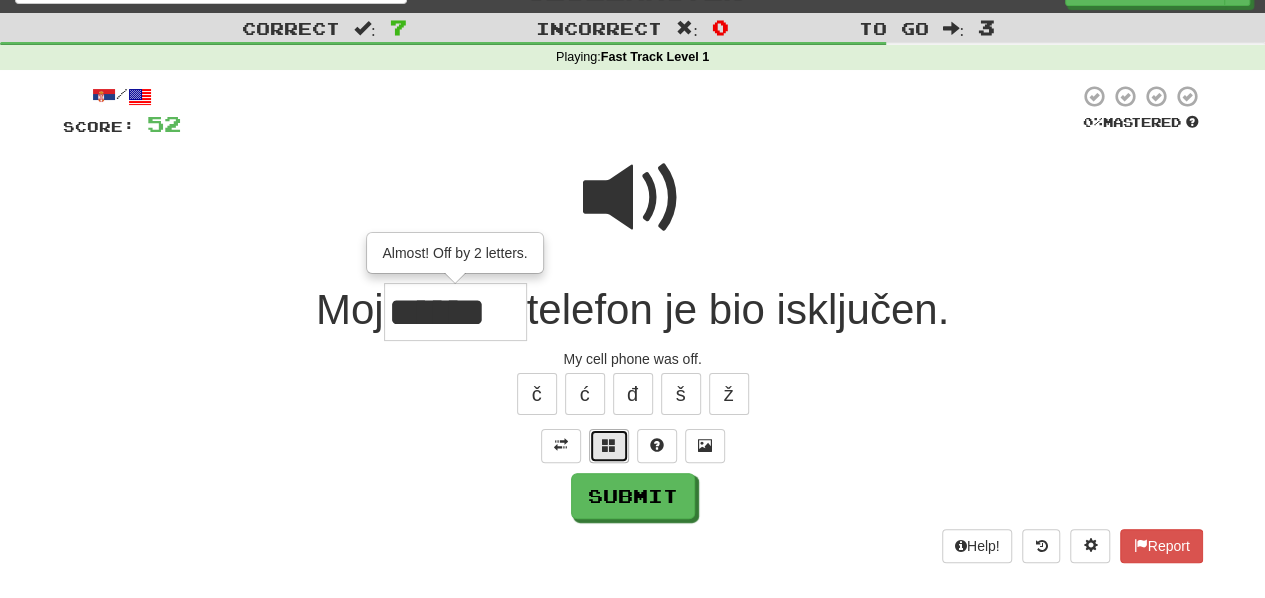 click at bounding box center [609, 446] 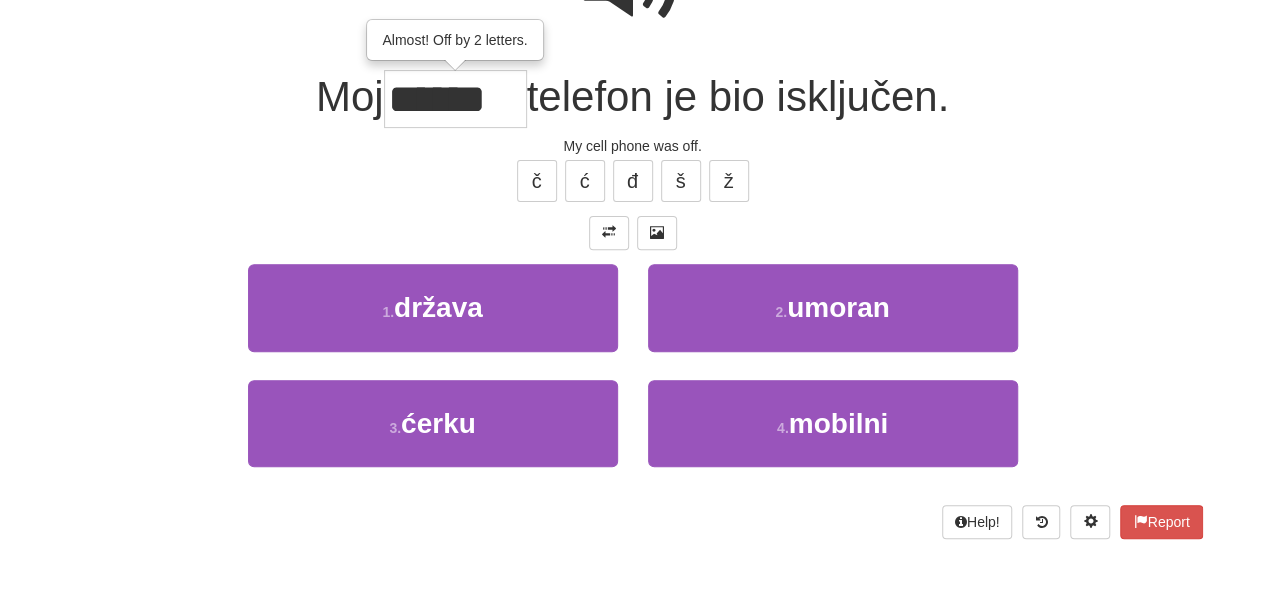 scroll, scrollTop: 262, scrollLeft: 0, axis: vertical 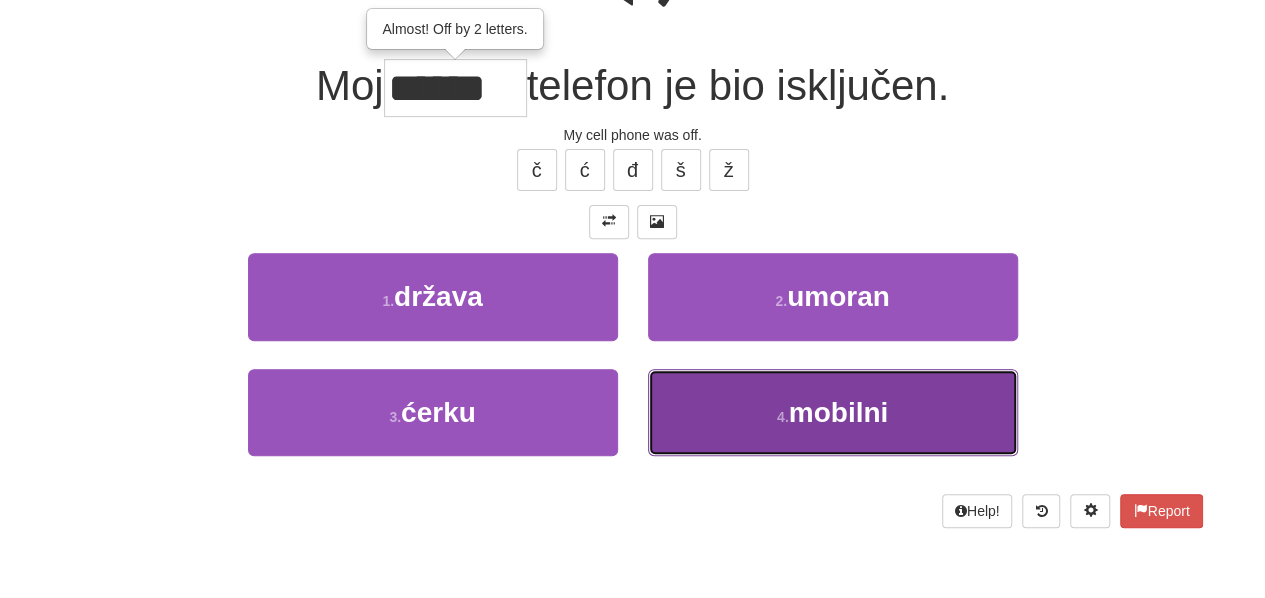 click on "mobilni" at bounding box center [839, 412] 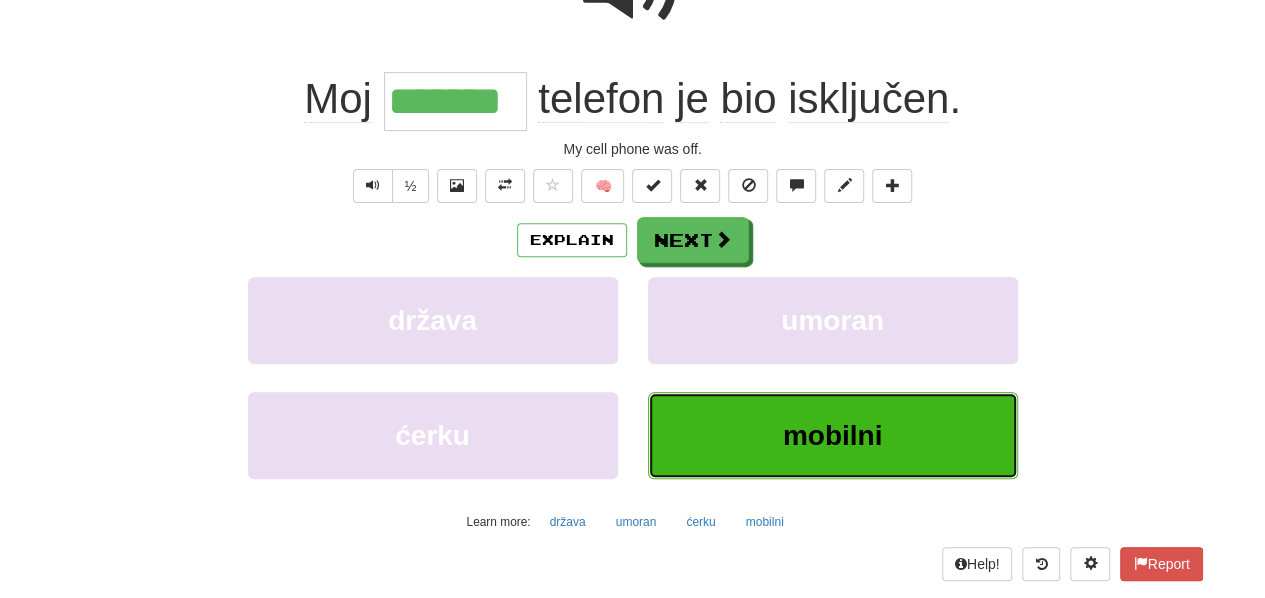 scroll, scrollTop: 275, scrollLeft: 0, axis: vertical 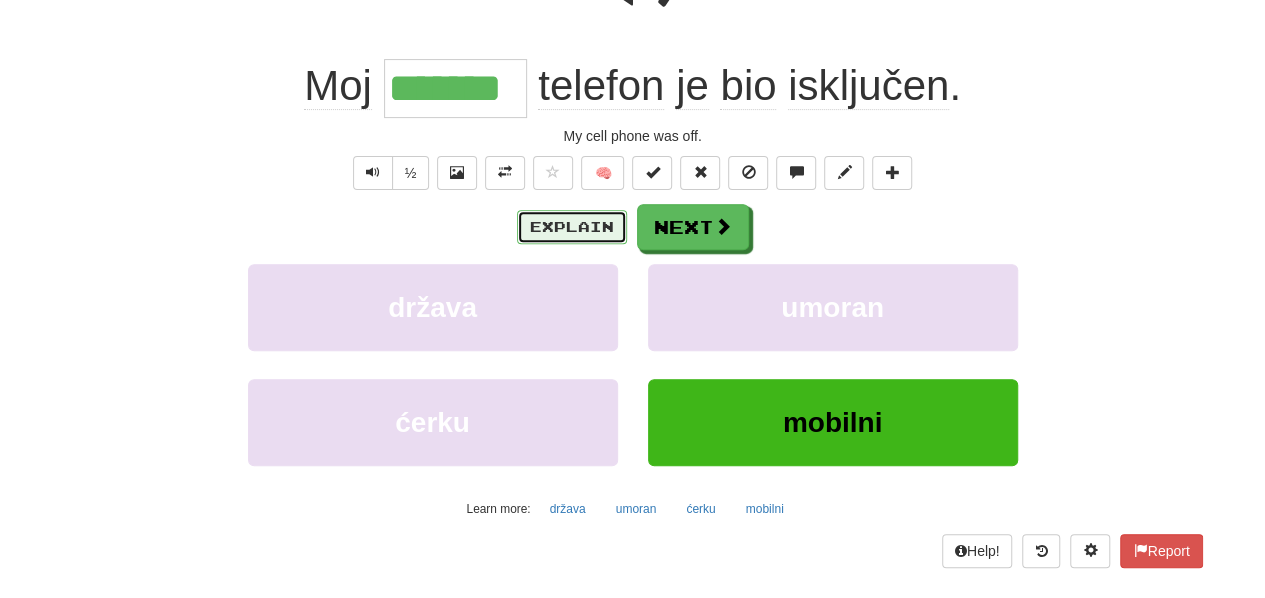 click on "Explain" at bounding box center (572, 227) 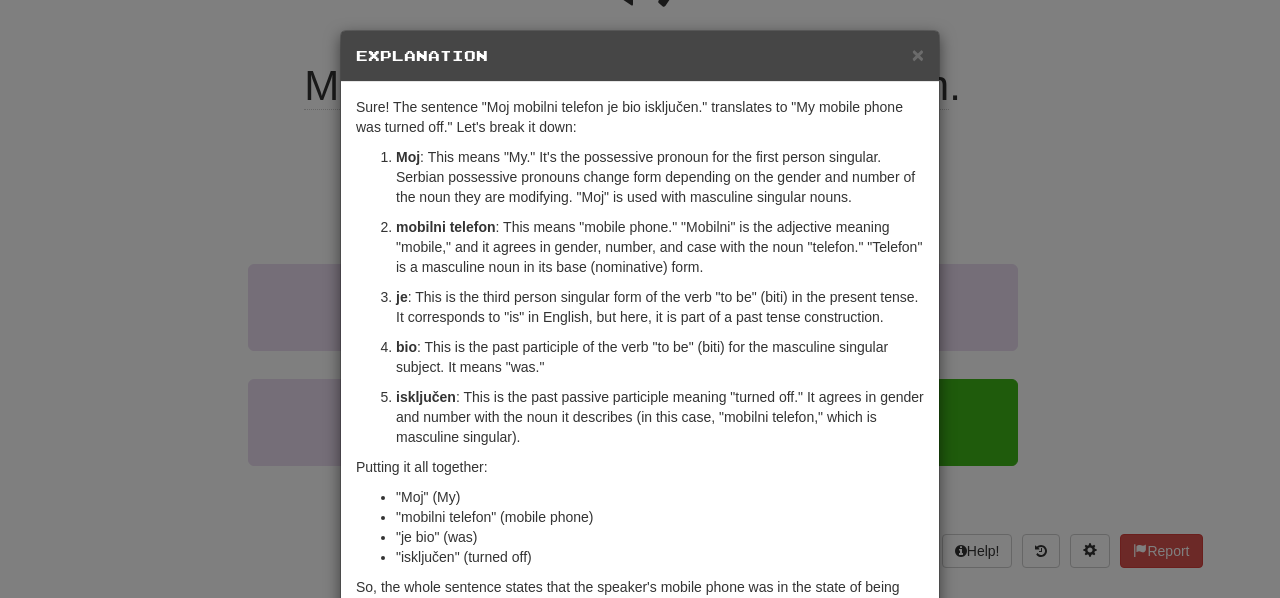 click on "Explanation" at bounding box center [640, 56] 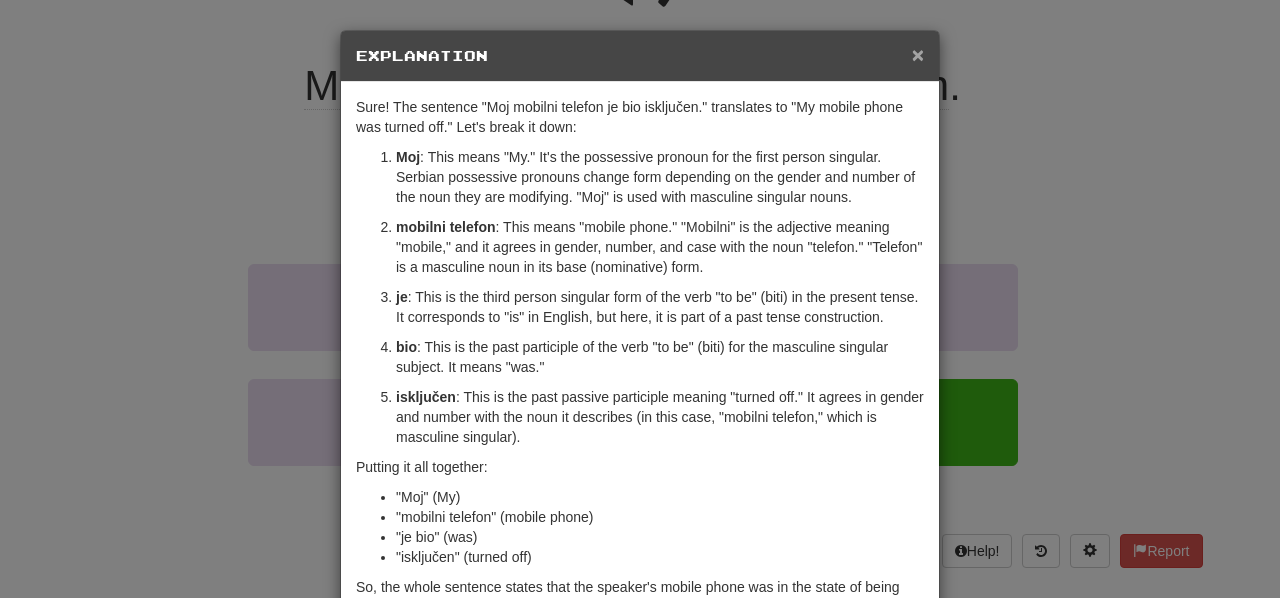 click on "×" at bounding box center [918, 54] 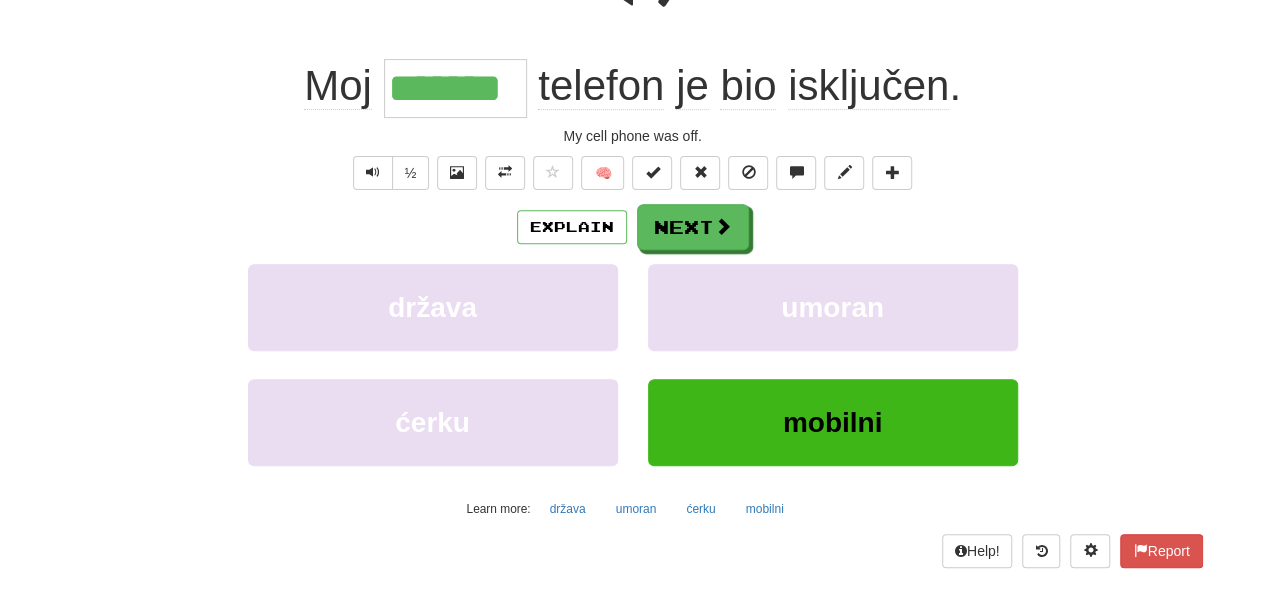 scroll, scrollTop: 0, scrollLeft: 0, axis: both 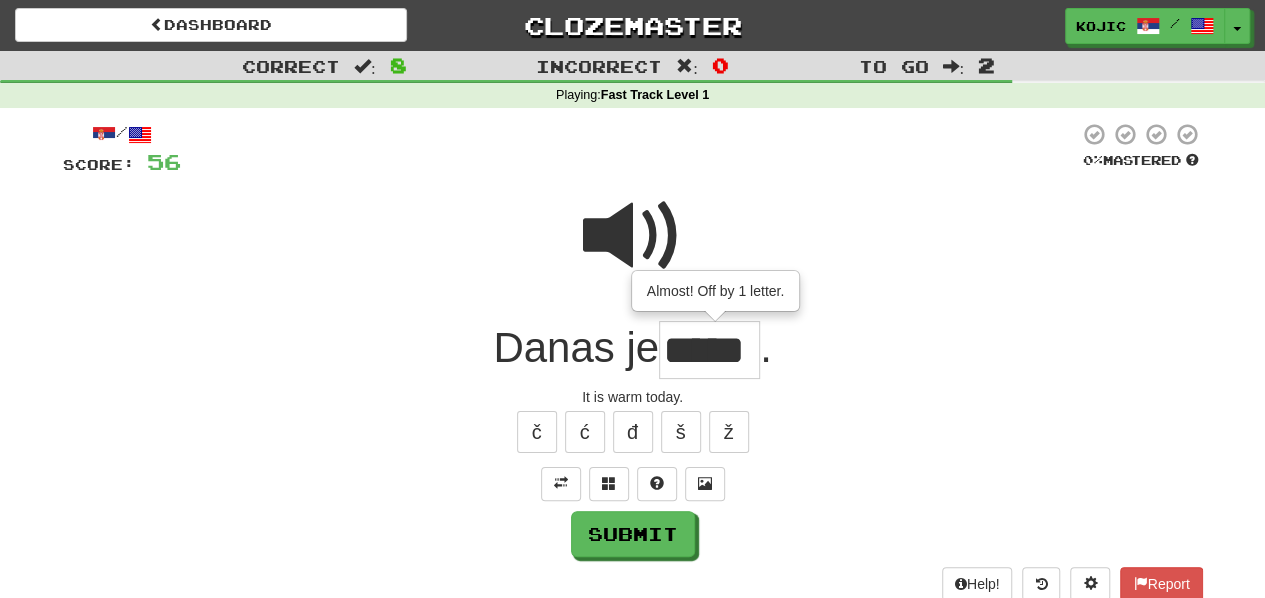 type on "*****" 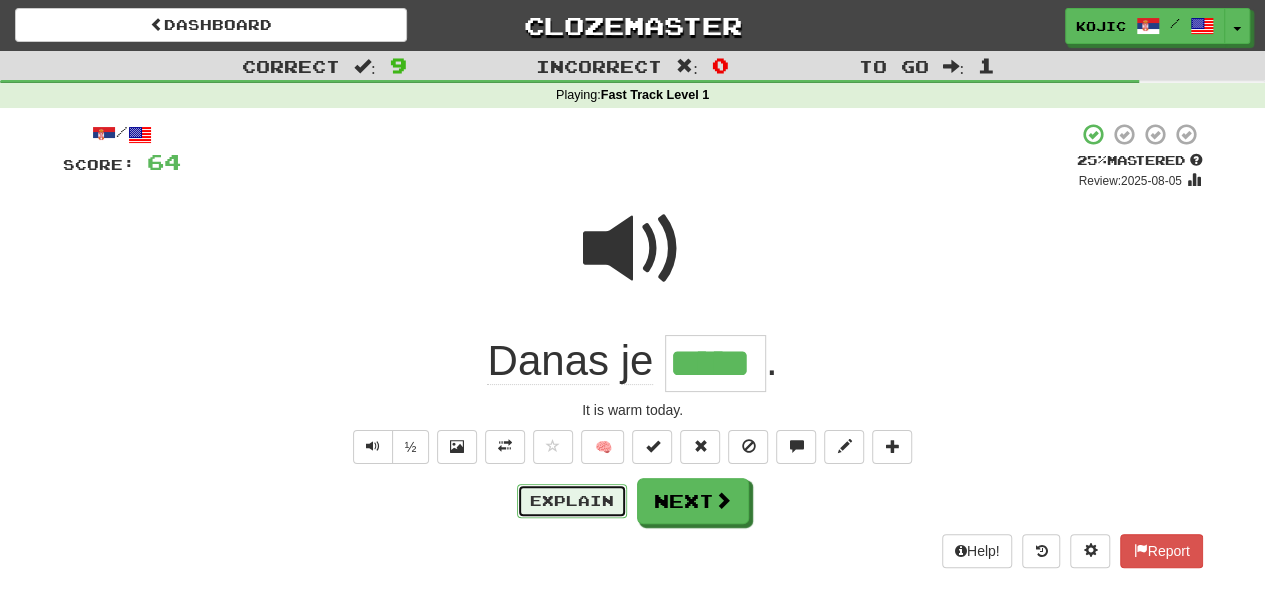click on "Explain" at bounding box center (572, 501) 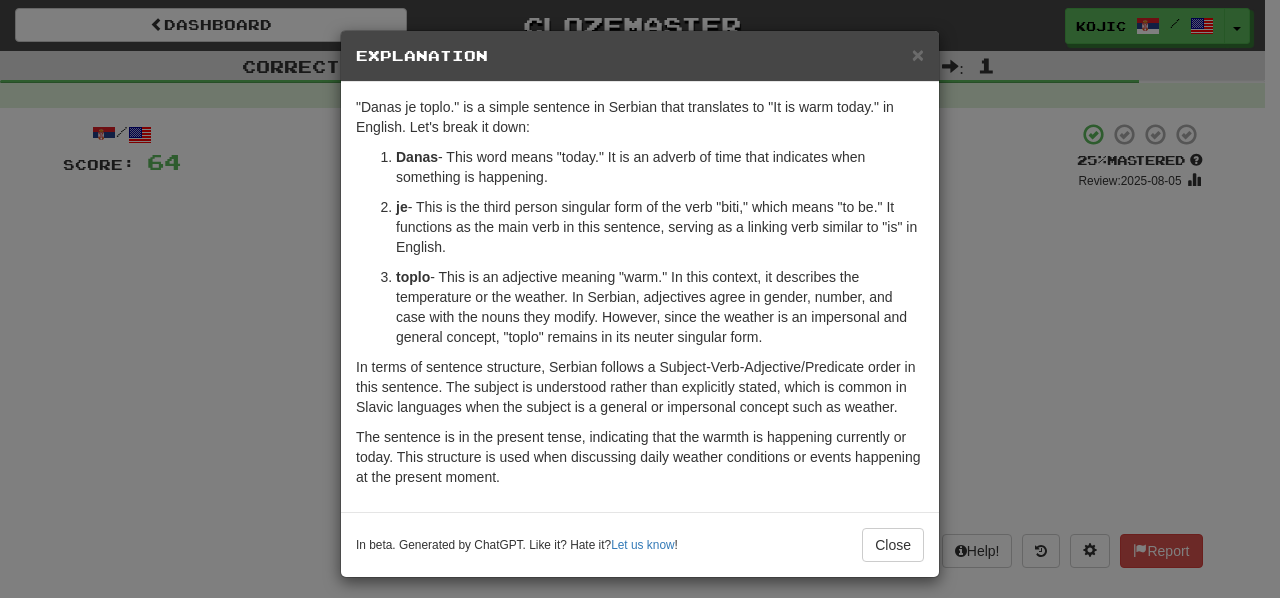 click on "× Explanation" at bounding box center [640, 56] 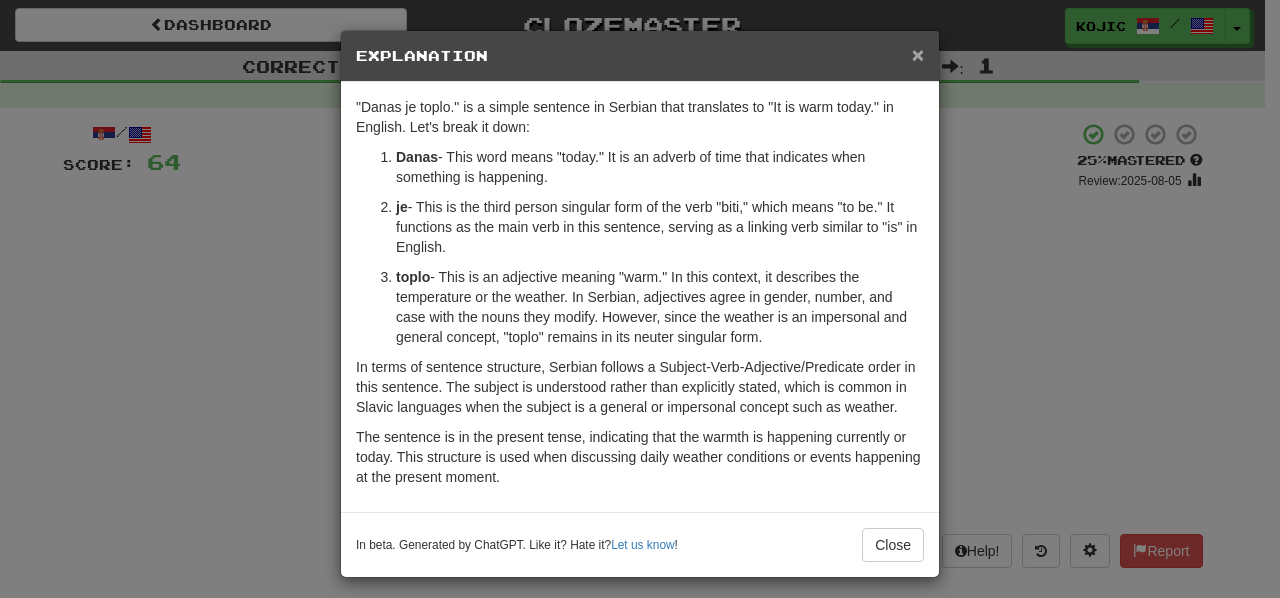 click on "×" at bounding box center [918, 54] 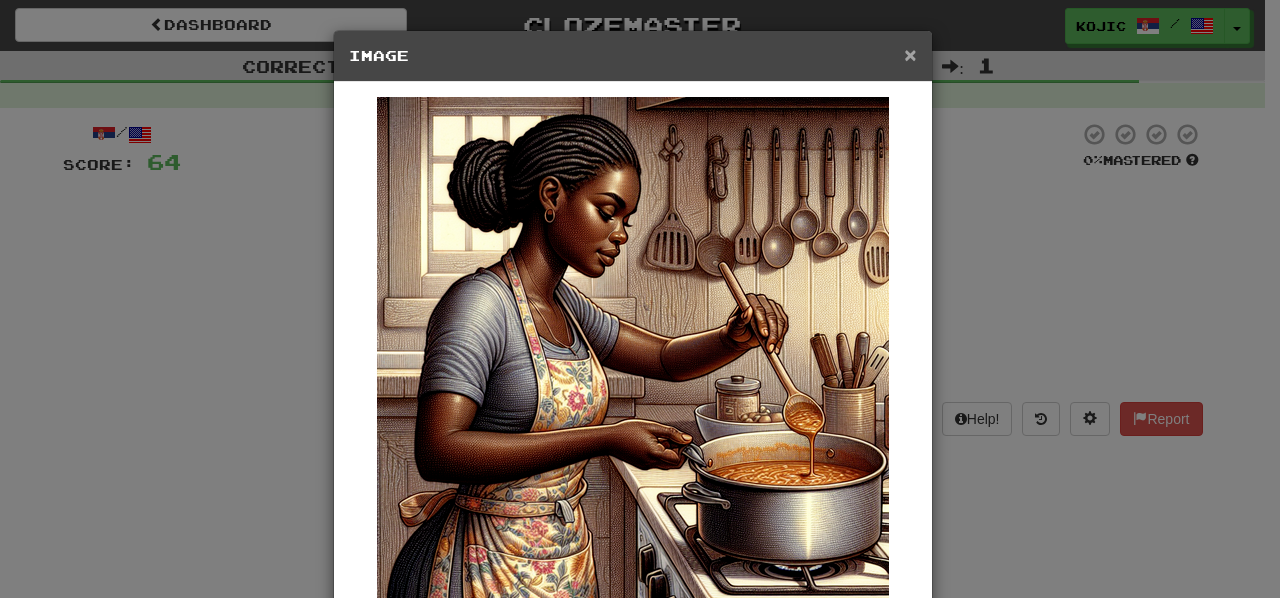 click on "×" at bounding box center (910, 54) 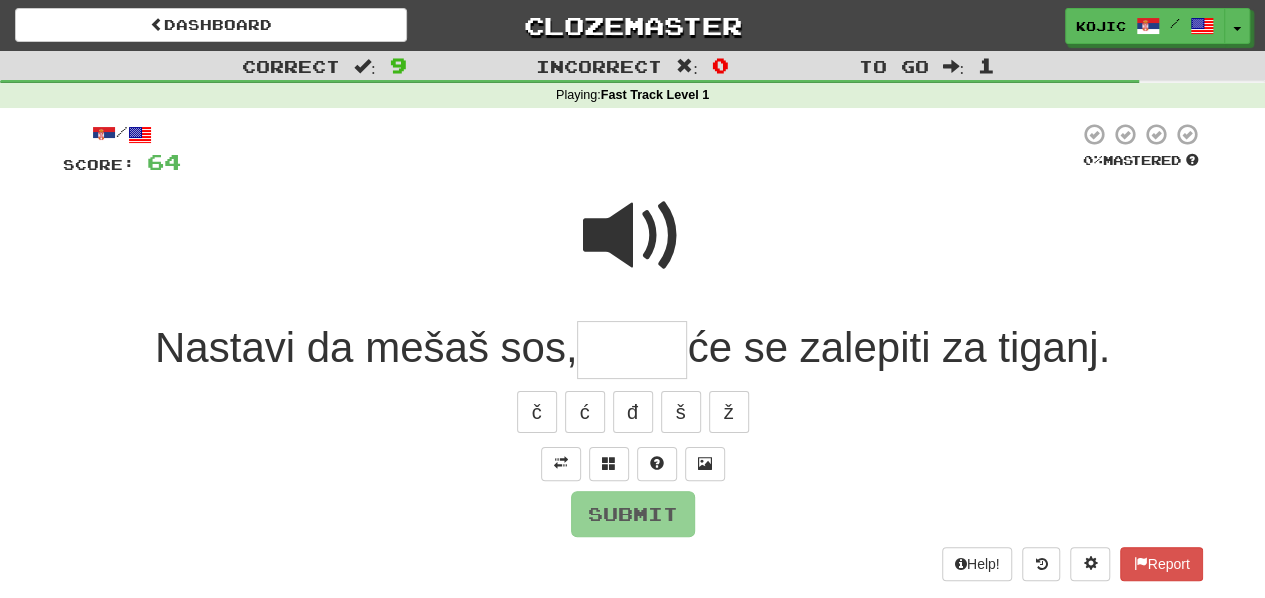 click at bounding box center (633, 236) 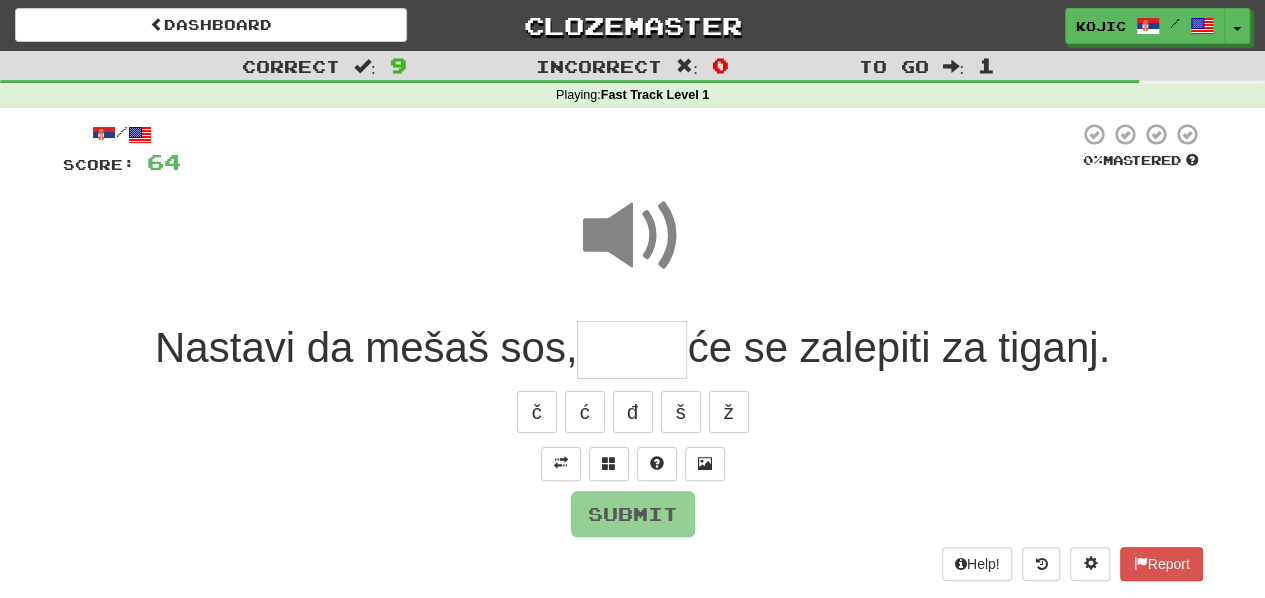 click at bounding box center (632, 350) 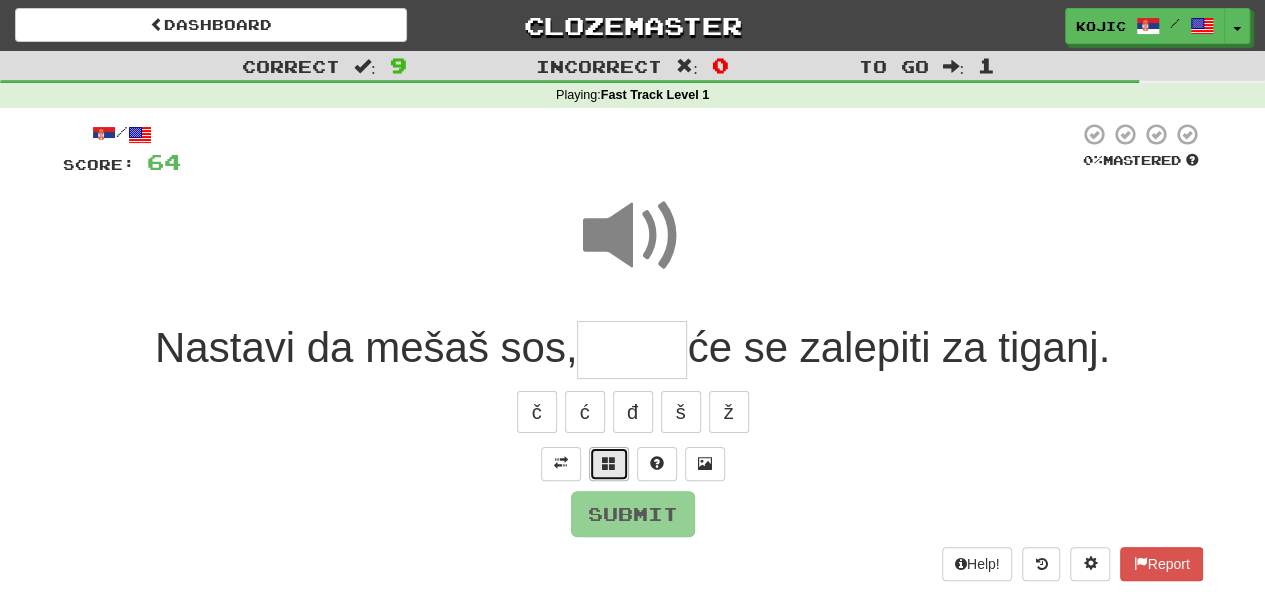click at bounding box center [609, 463] 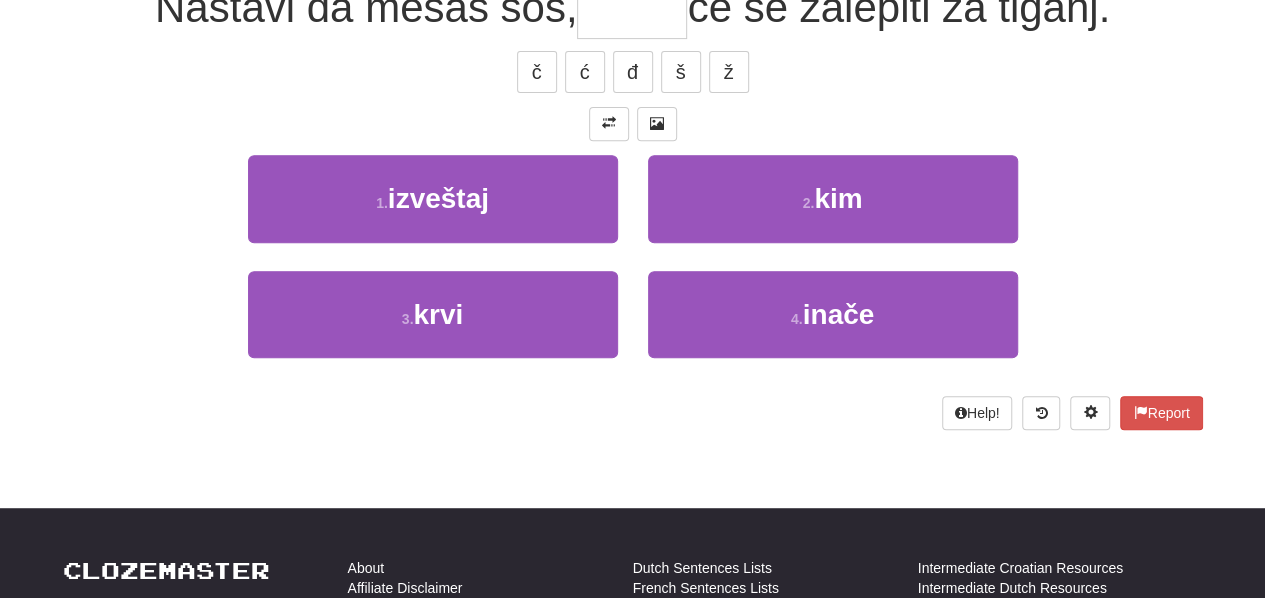 scroll, scrollTop: 255, scrollLeft: 0, axis: vertical 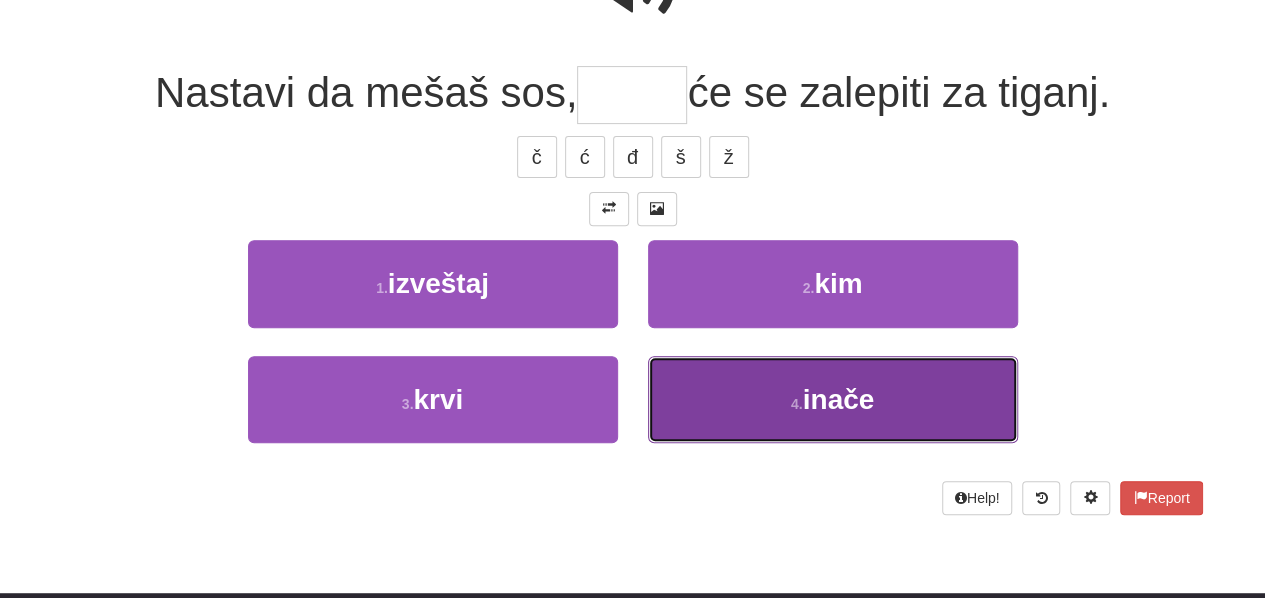 click on "4 .  inače" at bounding box center [833, 399] 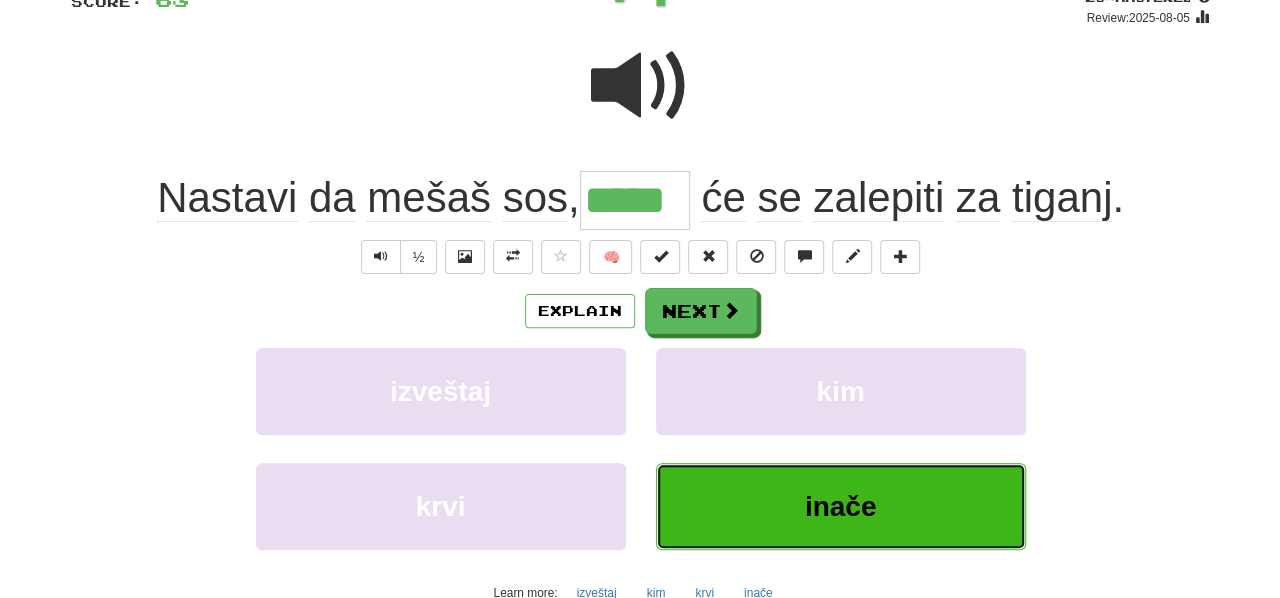 scroll, scrollTop: 162, scrollLeft: 0, axis: vertical 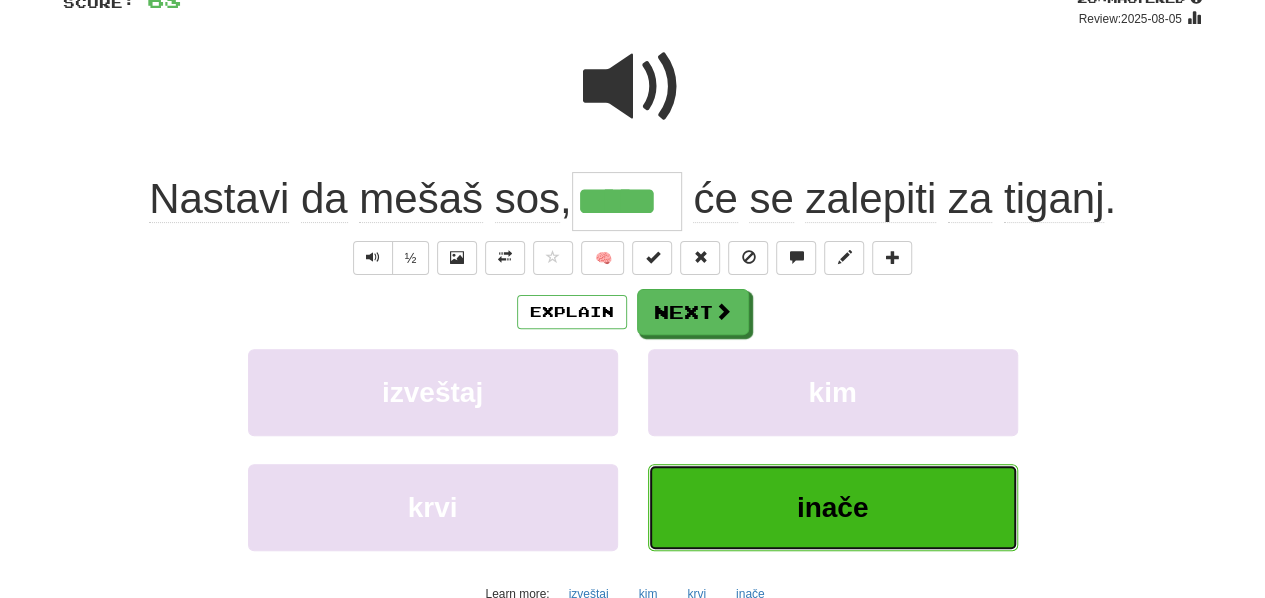 type 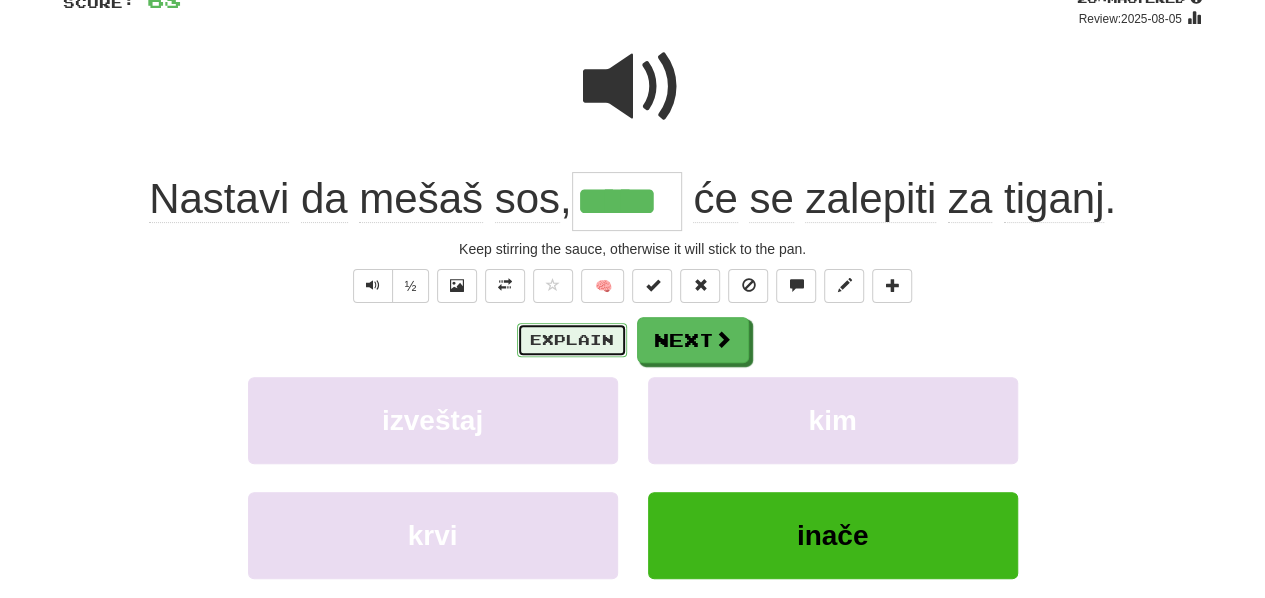 click on "Explain" at bounding box center [572, 340] 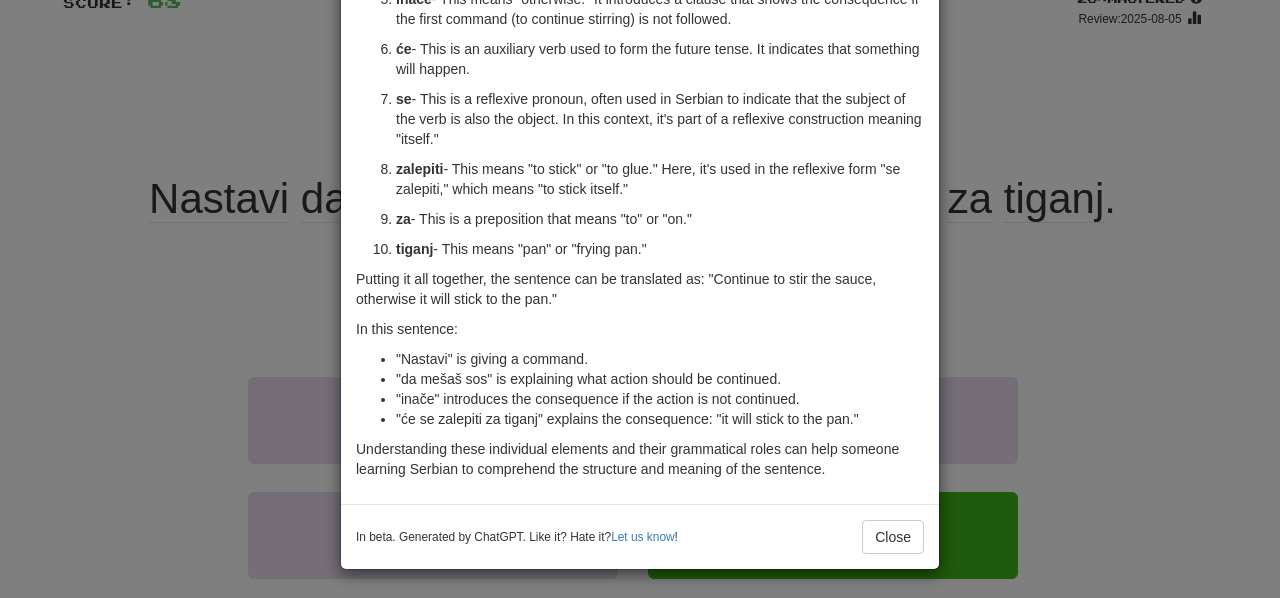 scroll, scrollTop: 0, scrollLeft: 0, axis: both 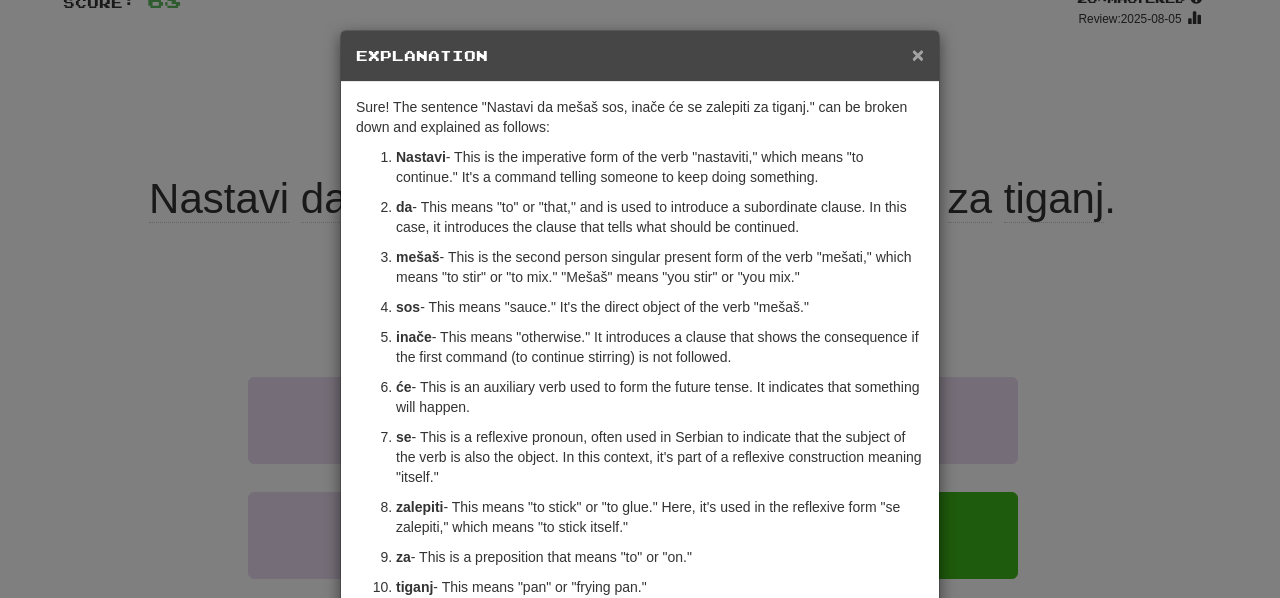 click on "×" at bounding box center [918, 54] 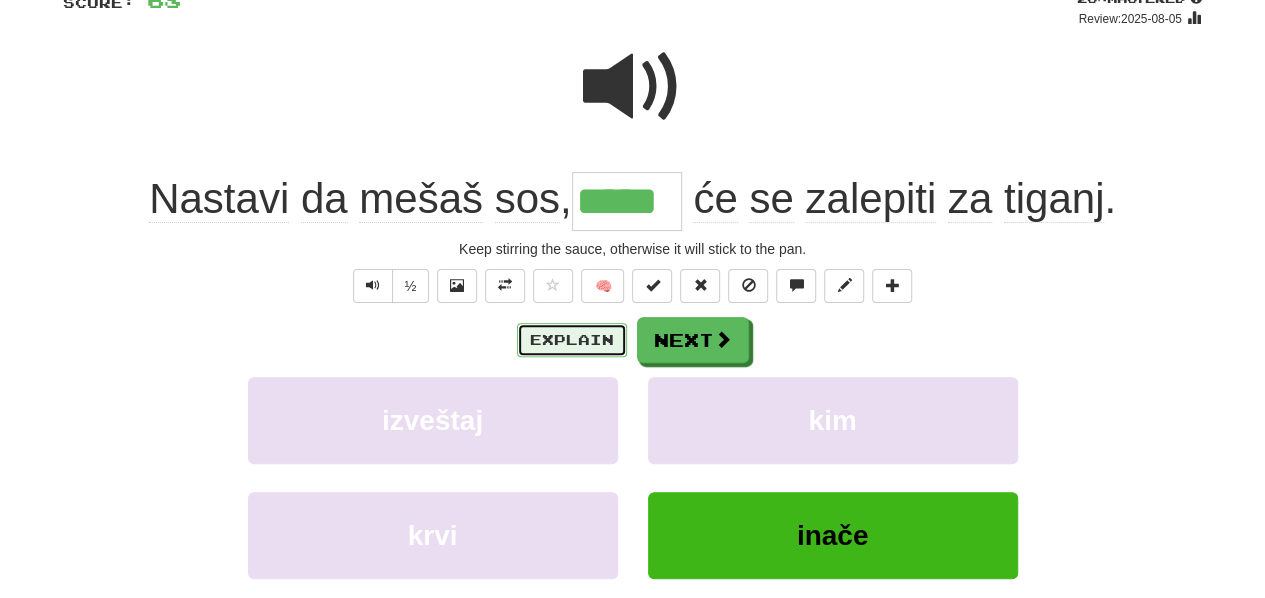 click on "Explain" at bounding box center (572, 340) 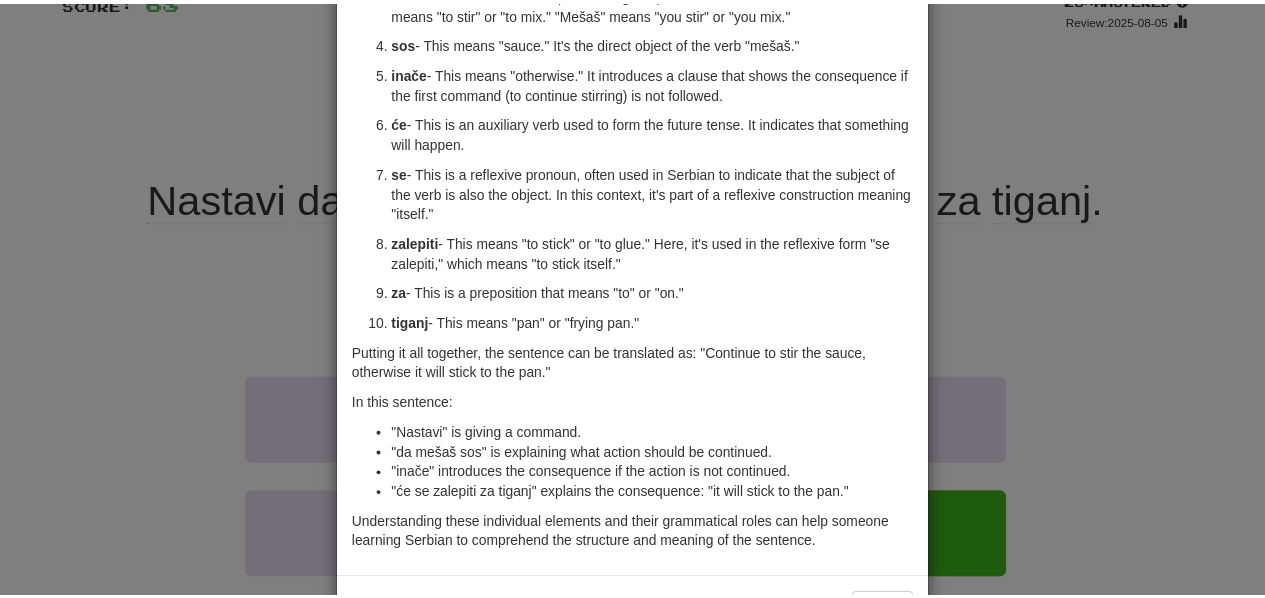 scroll, scrollTop: 0, scrollLeft: 0, axis: both 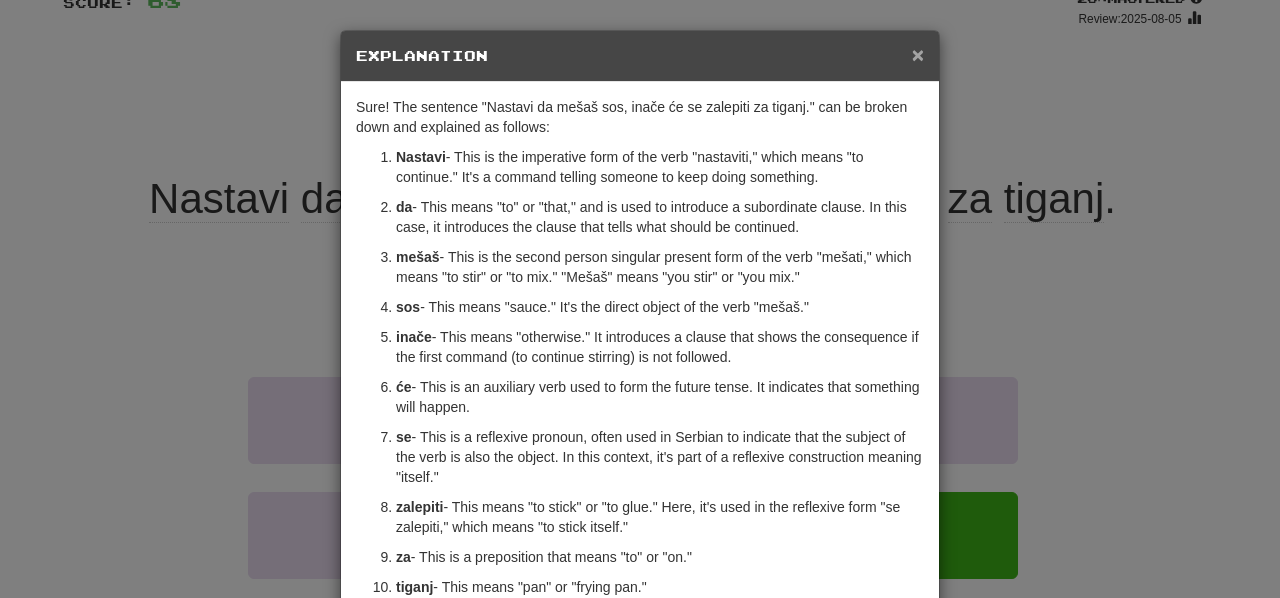 click on "×" at bounding box center [918, 54] 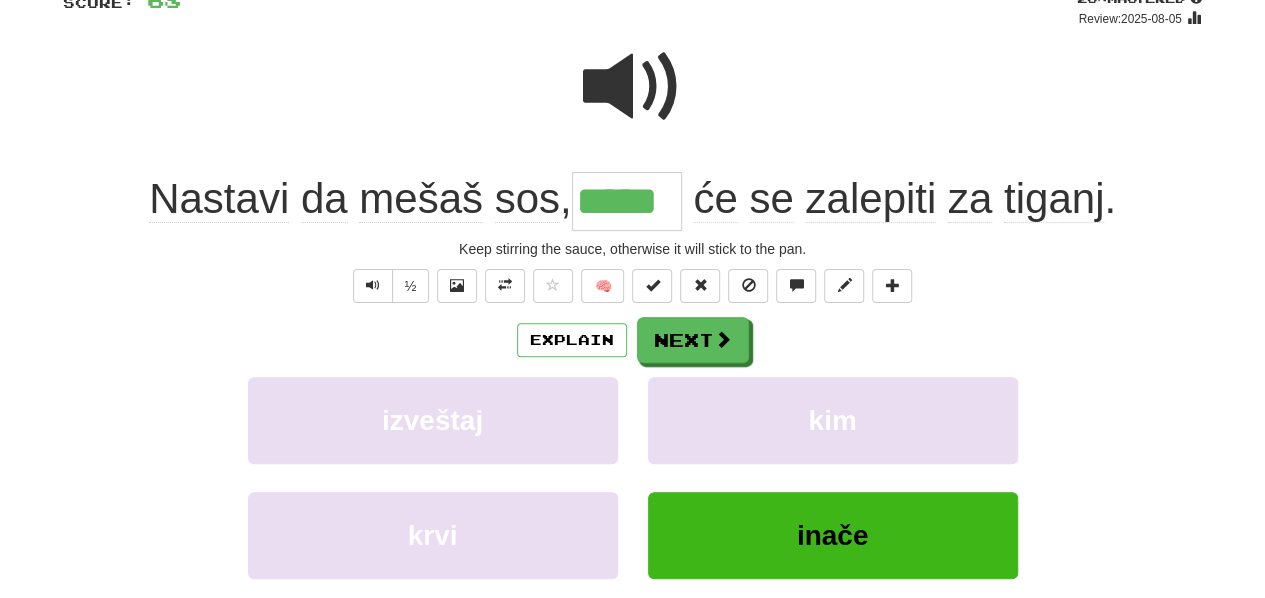 scroll, scrollTop: 0, scrollLeft: 0, axis: both 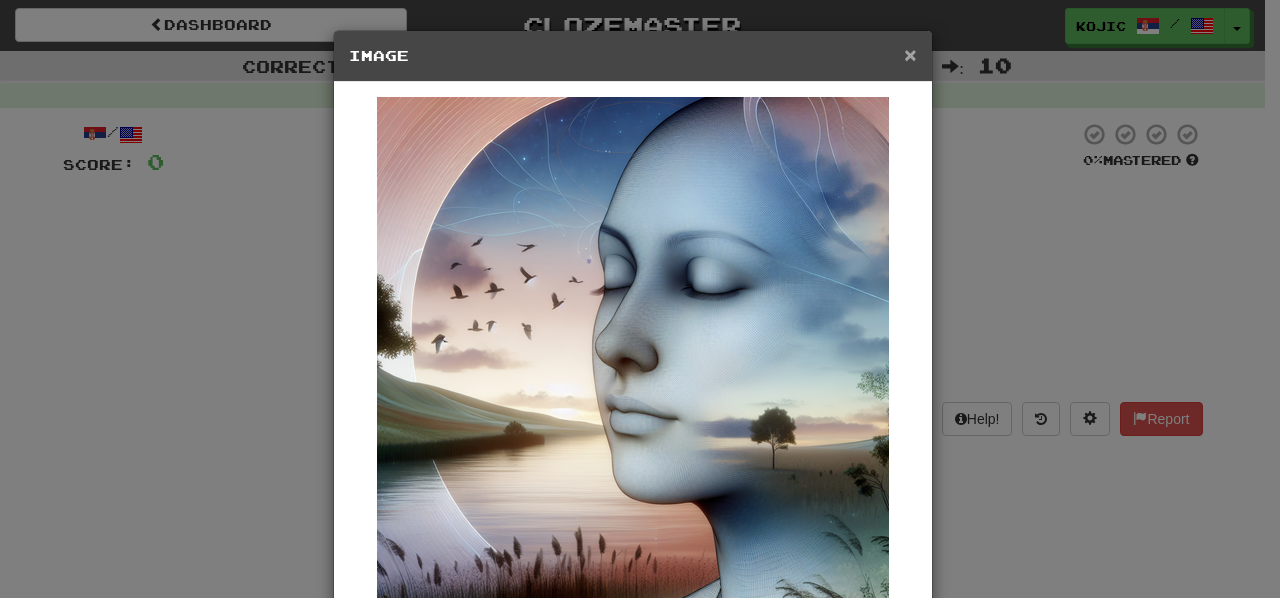 click on "×" at bounding box center (910, 54) 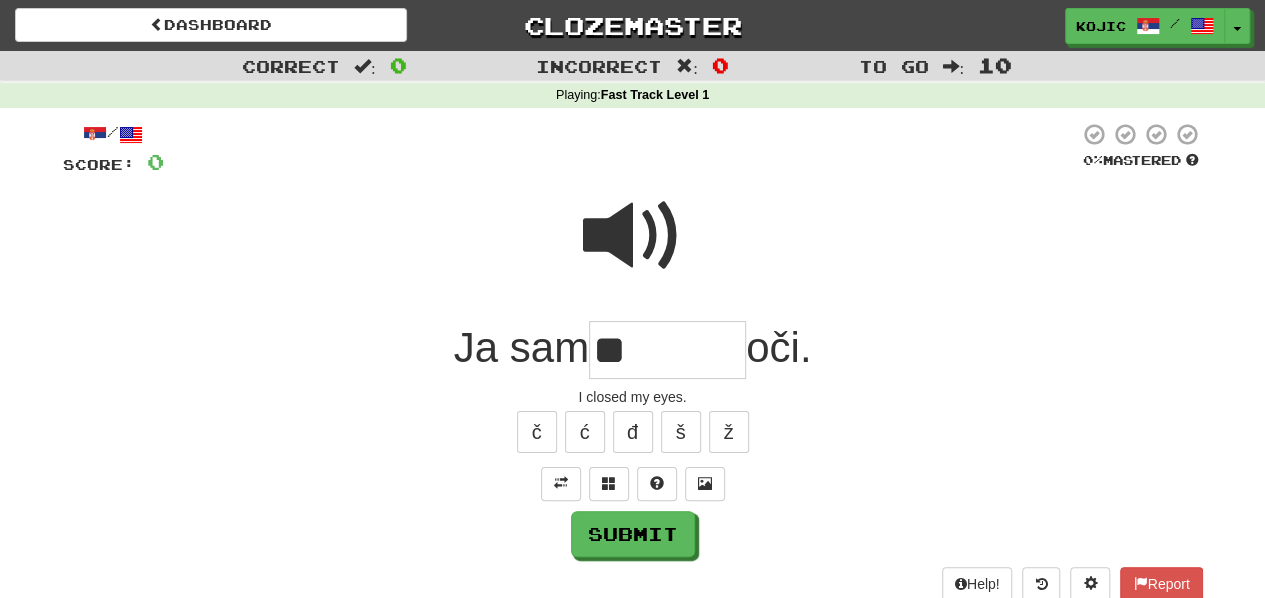 type on "*" 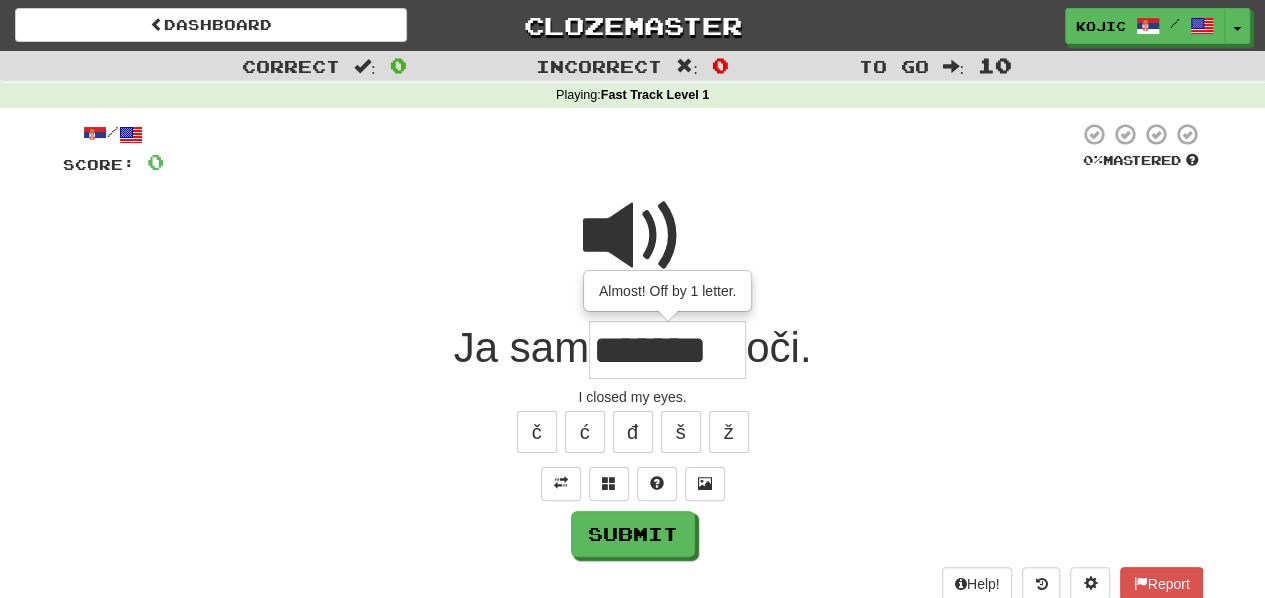 click on "*******" at bounding box center [667, 350] 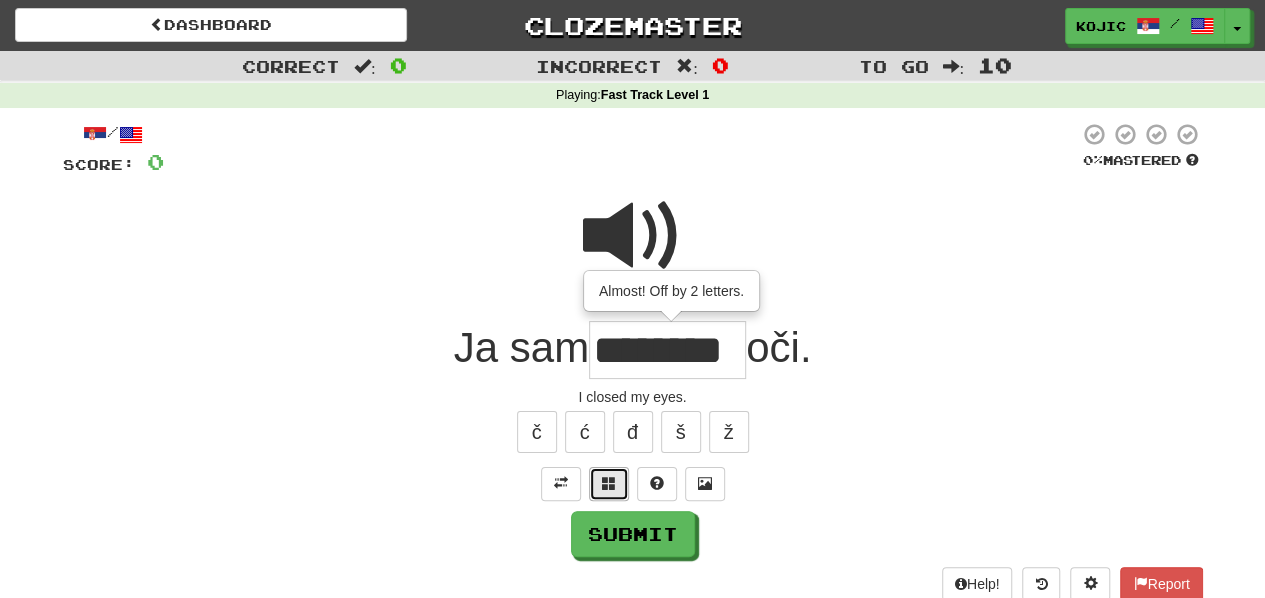 click at bounding box center (609, 483) 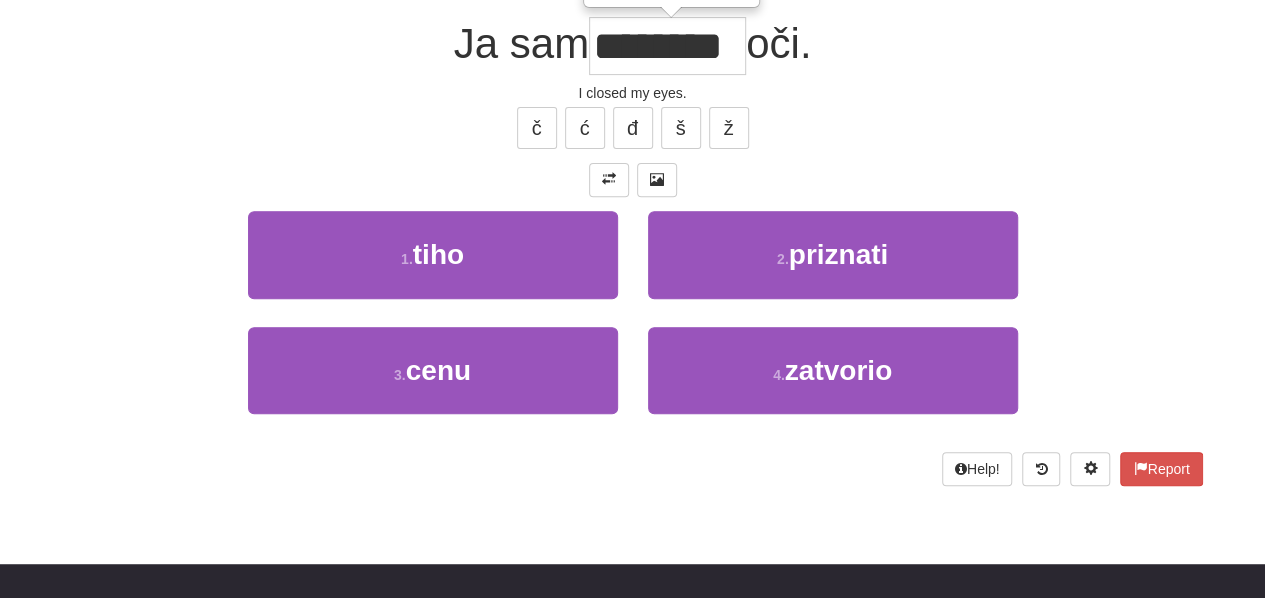 scroll, scrollTop: 311, scrollLeft: 0, axis: vertical 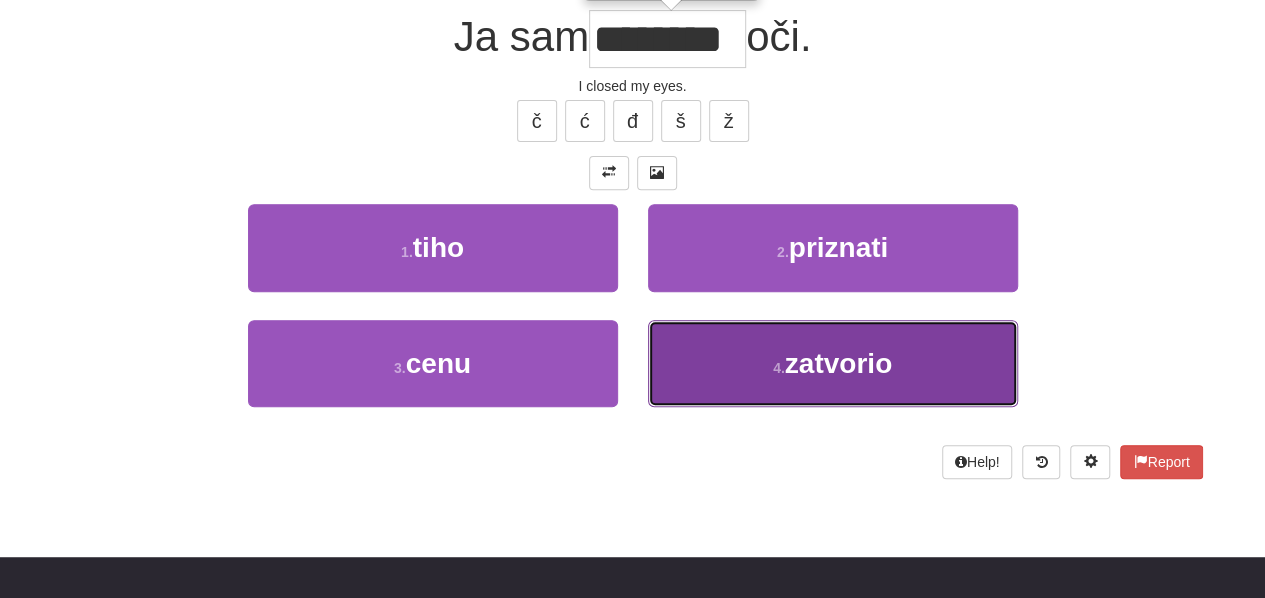 click on "zatvorio" at bounding box center (838, 363) 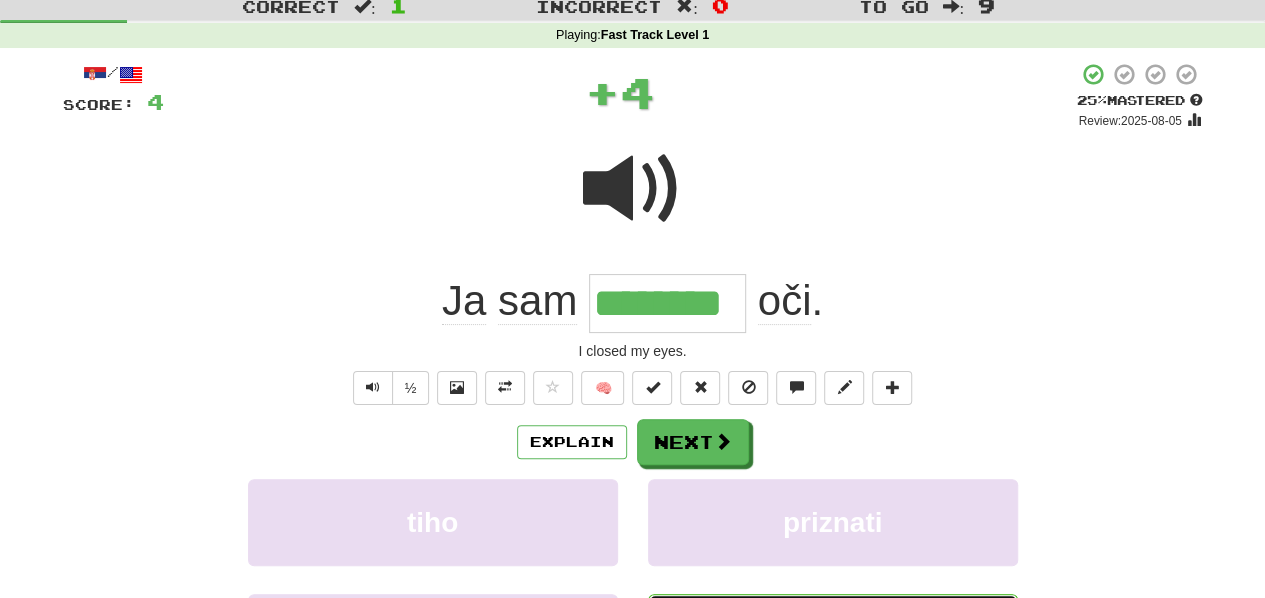 scroll, scrollTop: 0, scrollLeft: 0, axis: both 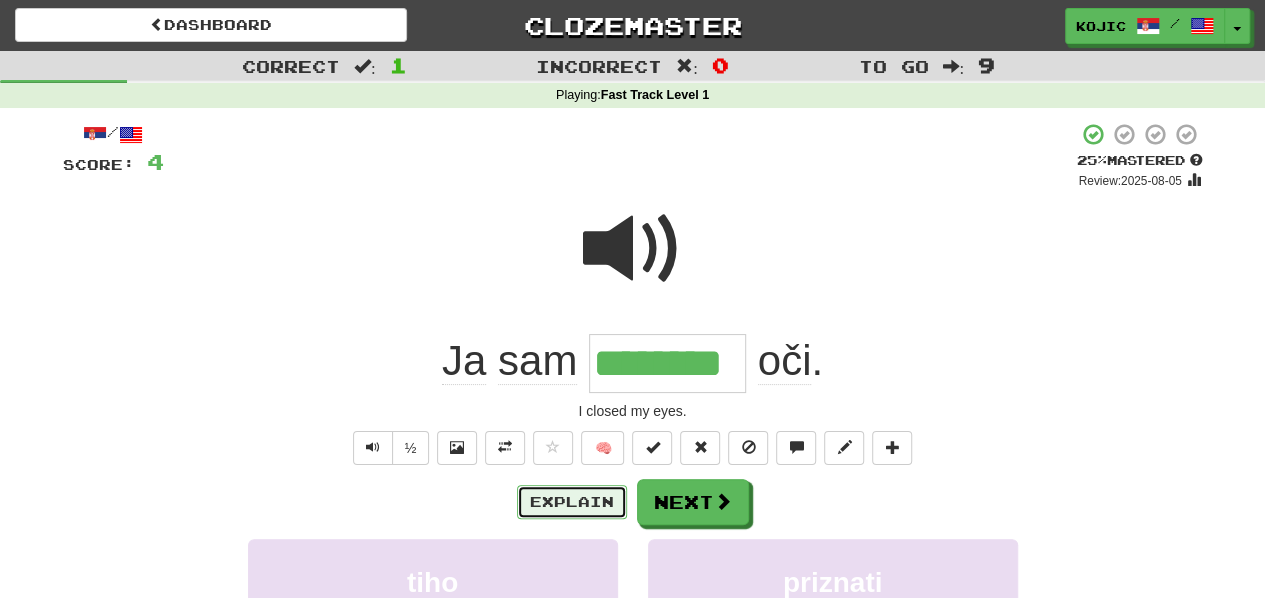 click on "Explain" at bounding box center [572, 502] 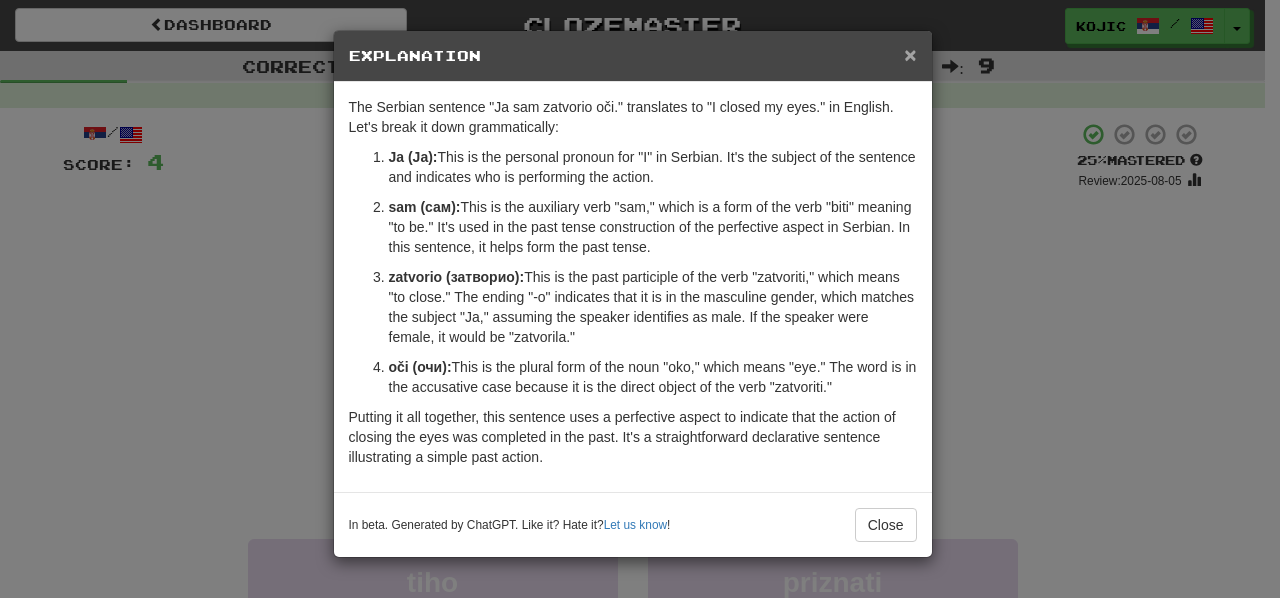 click on "×" at bounding box center [910, 54] 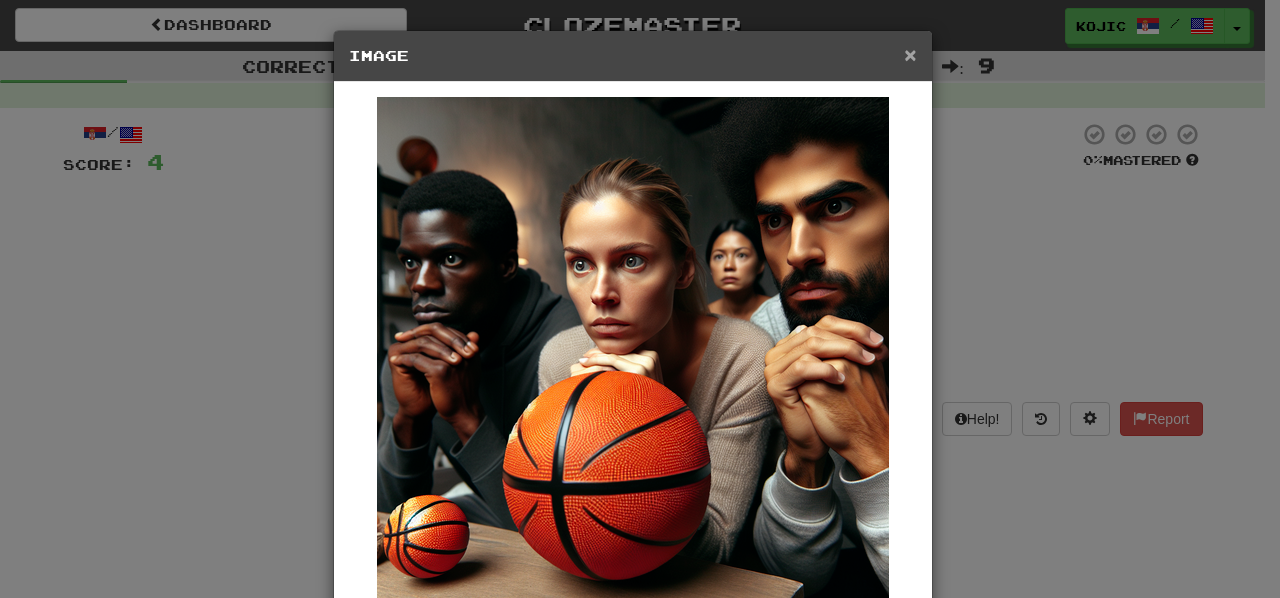 click on "×" at bounding box center (910, 54) 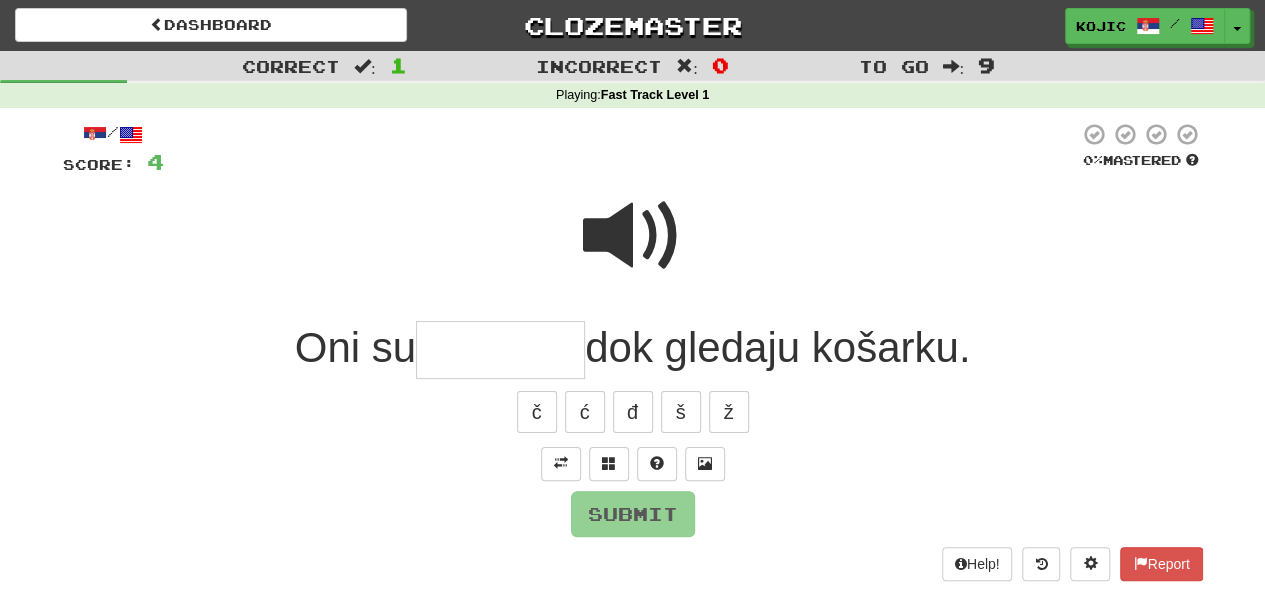 click at bounding box center (633, 236) 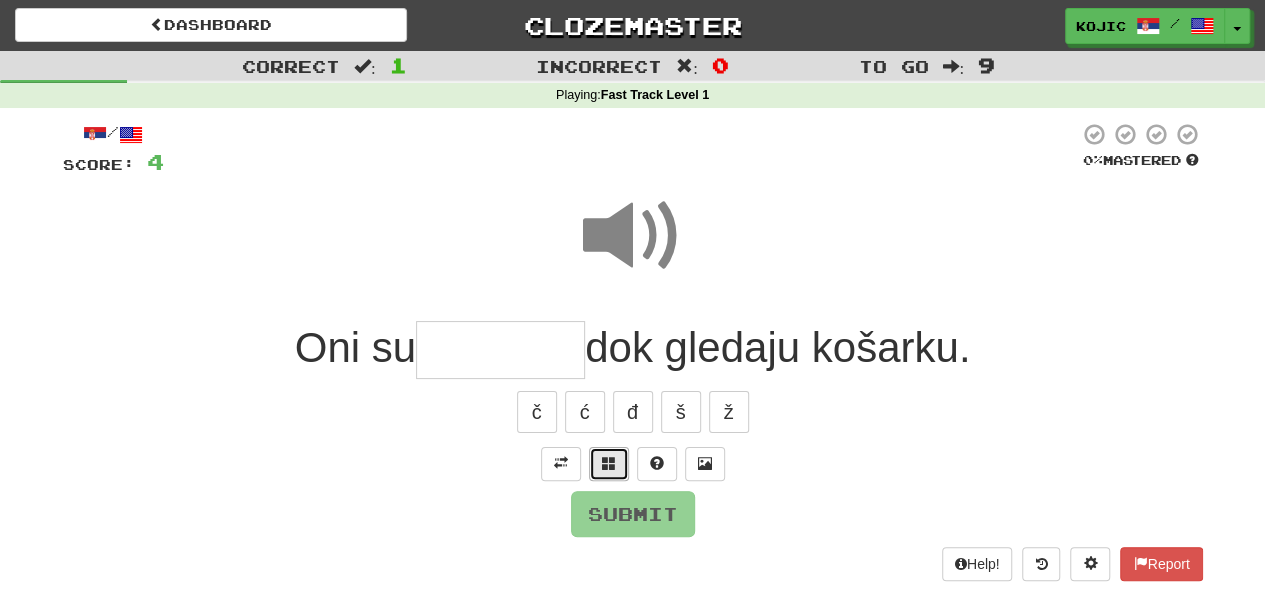 click at bounding box center [609, 464] 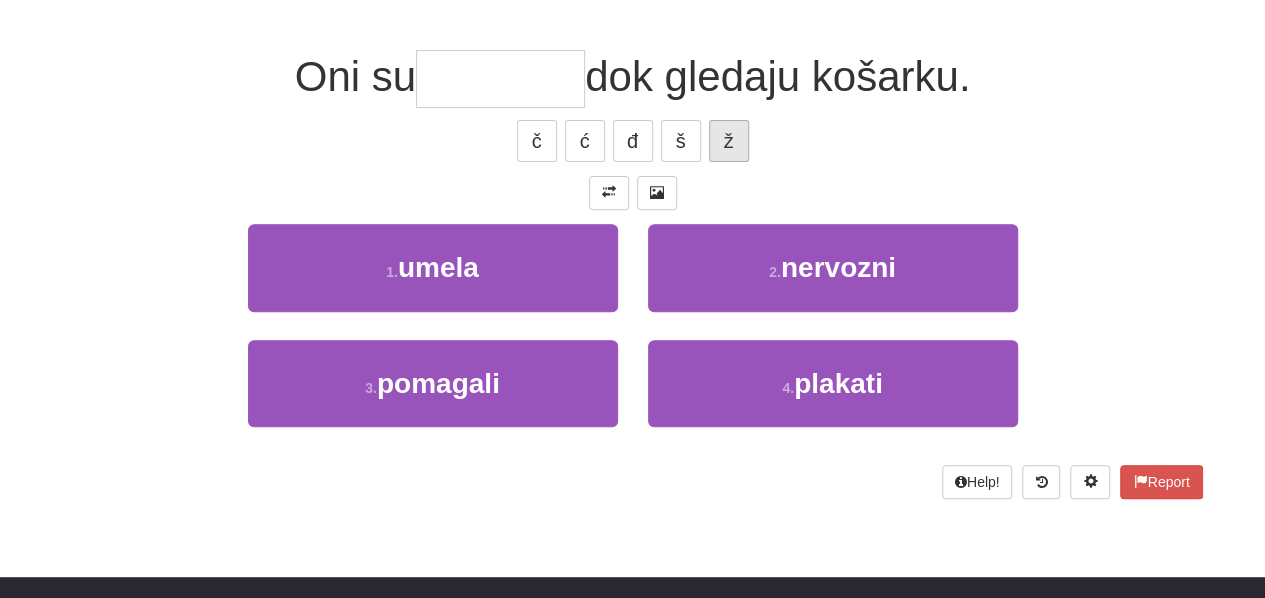 scroll, scrollTop: 272, scrollLeft: 0, axis: vertical 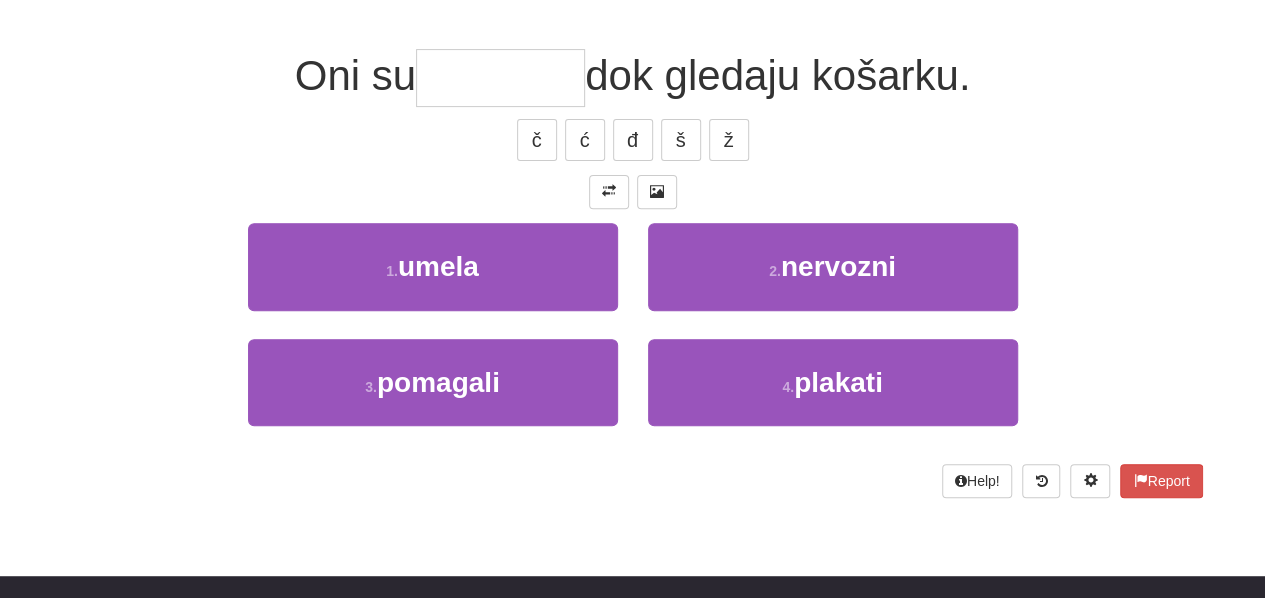 click on "/  Score:   4 0 %  Mastered Oni su   dok gledaju košarku. č ć đ š ž 1 .  umela 2 .  nervozni 3 .  pomagali 4 .  plakati  Help!  Report" at bounding box center [633, 174] 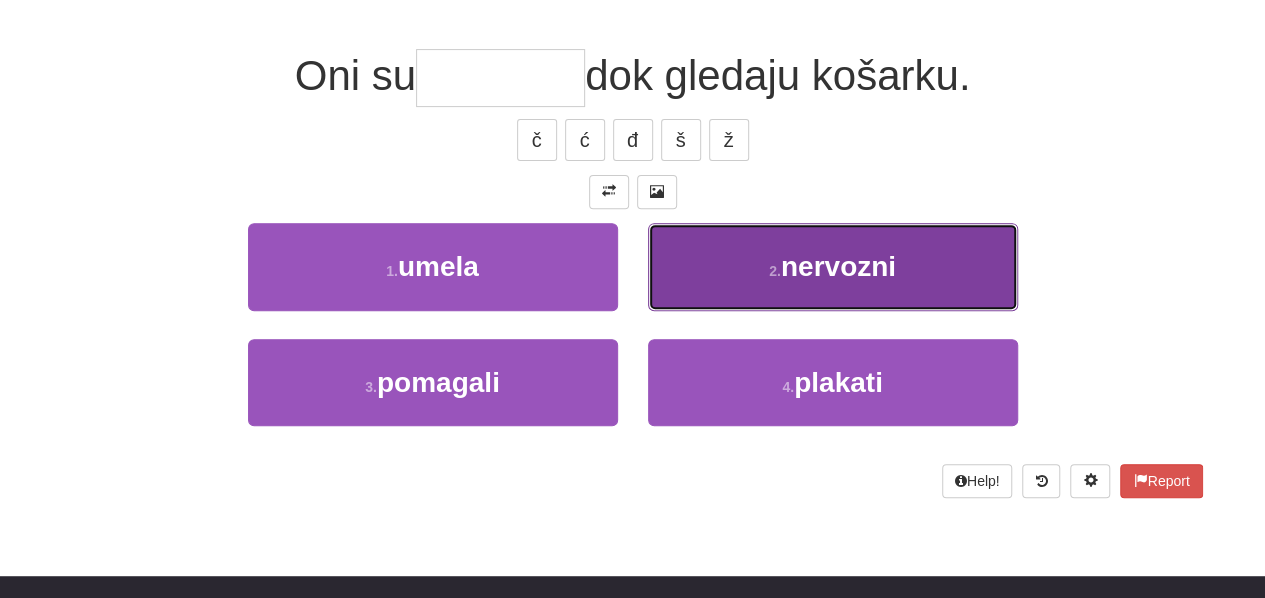 click on "2 .  nervozni" at bounding box center (833, 266) 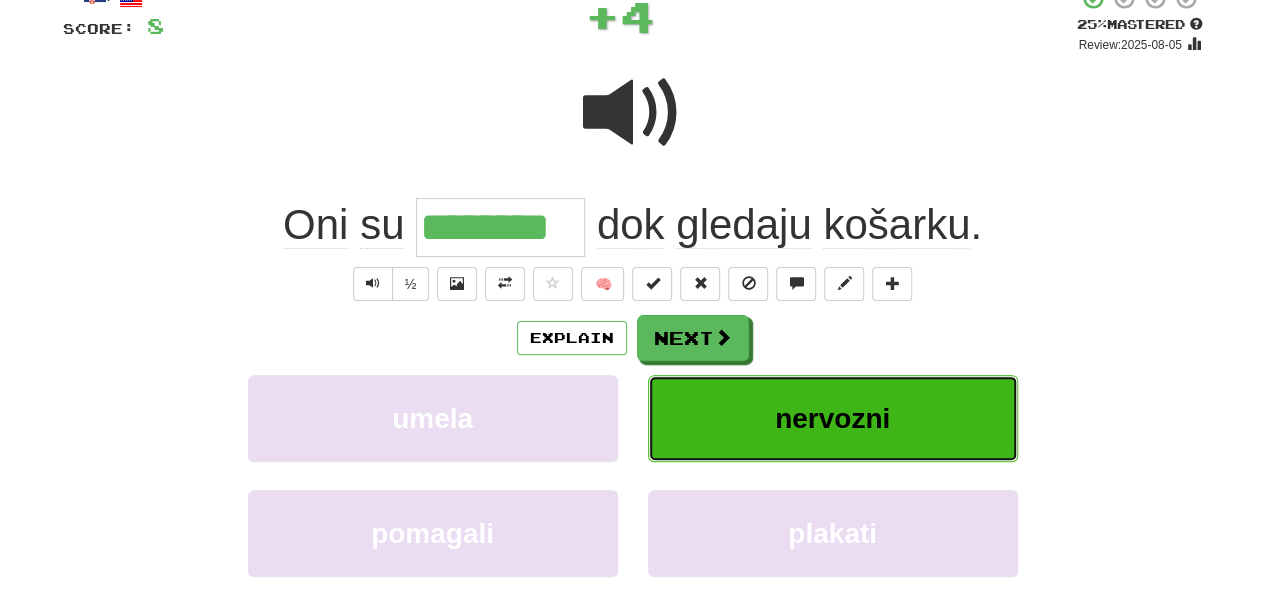 scroll, scrollTop: 97, scrollLeft: 0, axis: vertical 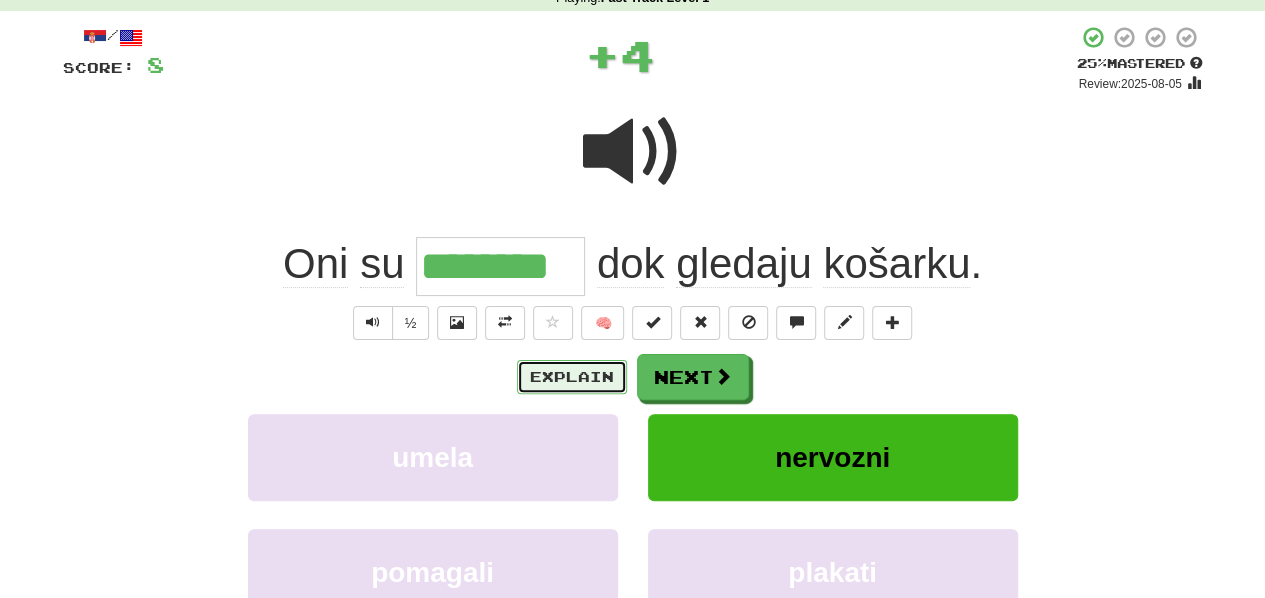 click on "Explain" at bounding box center (572, 377) 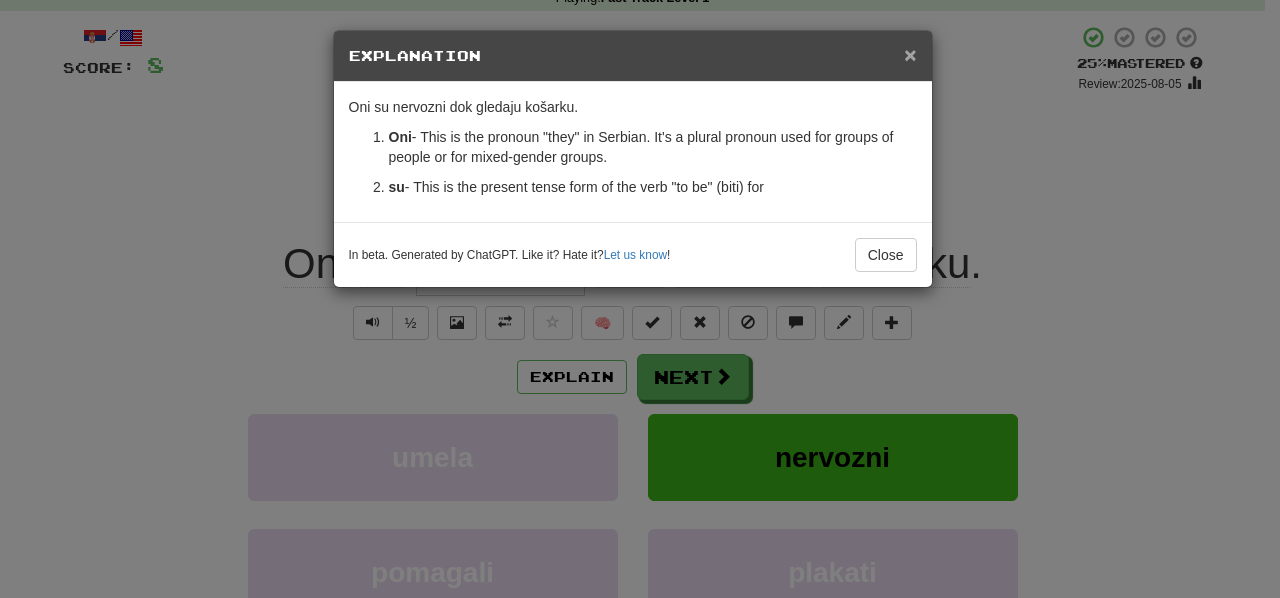 click on "×" at bounding box center [910, 54] 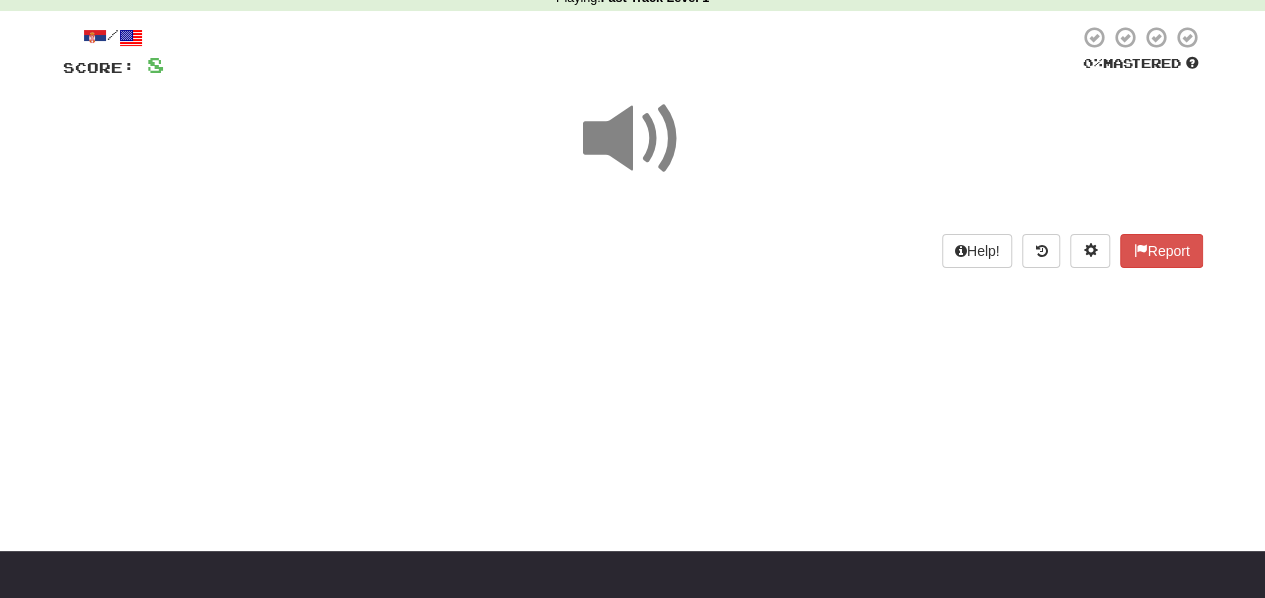 scroll, scrollTop: 0, scrollLeft: 0, axis: both 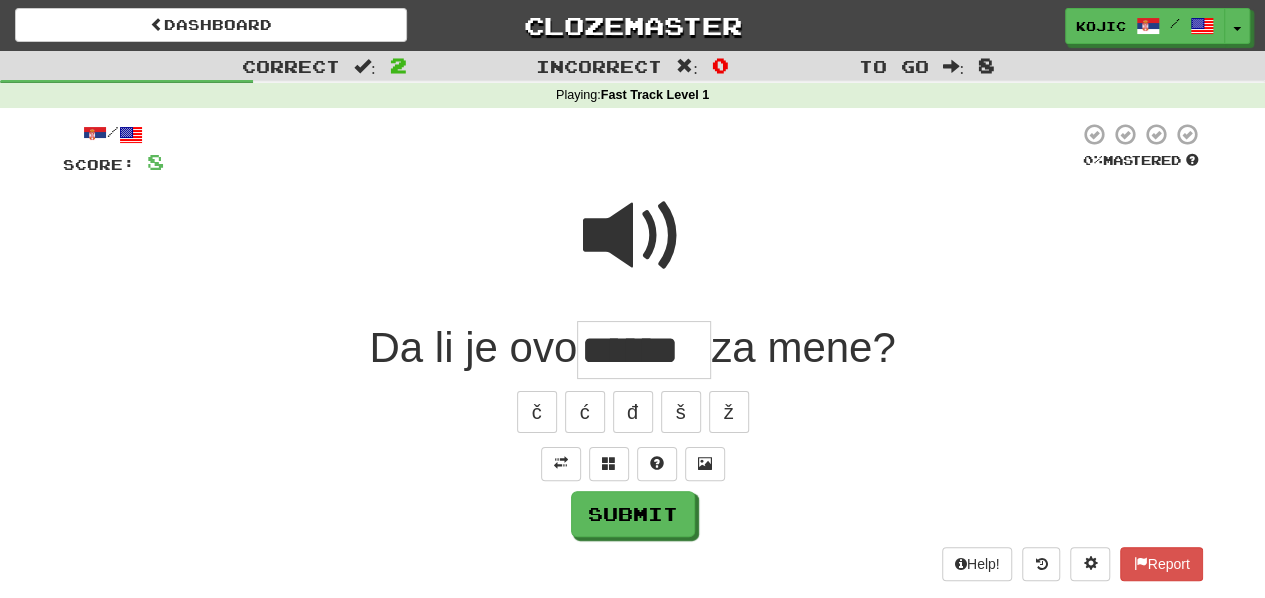 type on "******" 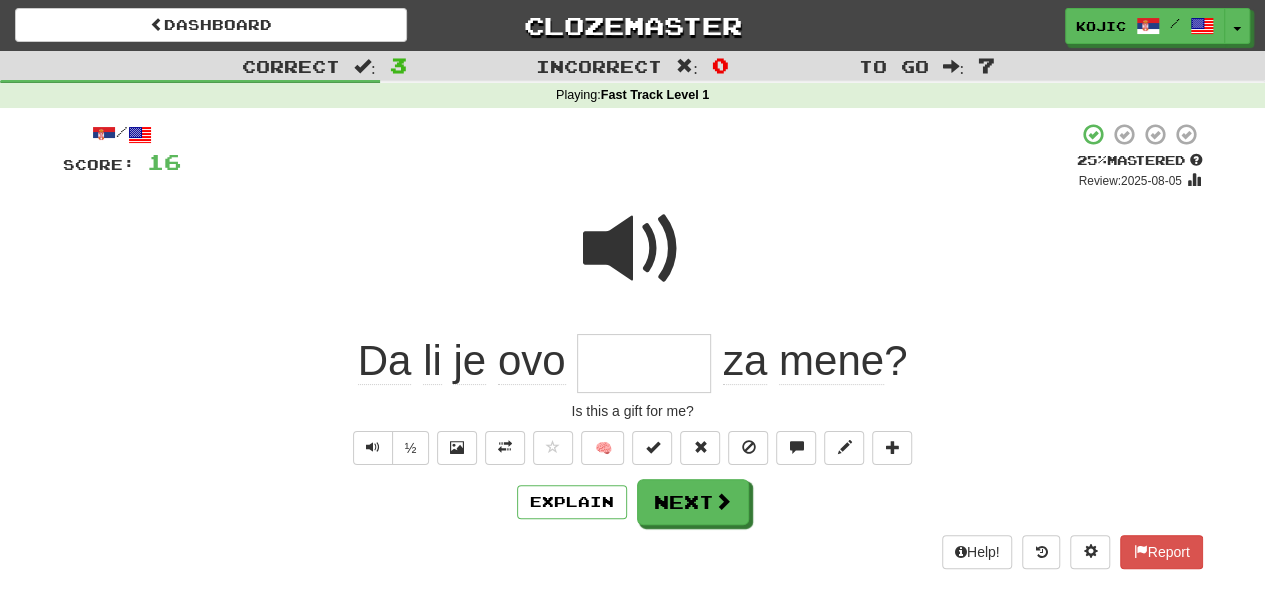 type on "*" 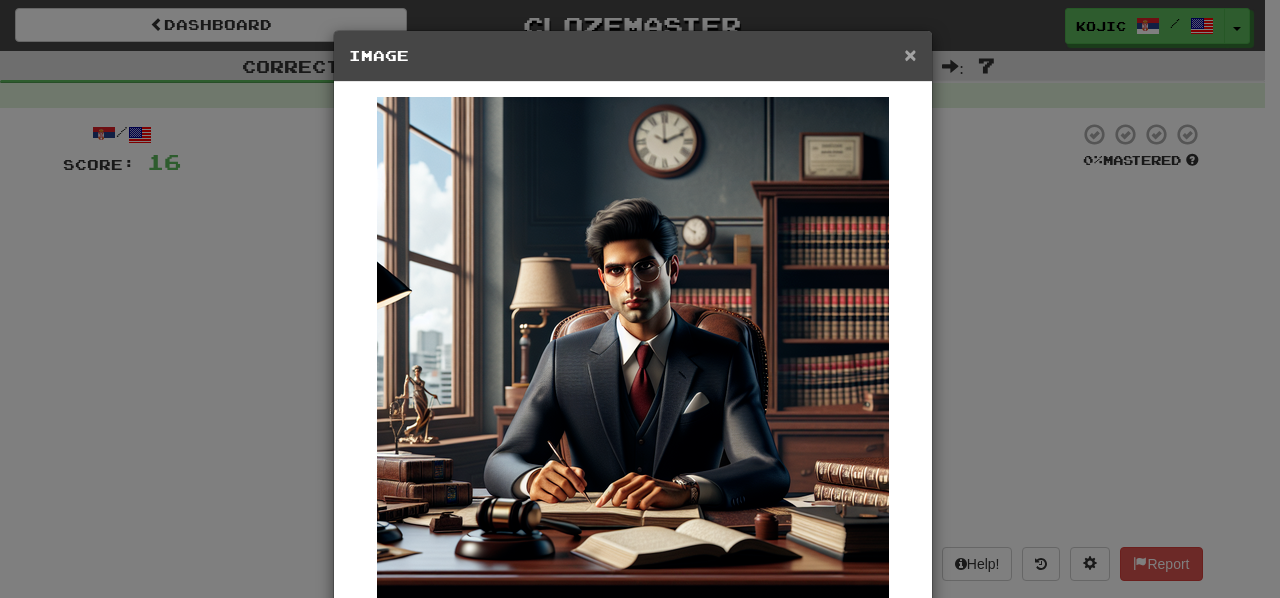 click on "×" at bounding box center (910, 54) 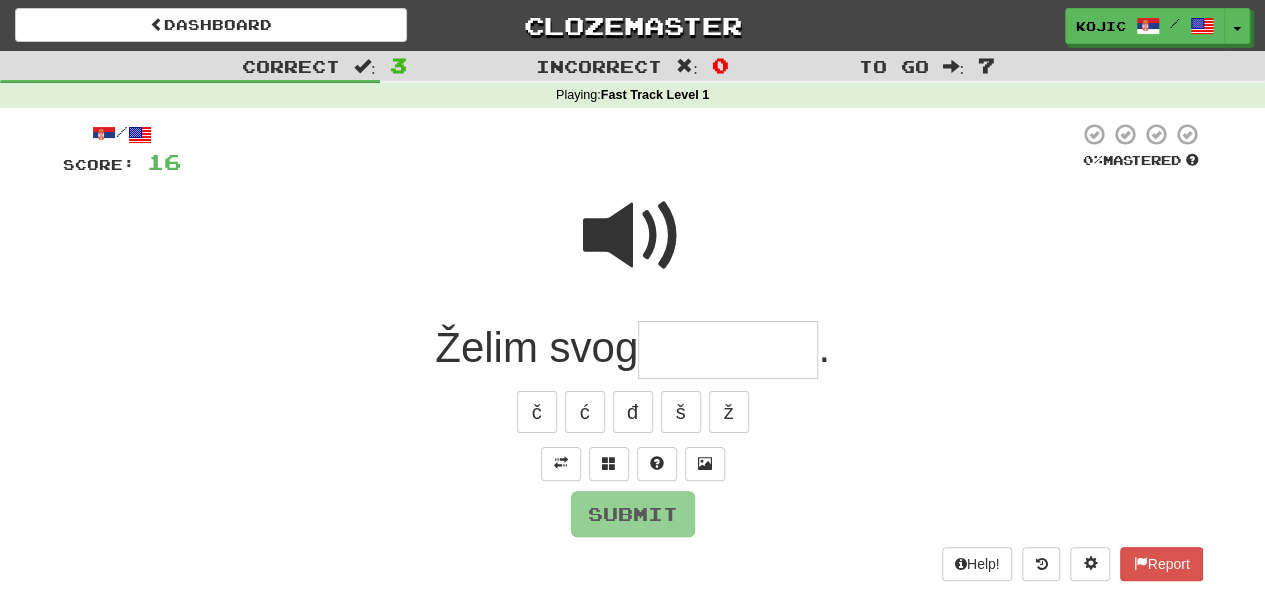 type on "********" 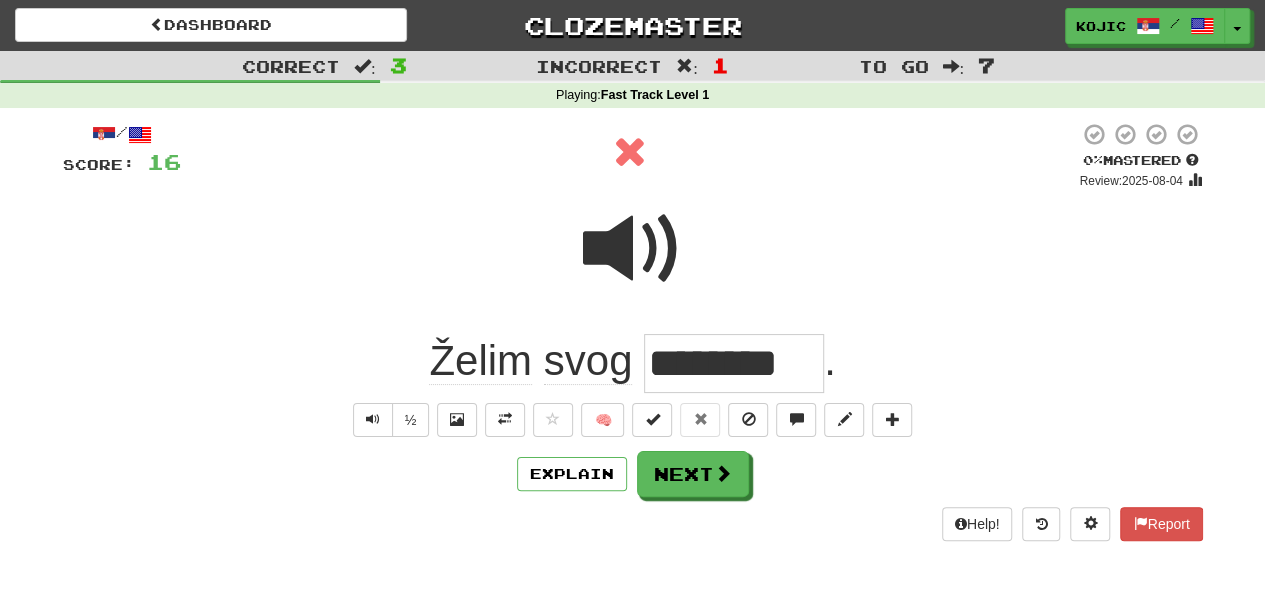 click on "/  Score:   16 0 %  Mastered Review:  2025-08-04 Želim   svog   ******** . ½ 🧠 Explain Next  Help!  Report" at bounding box center (633, 331) 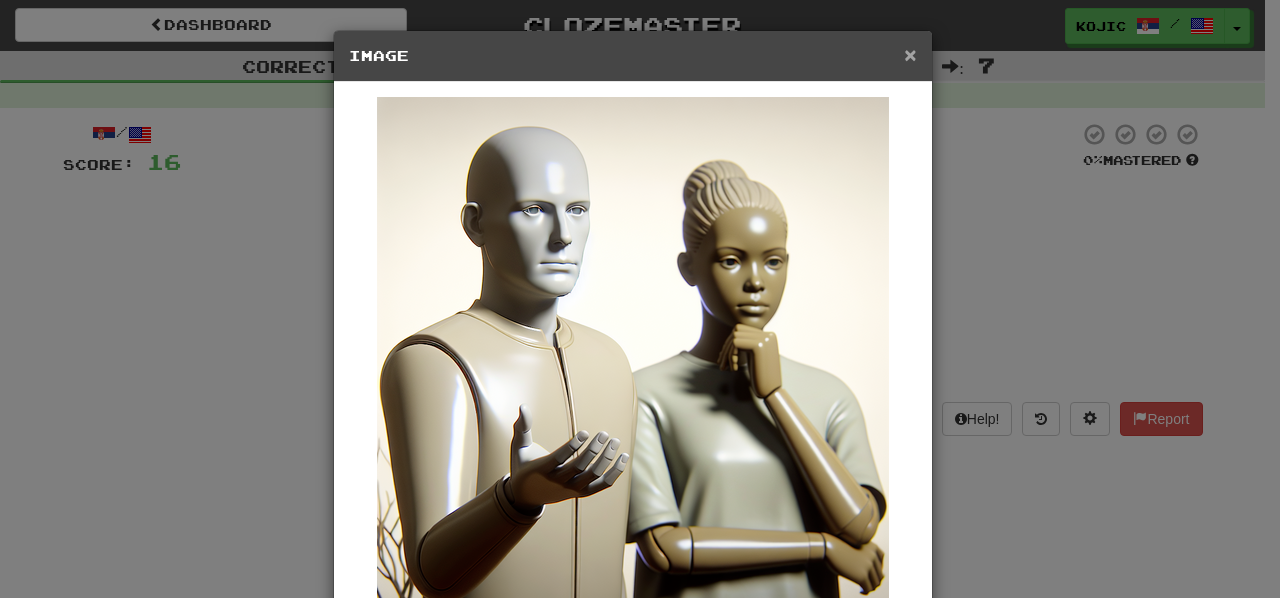 click on "×" at bounding box center (910, 54) 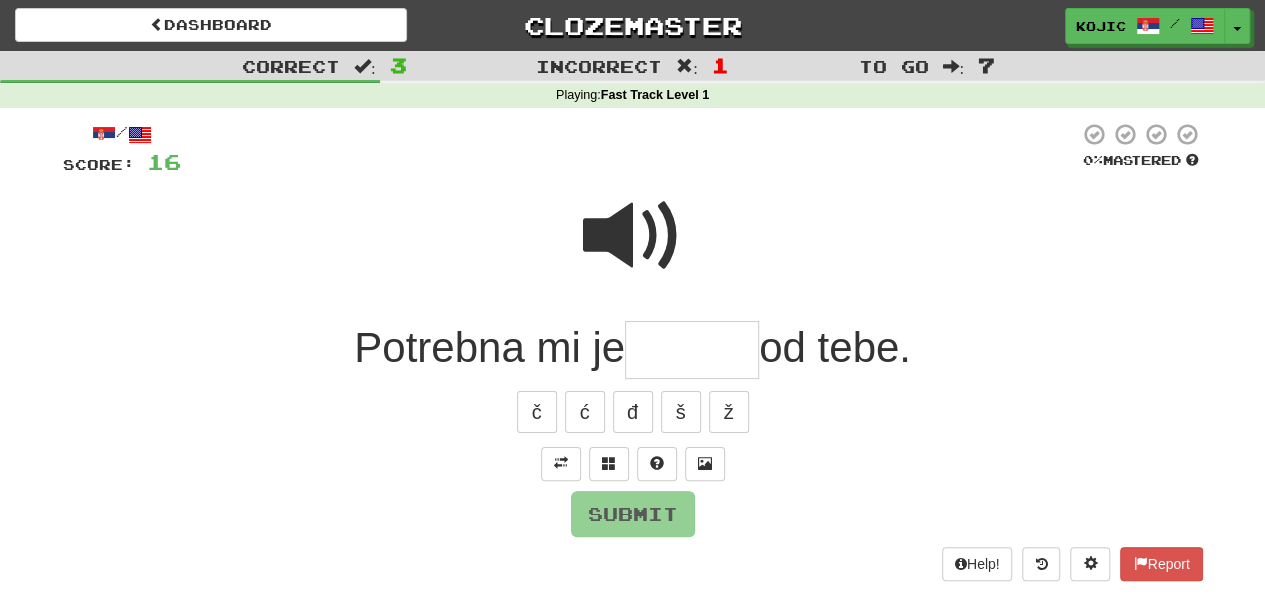 click at bounding box center (633, 236) 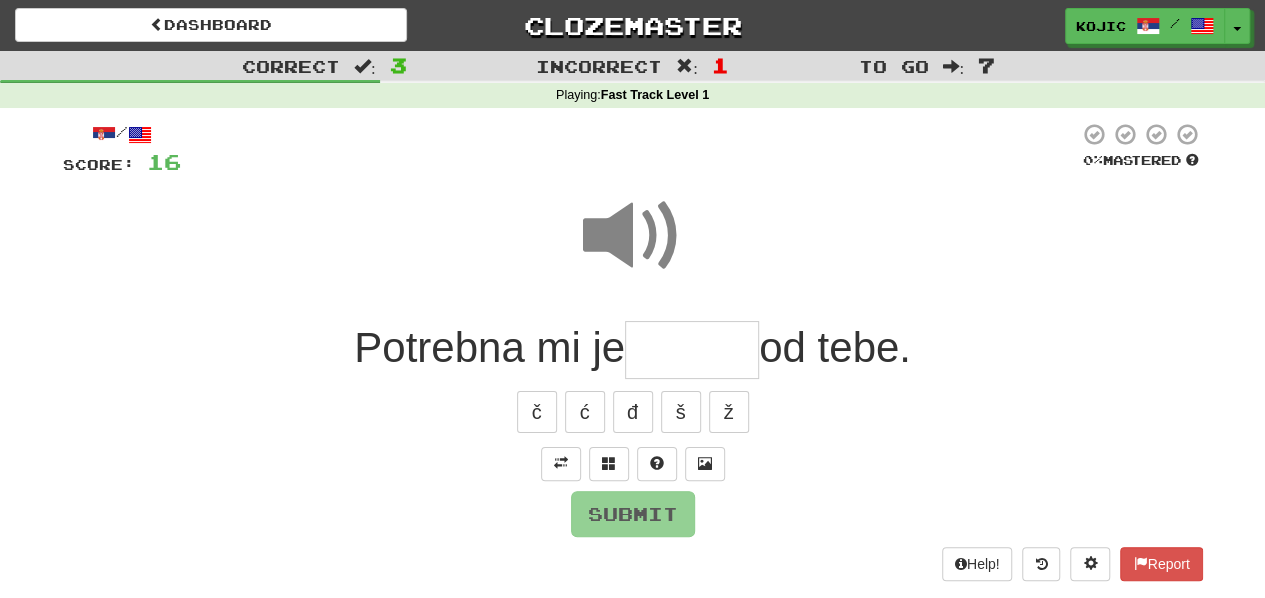 click at bounding box center [692, 350] 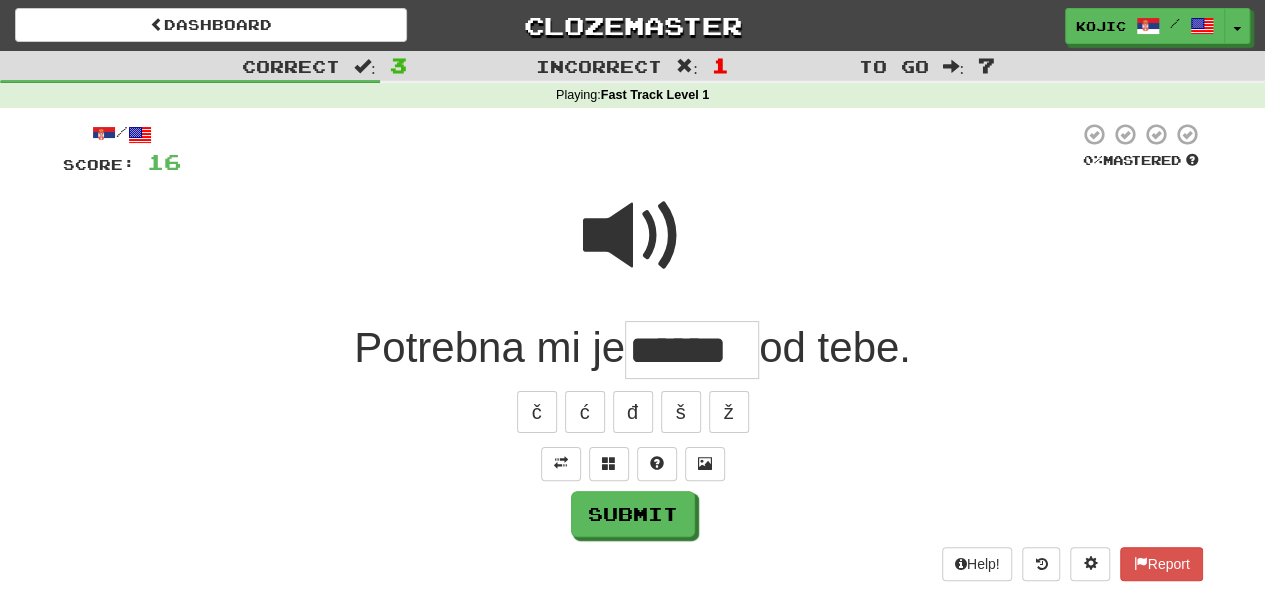 type on "******" 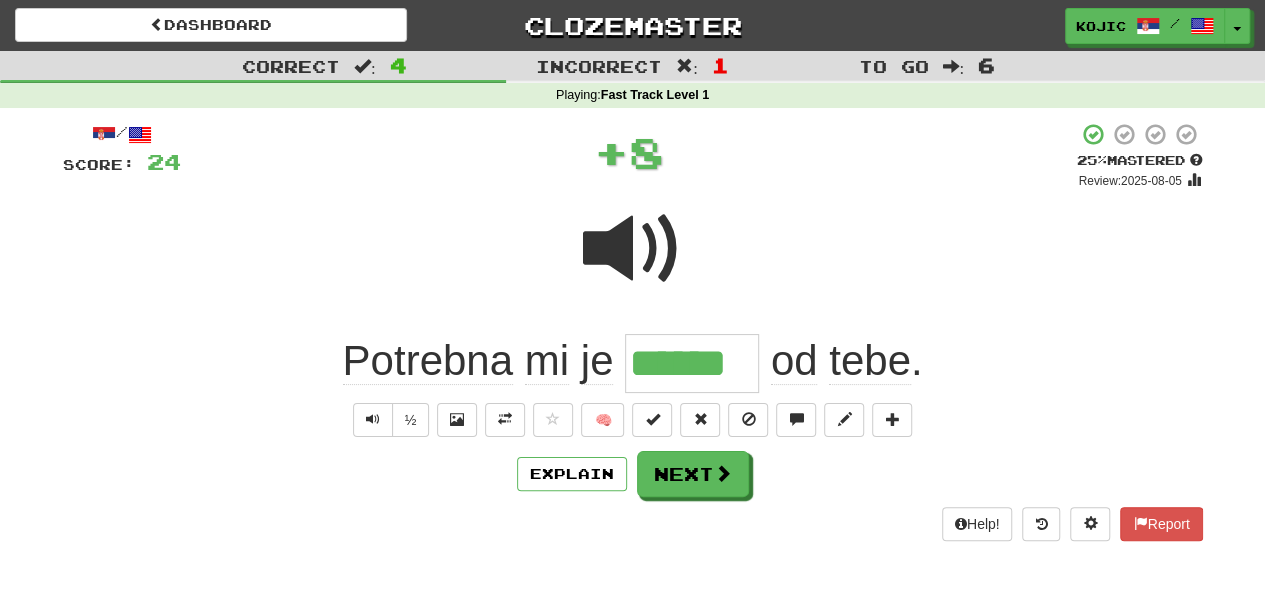 type 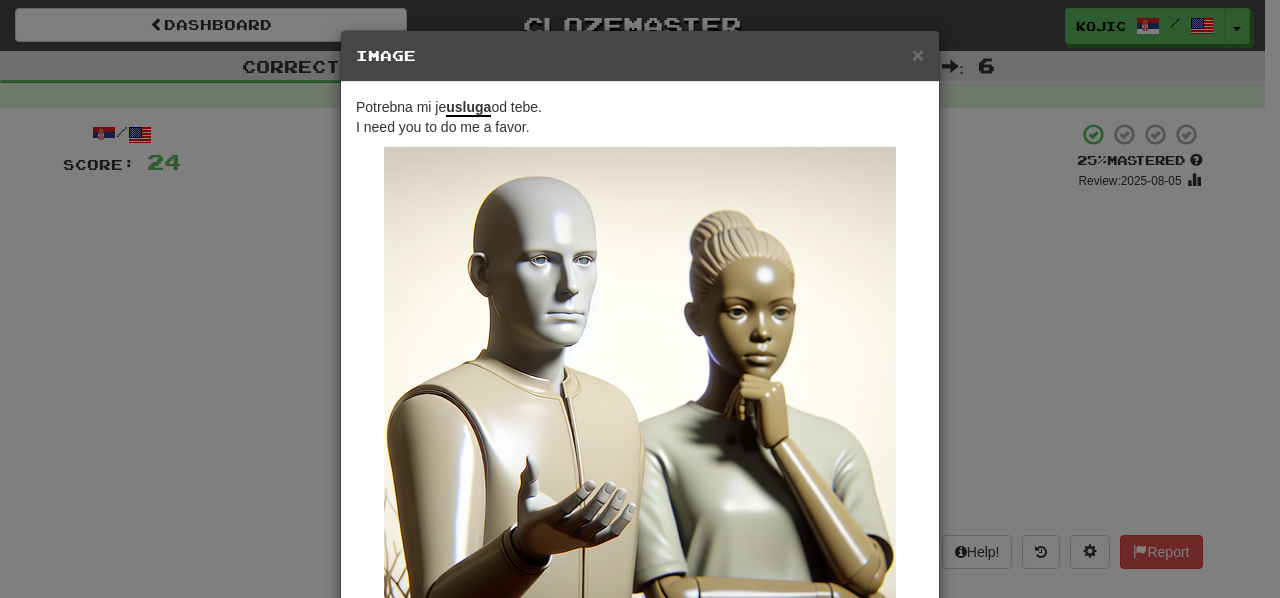 click on "× Image" at bounding box center [640, 56] 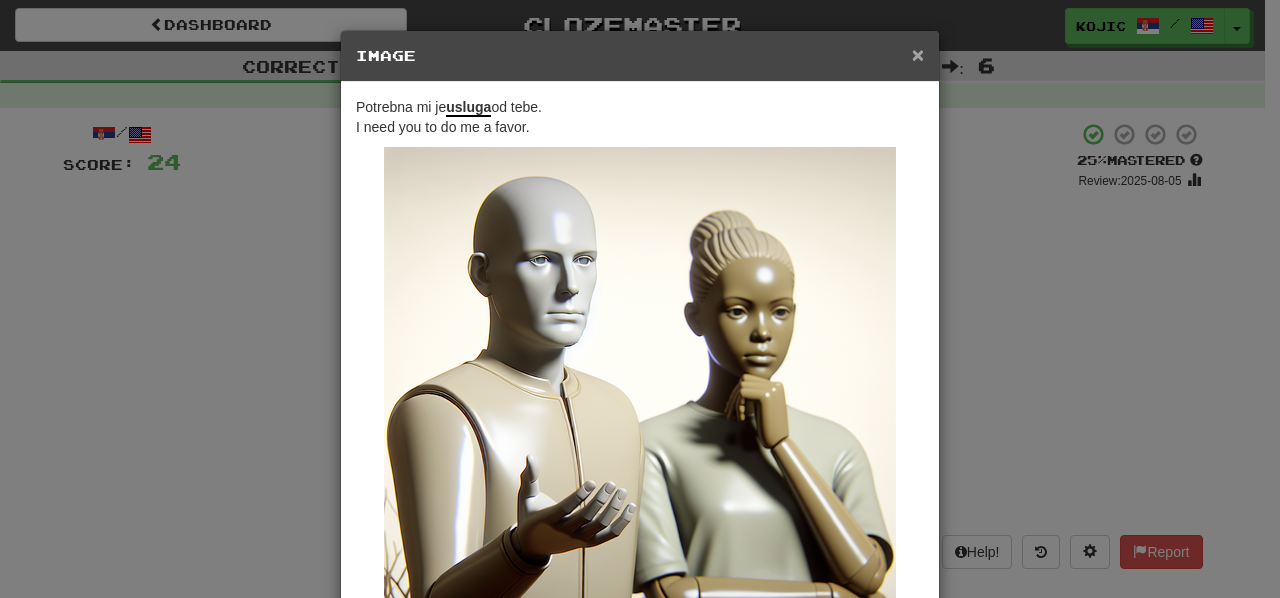 click on "×" at bounding box center [918, 54] 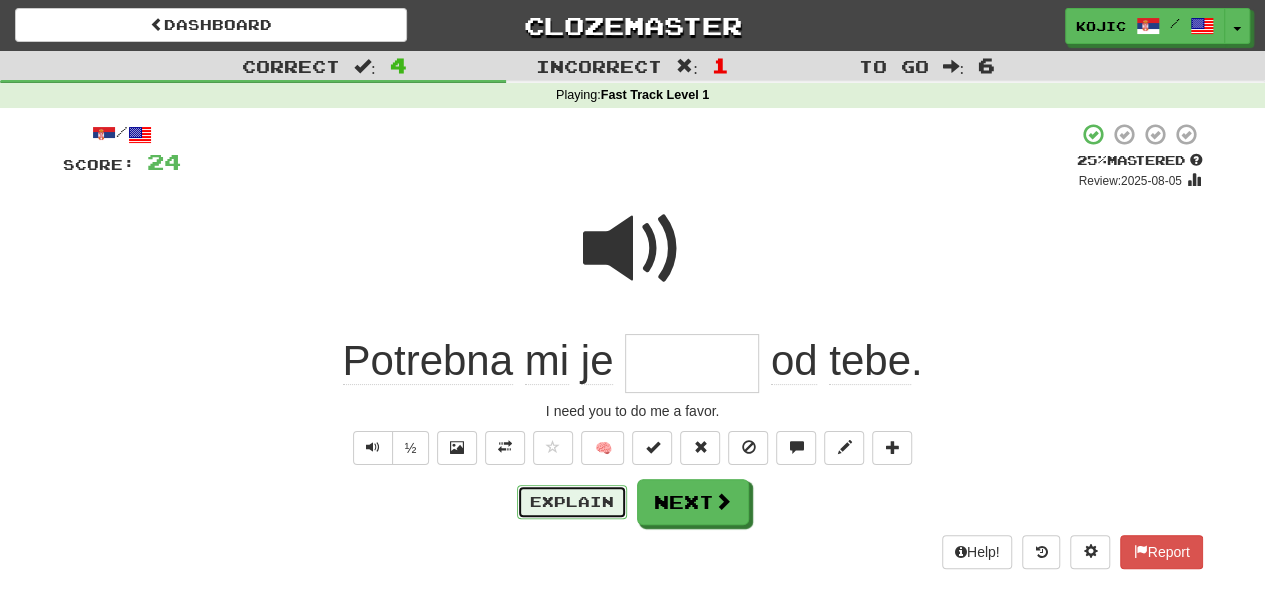 click on "Explain" at bounding box center [572, 502] 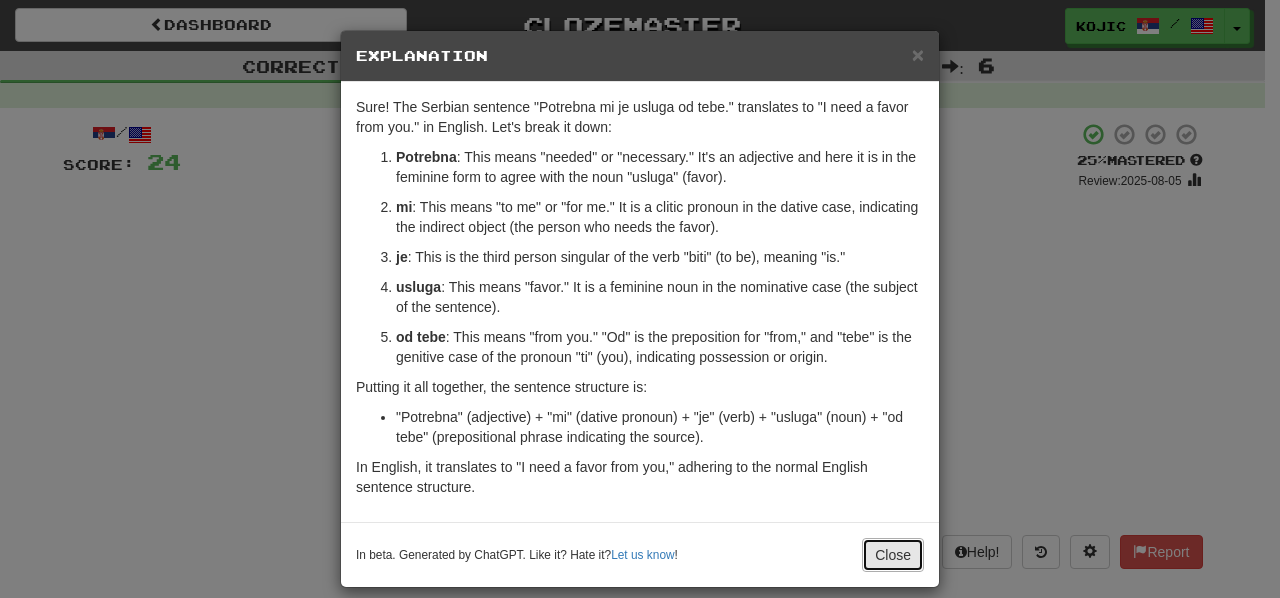 click on "Close" at bounding box center [893, 555] 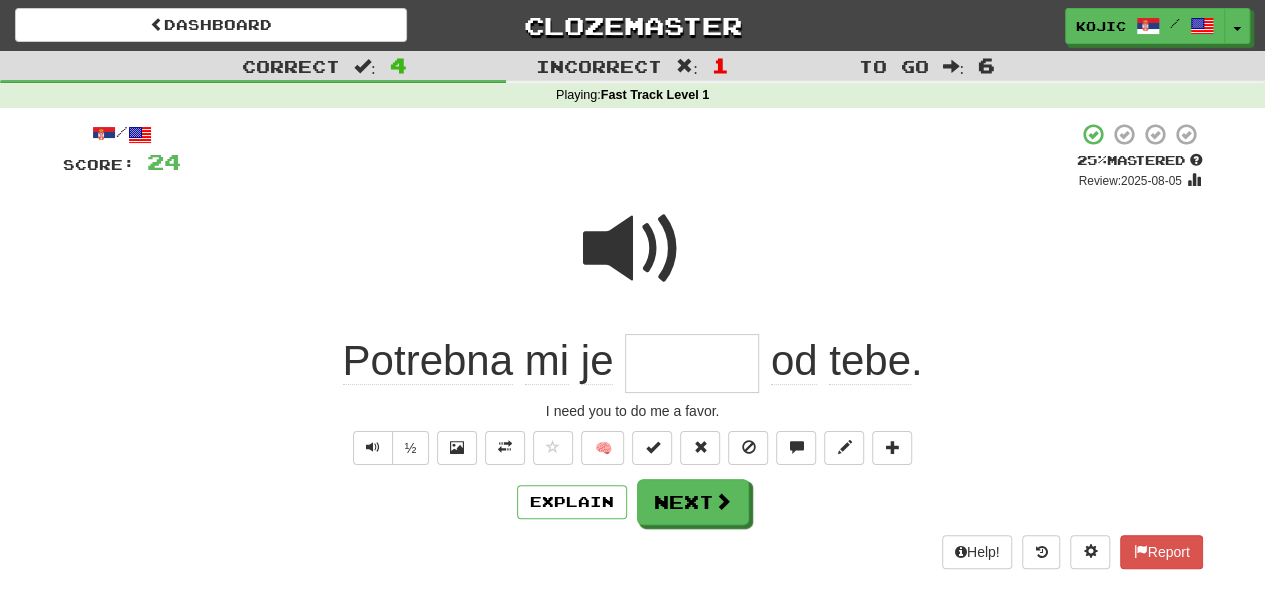 click on "I need you to do me a favor." at bounding box center (633, 411) 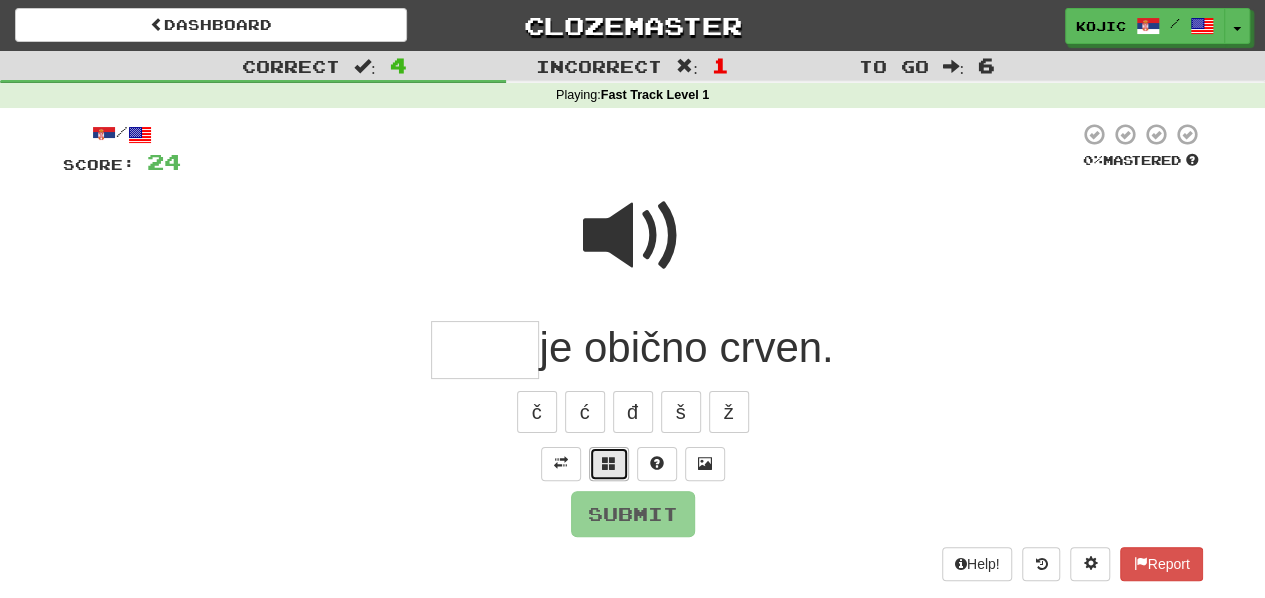 click at bounding box center (609, 463) 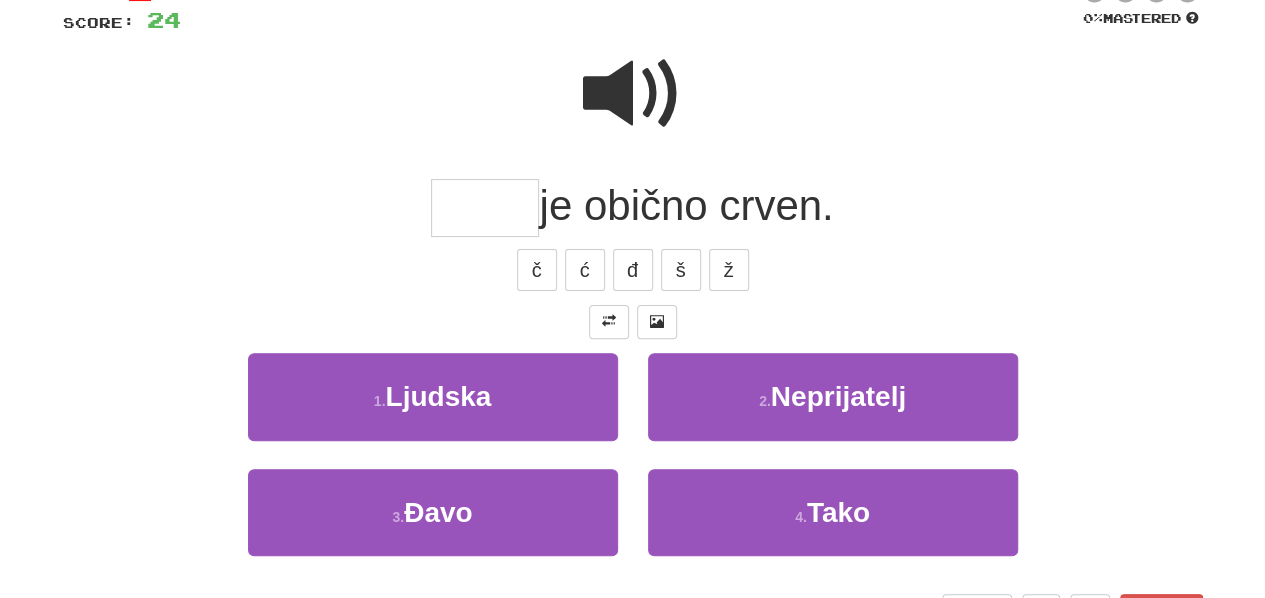 scroll, scrollTop: 144, scrollLeft: 0, axis: vertical 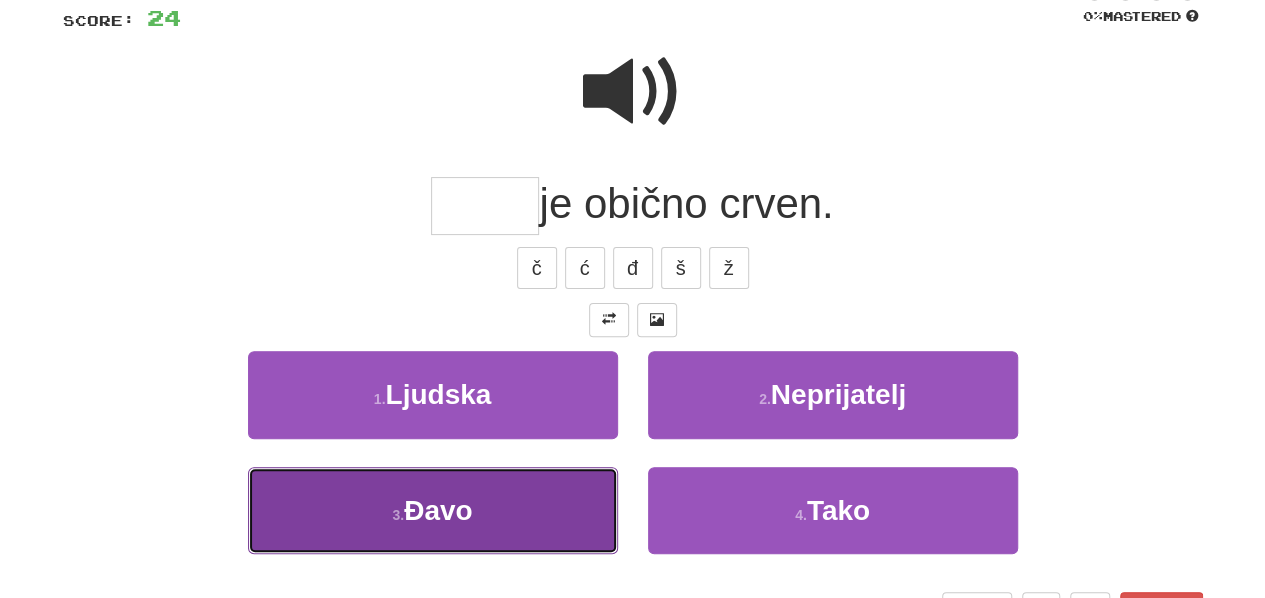 click on "3 .  Đavo" at bounding box center [433, 510] 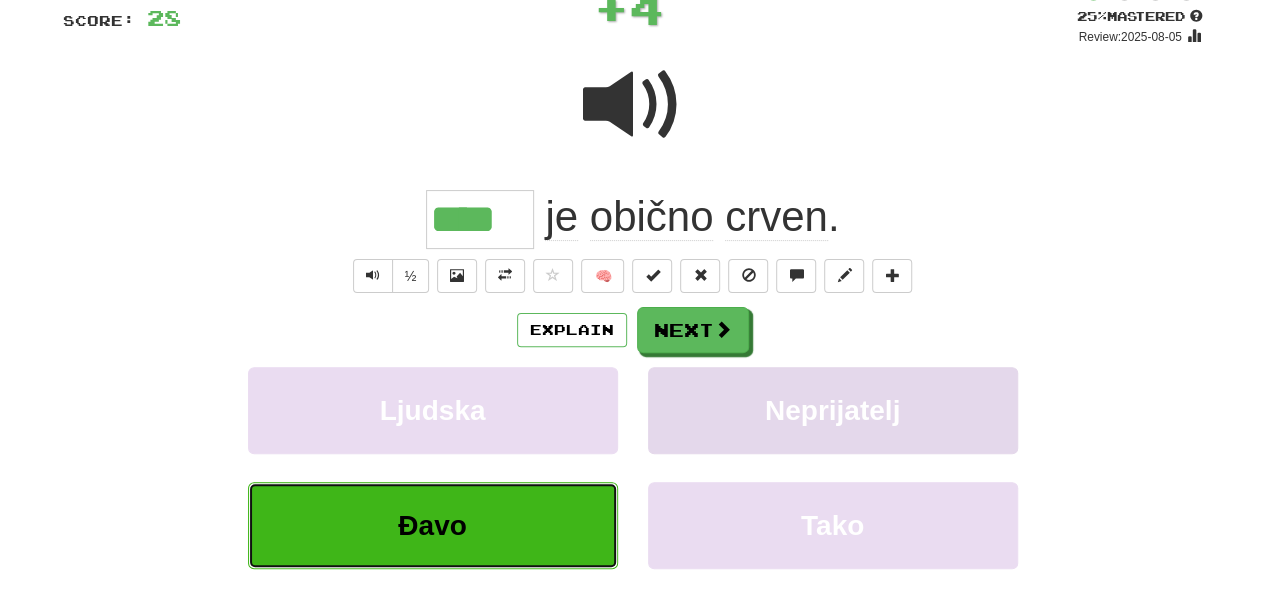 type 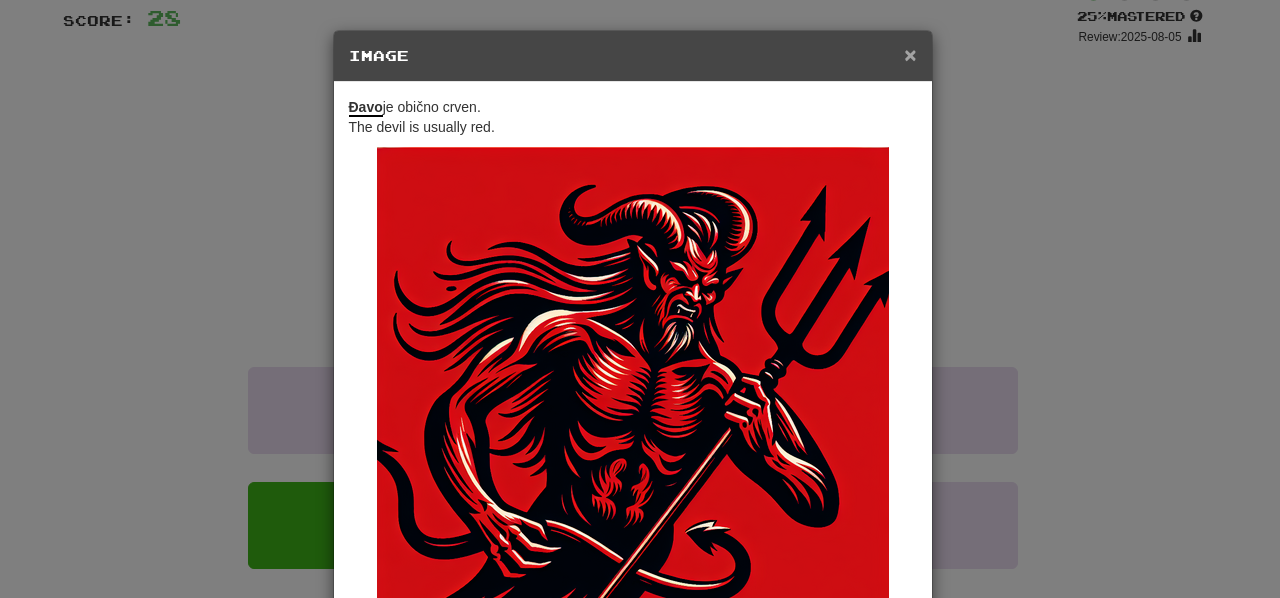 click on "×" at bounding box center (910, 54) 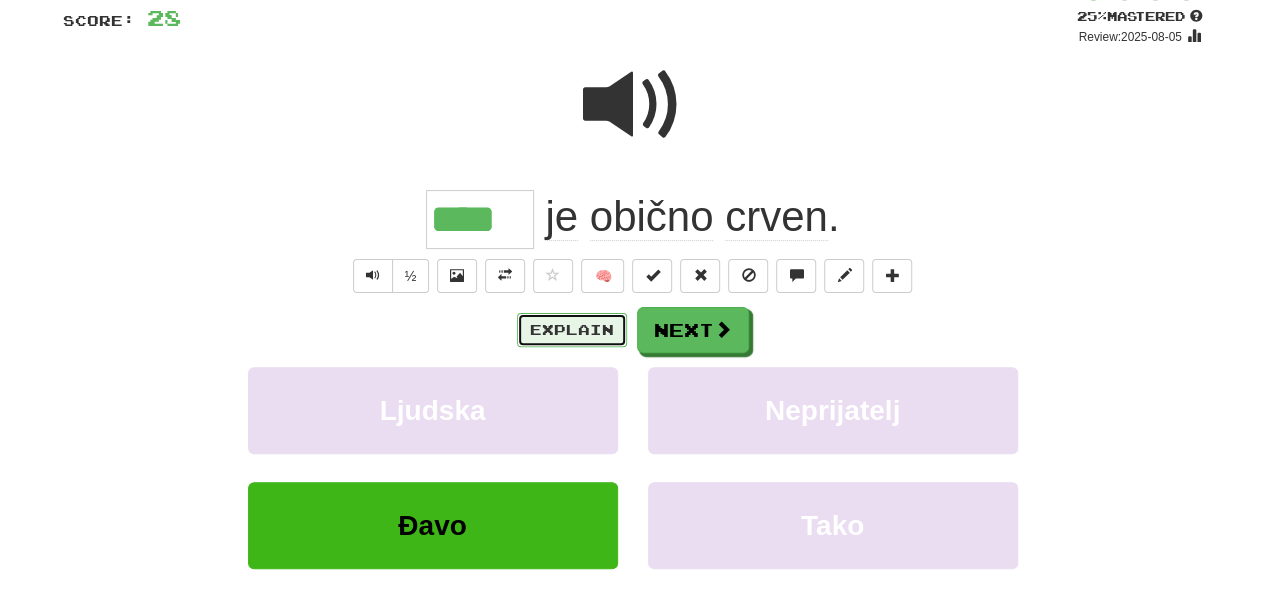 click on "Explain" at bounding box center (572, 330) 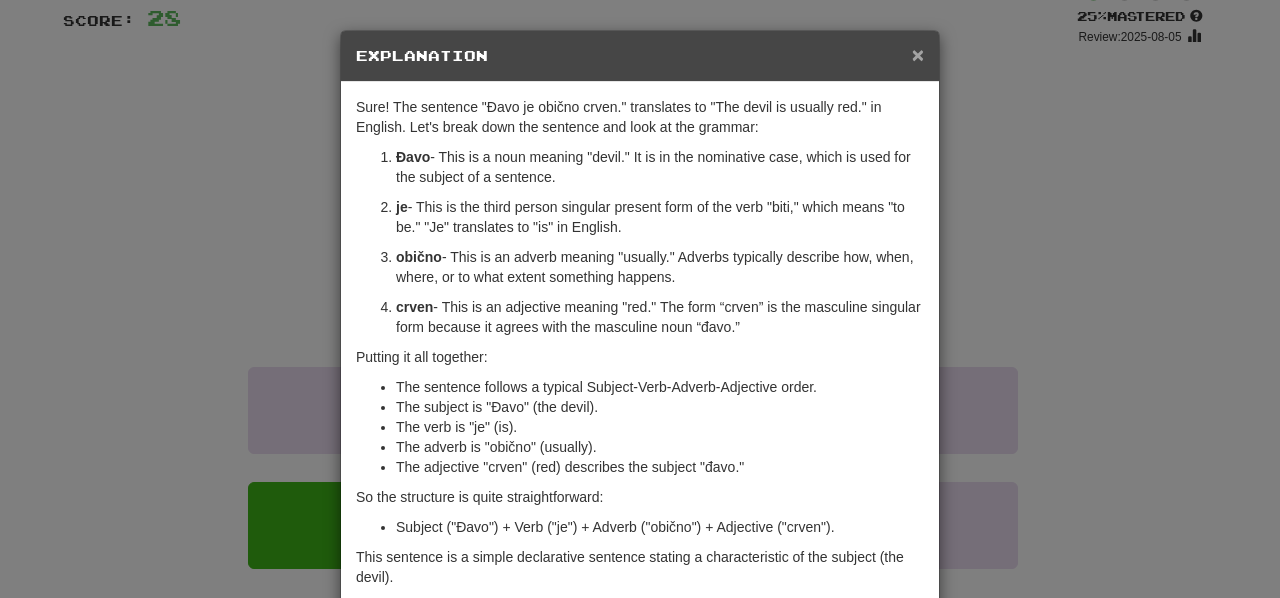 click on "×" at bounding box center [918, 54] 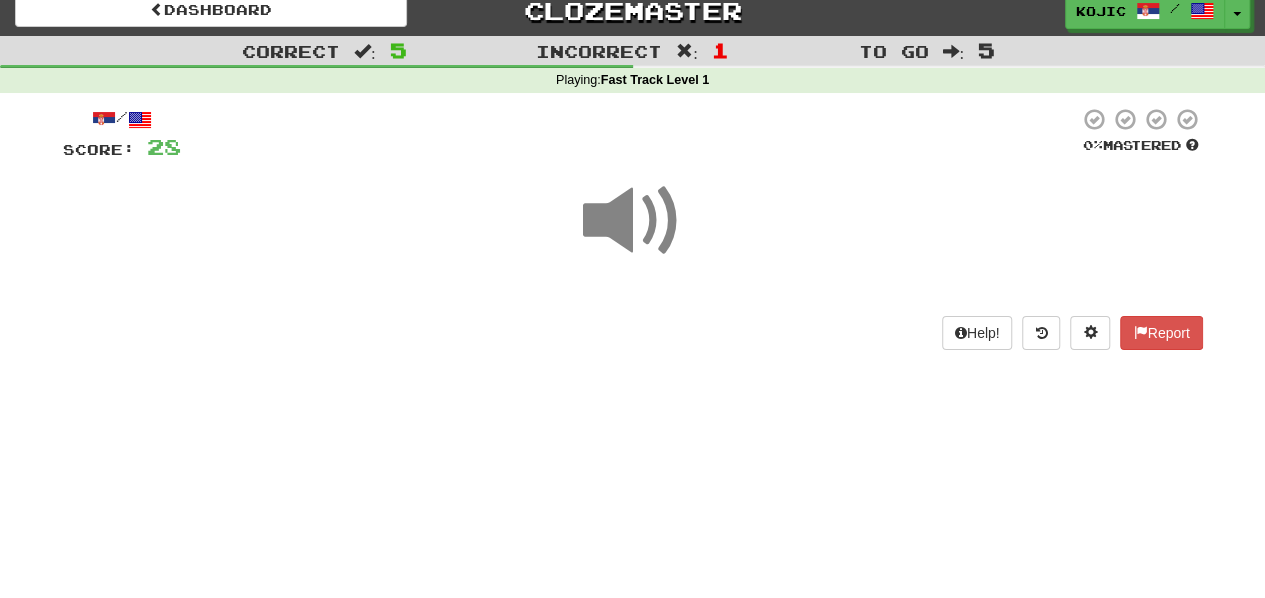 scroll, scrollTop: 14, scrollLeft: 0, axis: vertical 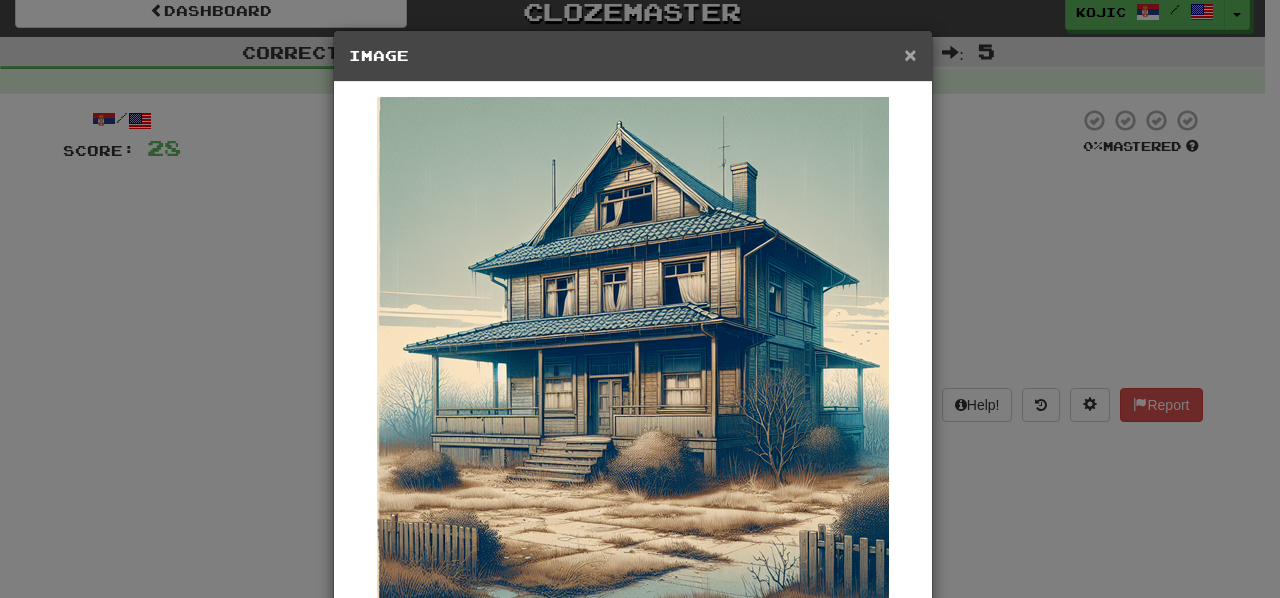 click on "×" at bounding box center [910, 54] 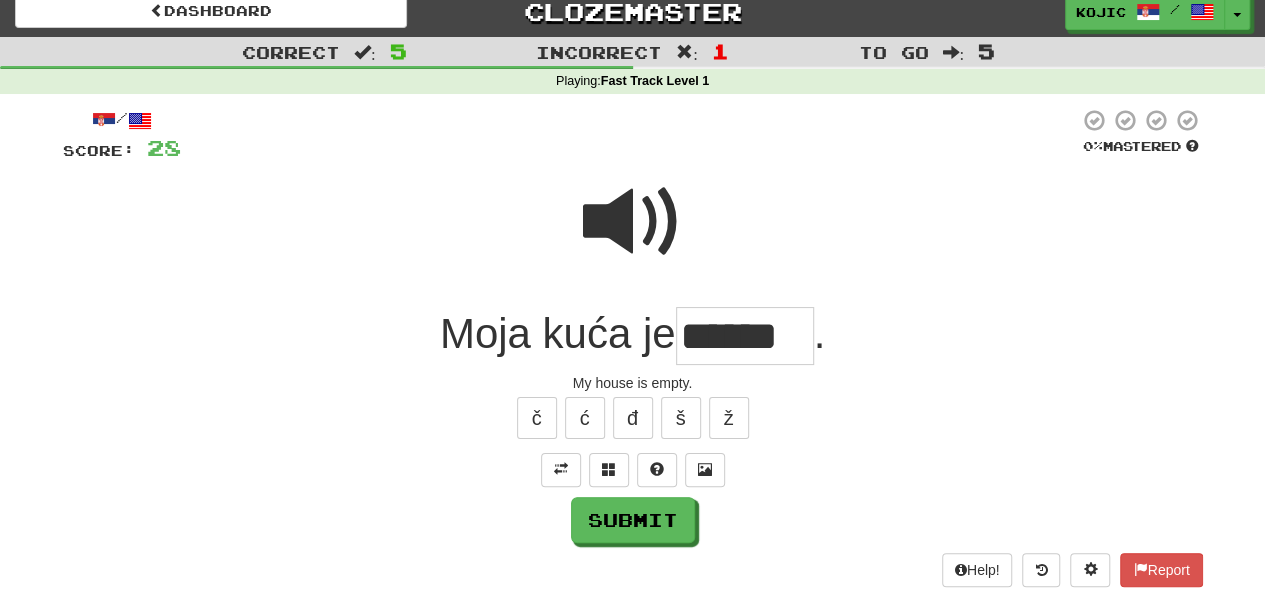 type on "******" 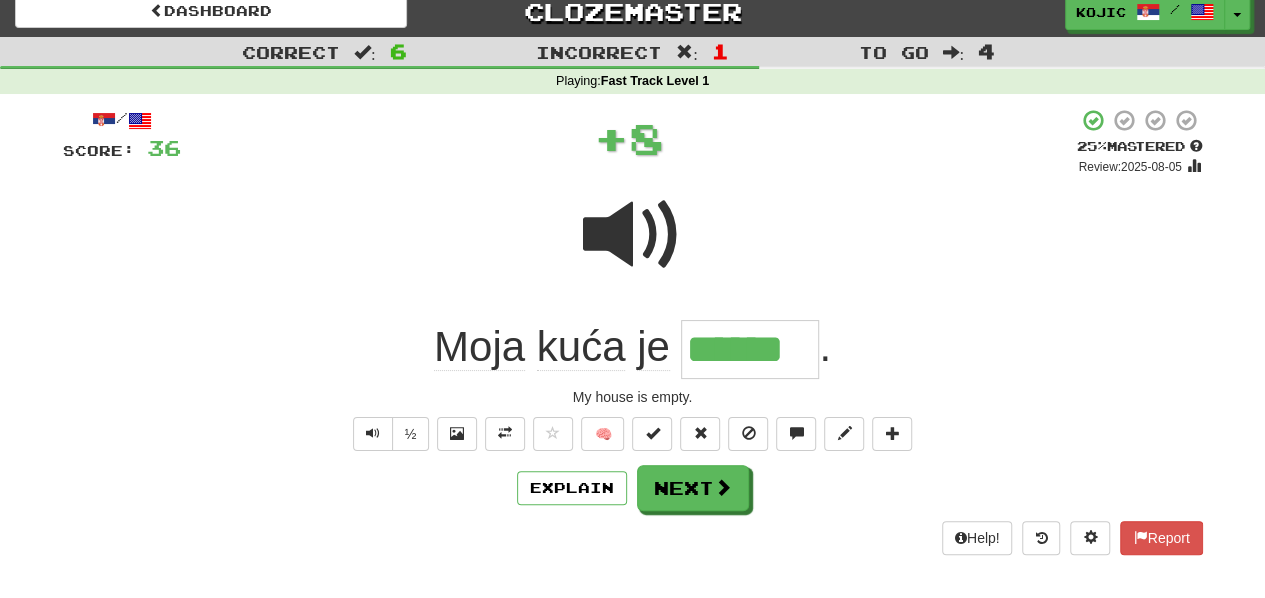 type 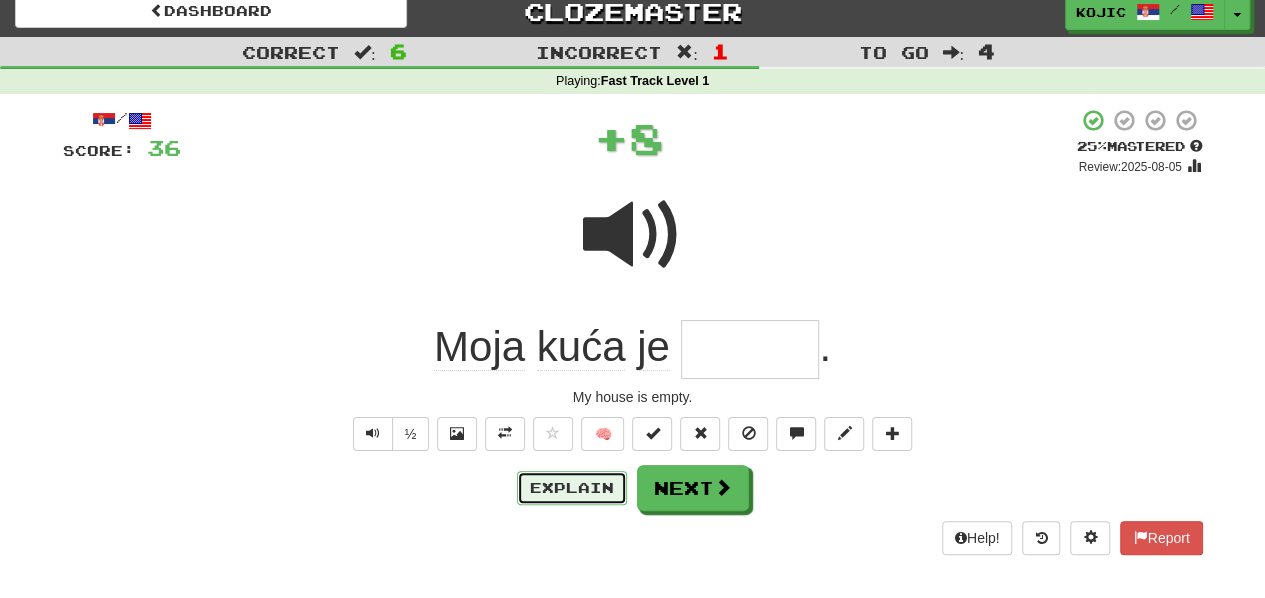 click on "Explain" at bounding box center [572, 488] 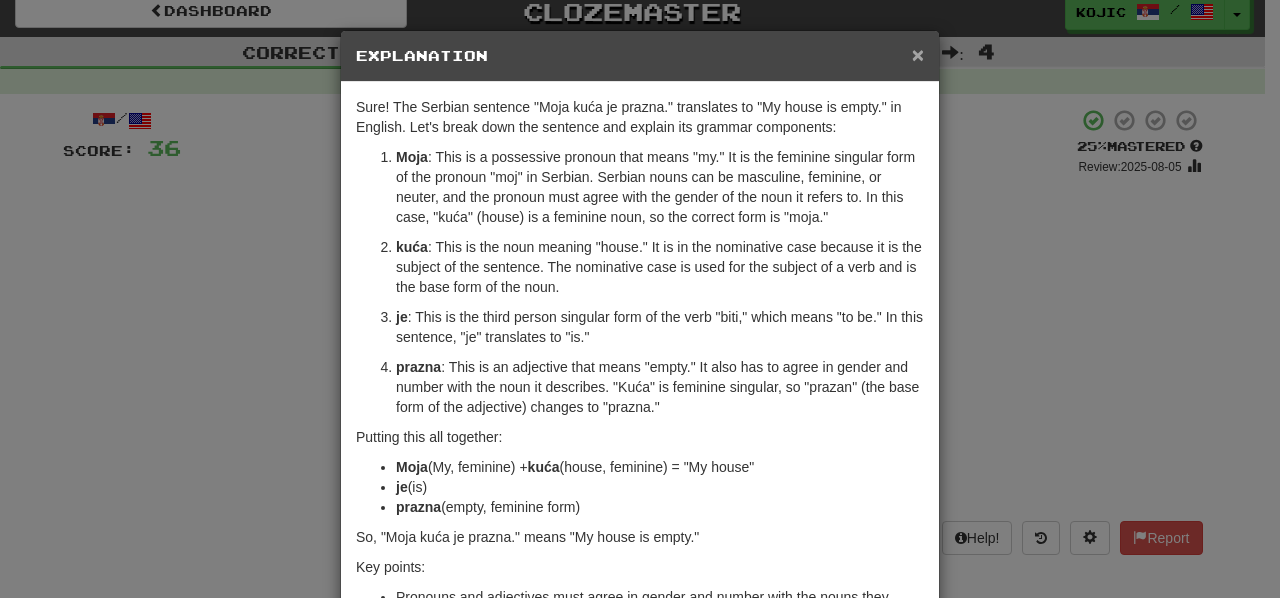 click on "×" at bounding box center [918, 54] 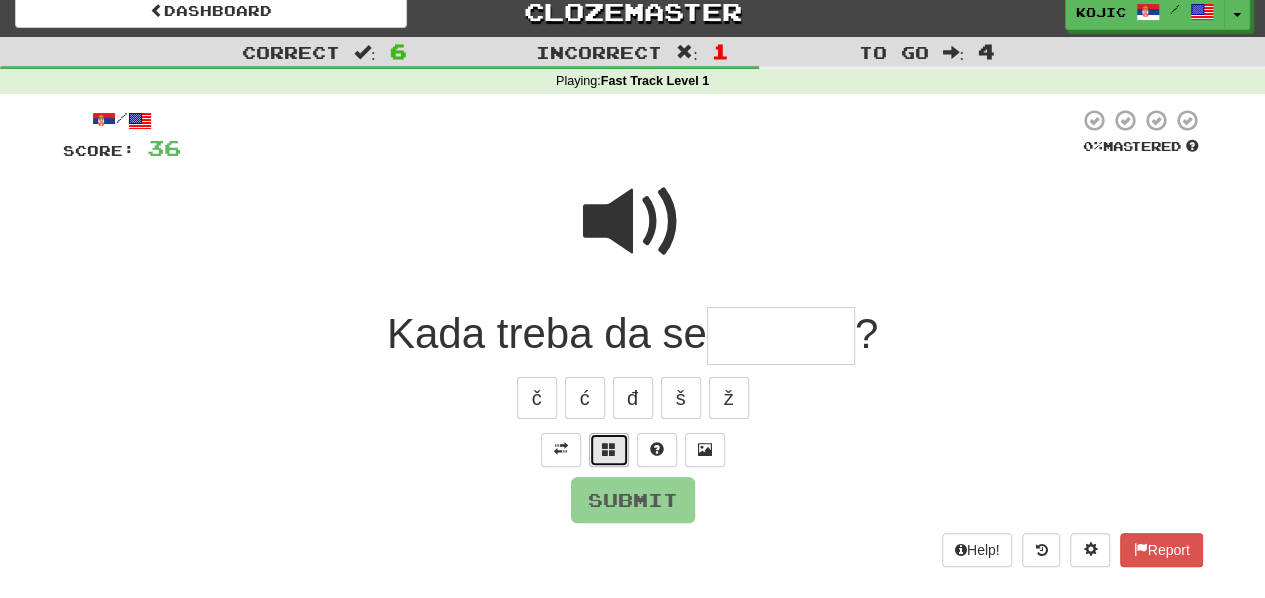 click at bounding box center [609, 450] 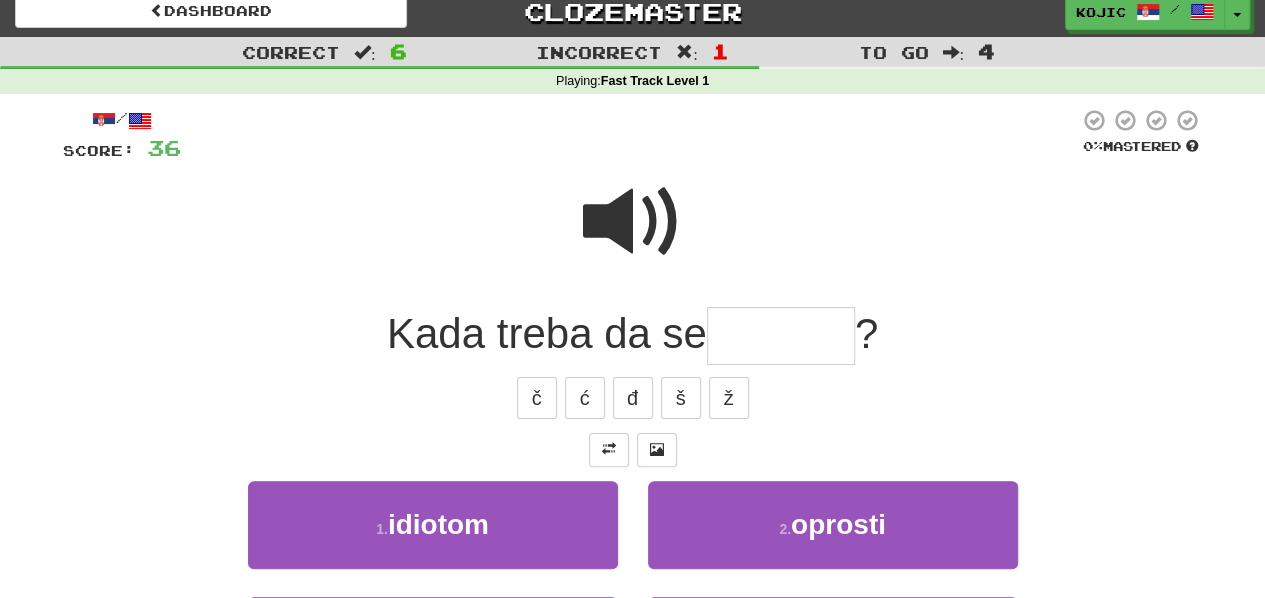 scroll, scrollTop: 166, scrollLeft: 0, axis: vertical 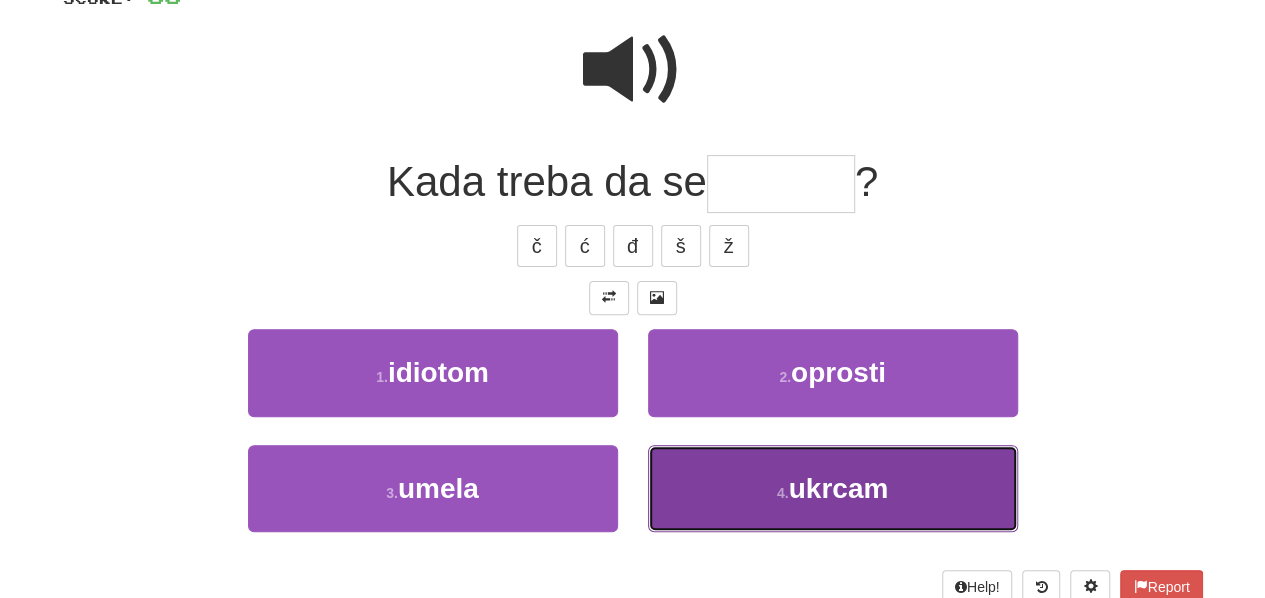 click on "4 .  ukrcam" at bounding box center (833, 488) 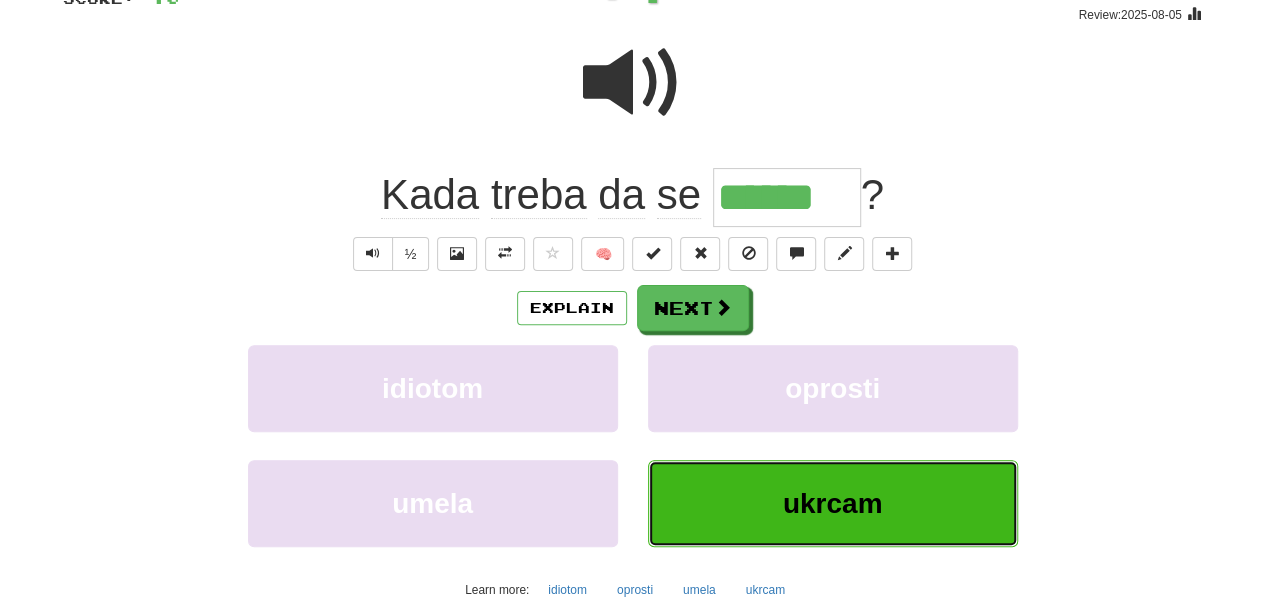 type 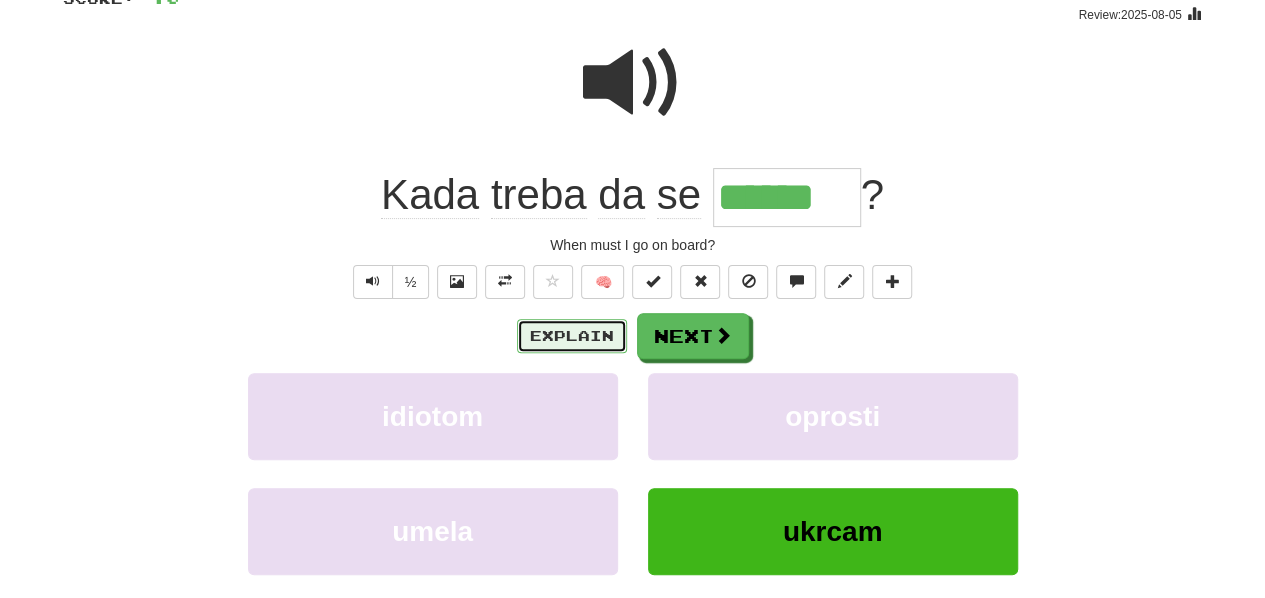 click on "Explain" at bounding box center (572, 336) 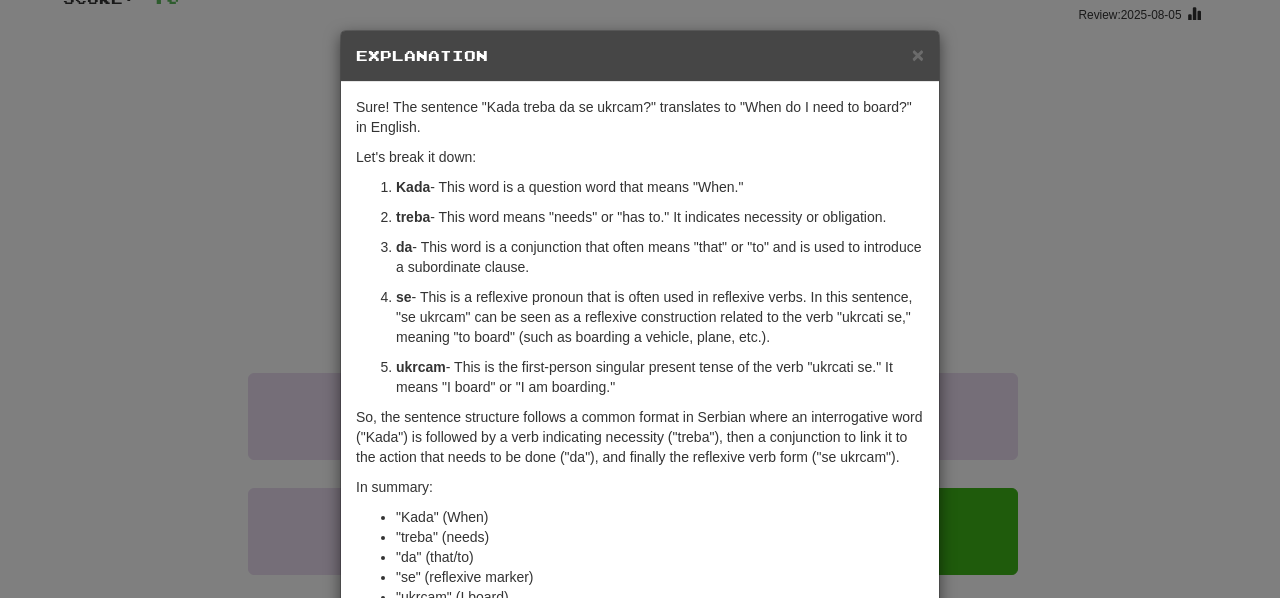 click on "× Explanation" at bounding box center (640, 56) 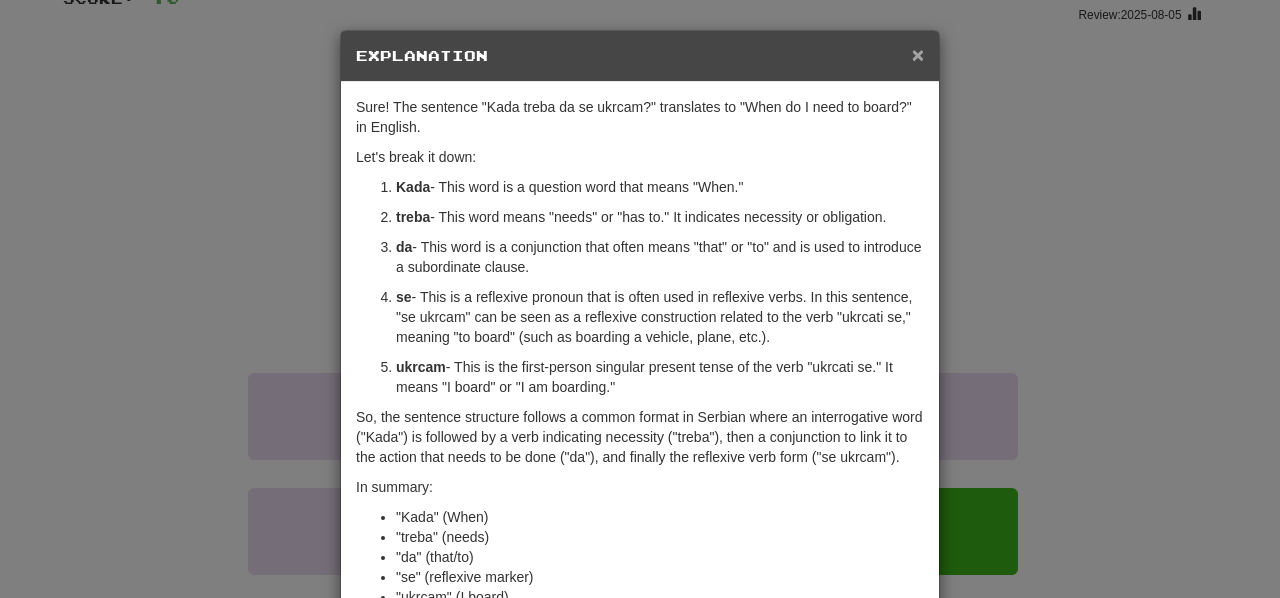 click on "×" at bounding box center (918, 54) 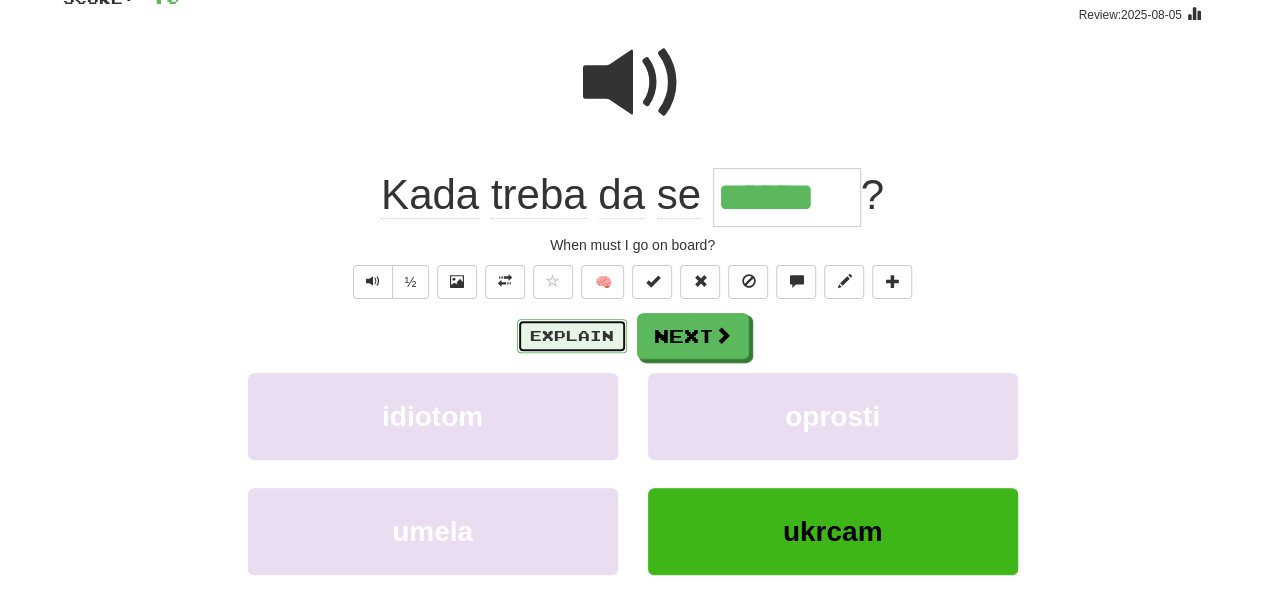 click on "Explain" at bounding box center (572, 336) 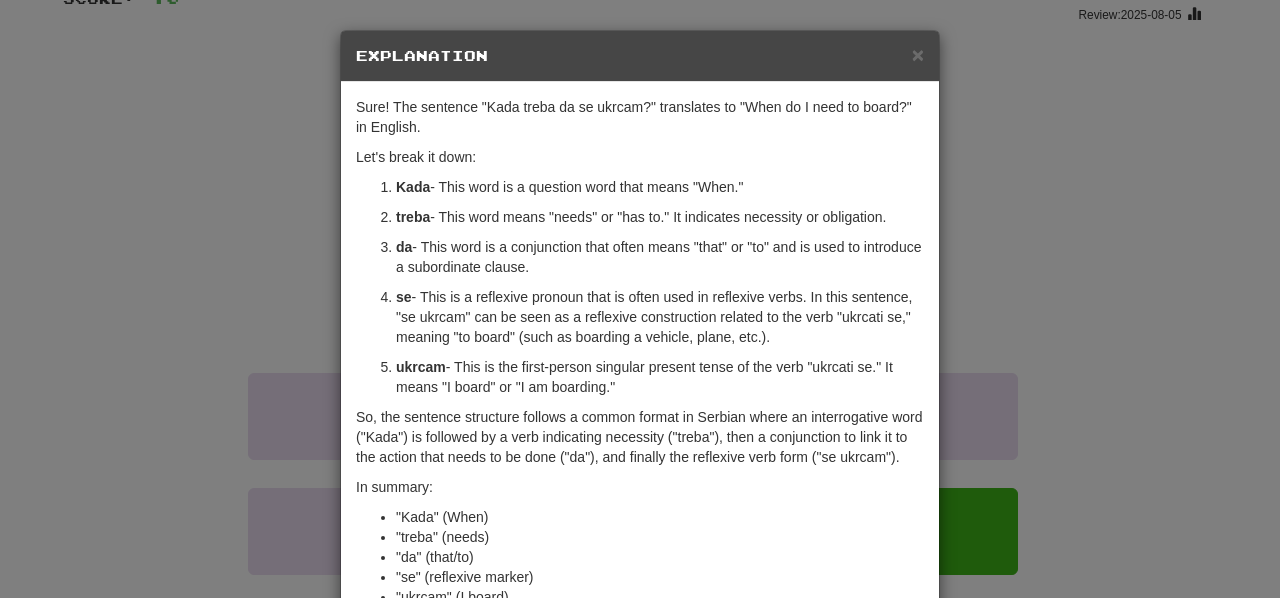 click on "× Explanation" at bounding box center [640, 56] 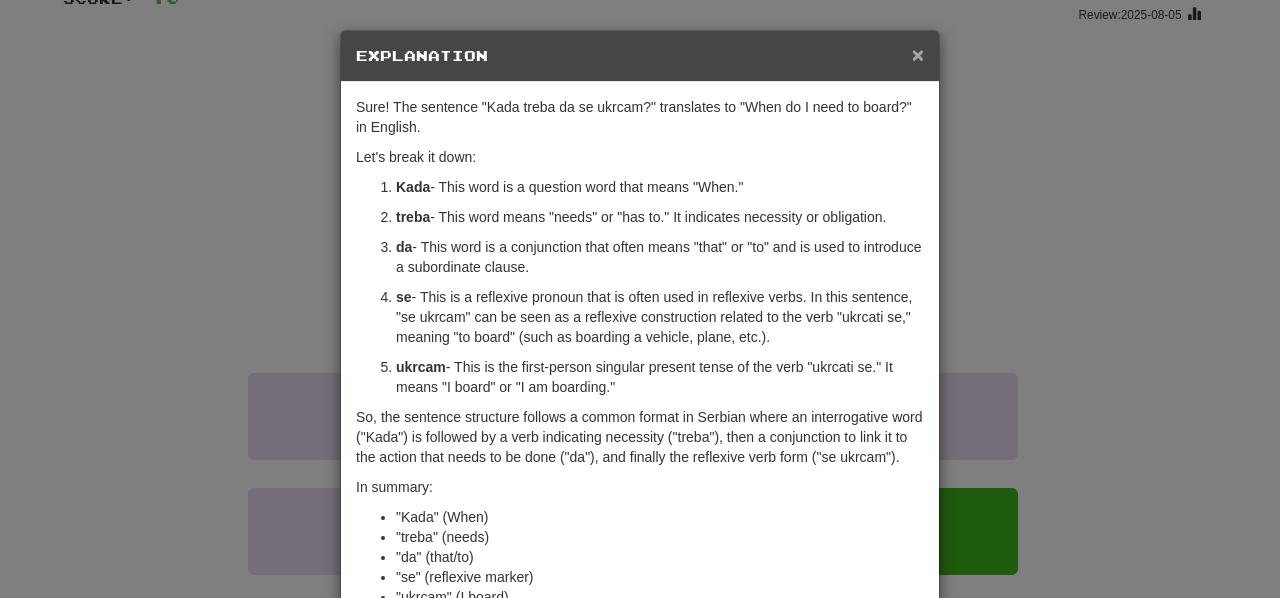 click on "×" at bounding box center [918, 54] 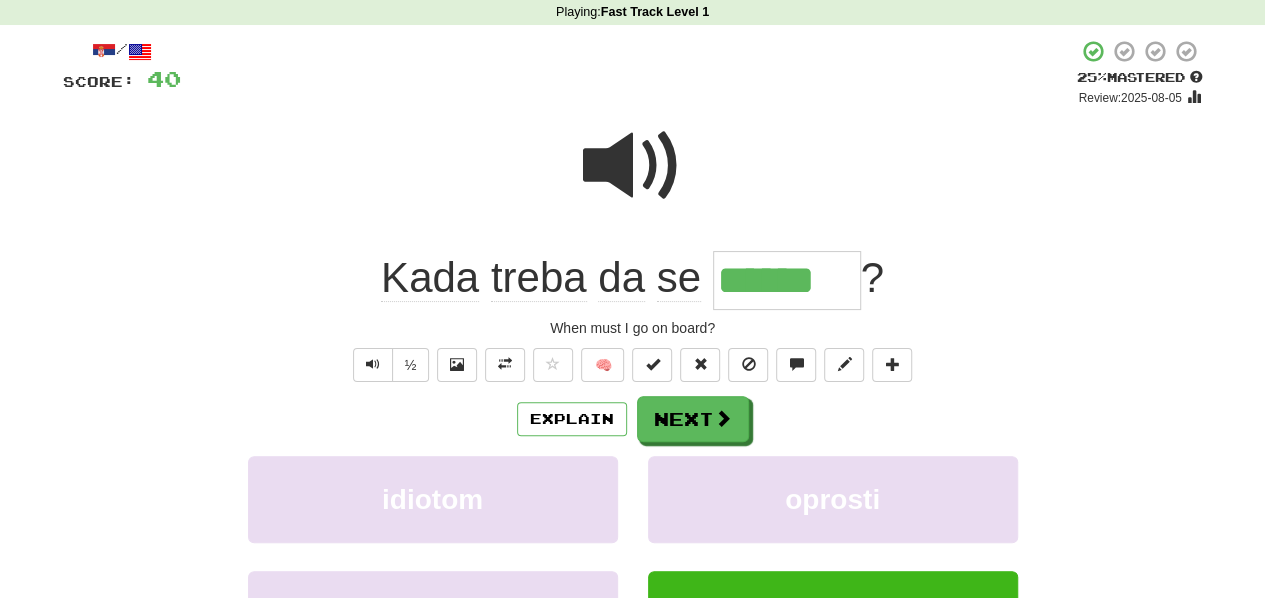 scroll, scrollTop: 78, scrollLeft: 0, axis: vertical 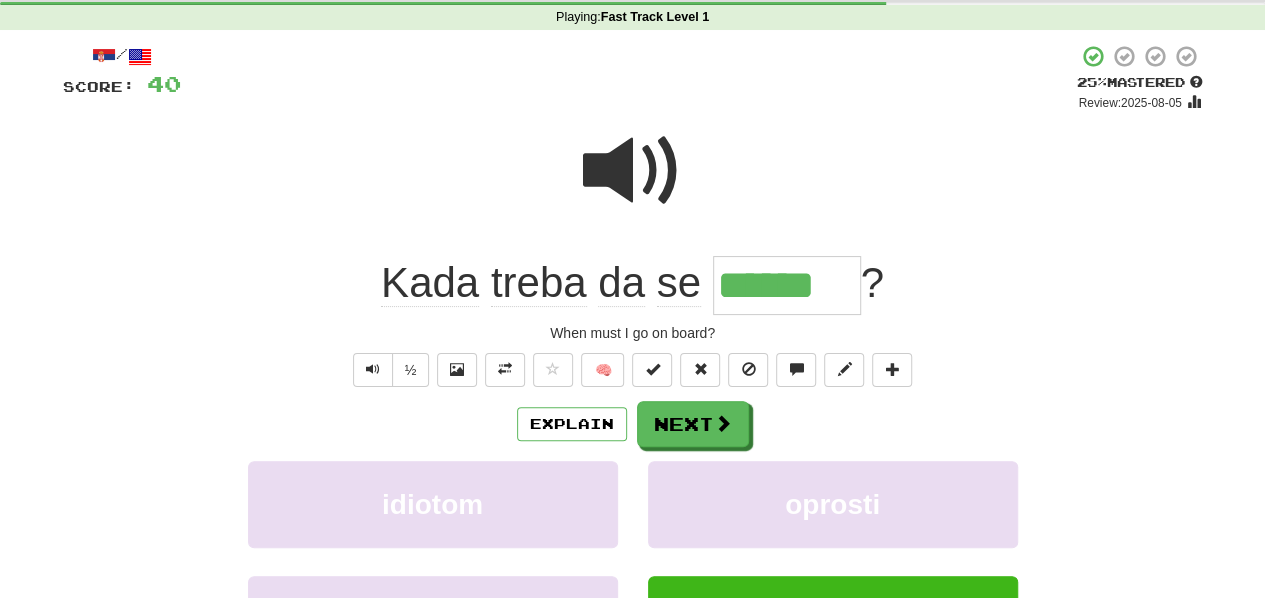 drag, startPoint x: 1276, startPoint y: 9, endPoint x: 922, endPoint y: 90, distance: 363.14874 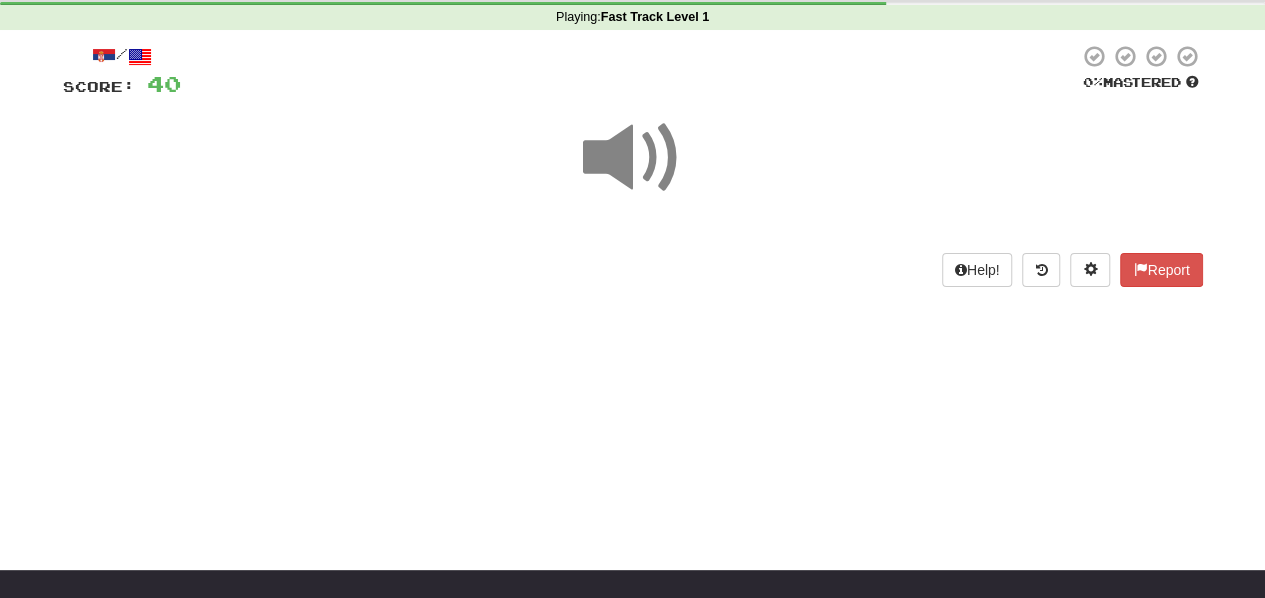 scroll, scrollTop: 0, scrollLeft: 0, axis: both 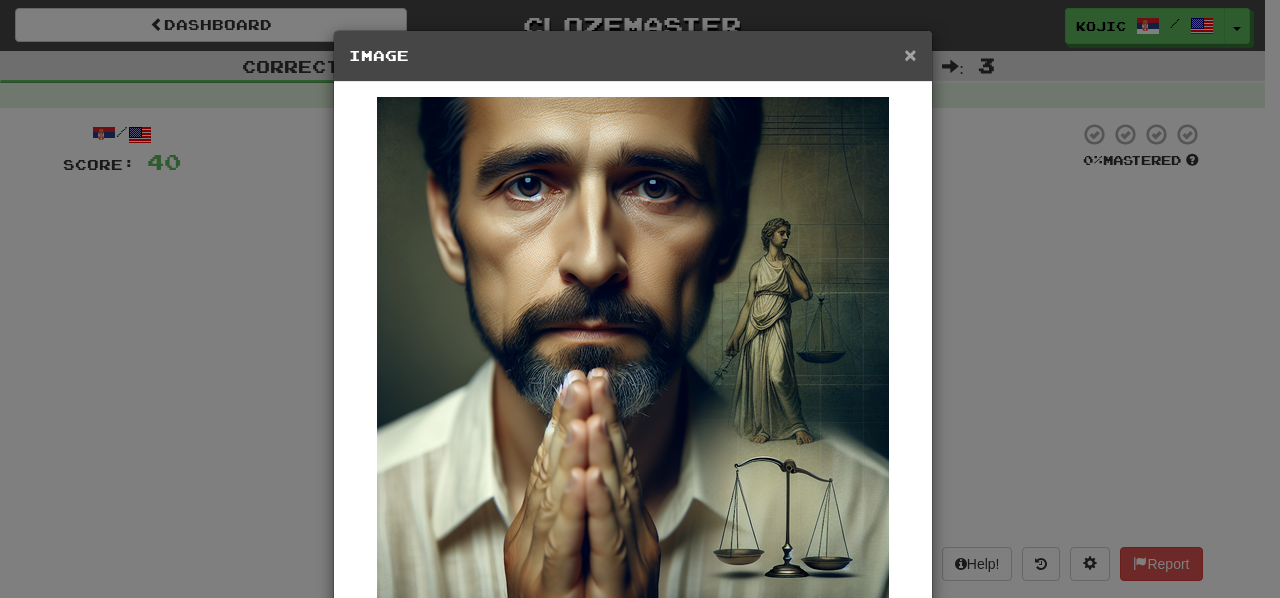 click on "×" at bounding box center (910, 54) 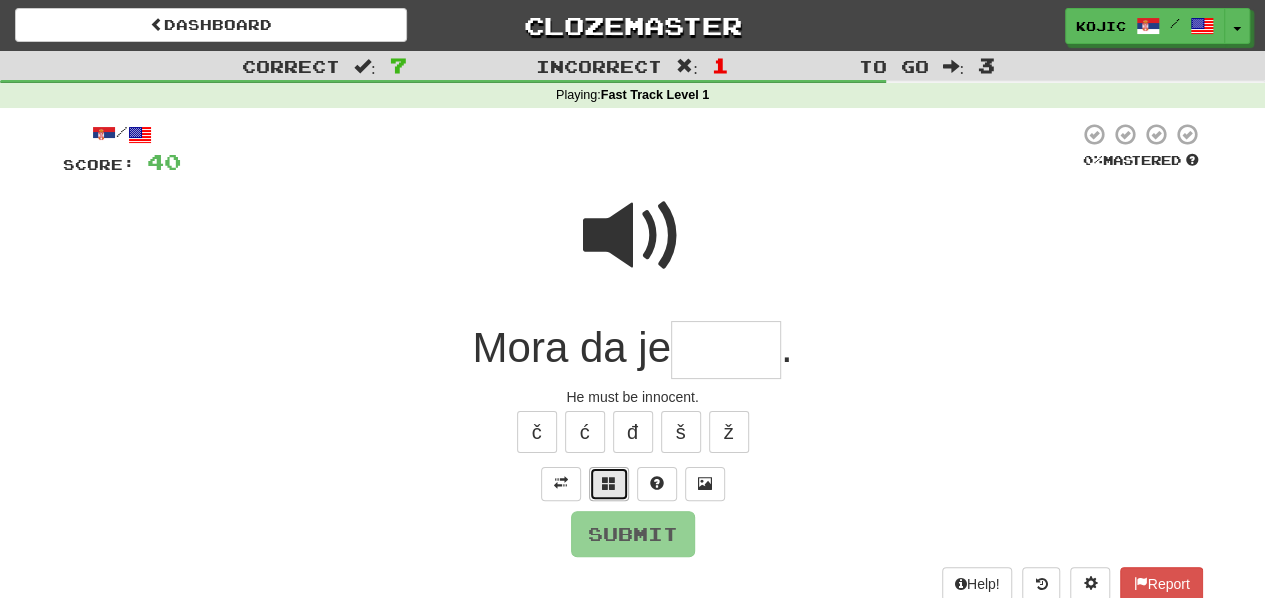click at bounding box center [609, 484] 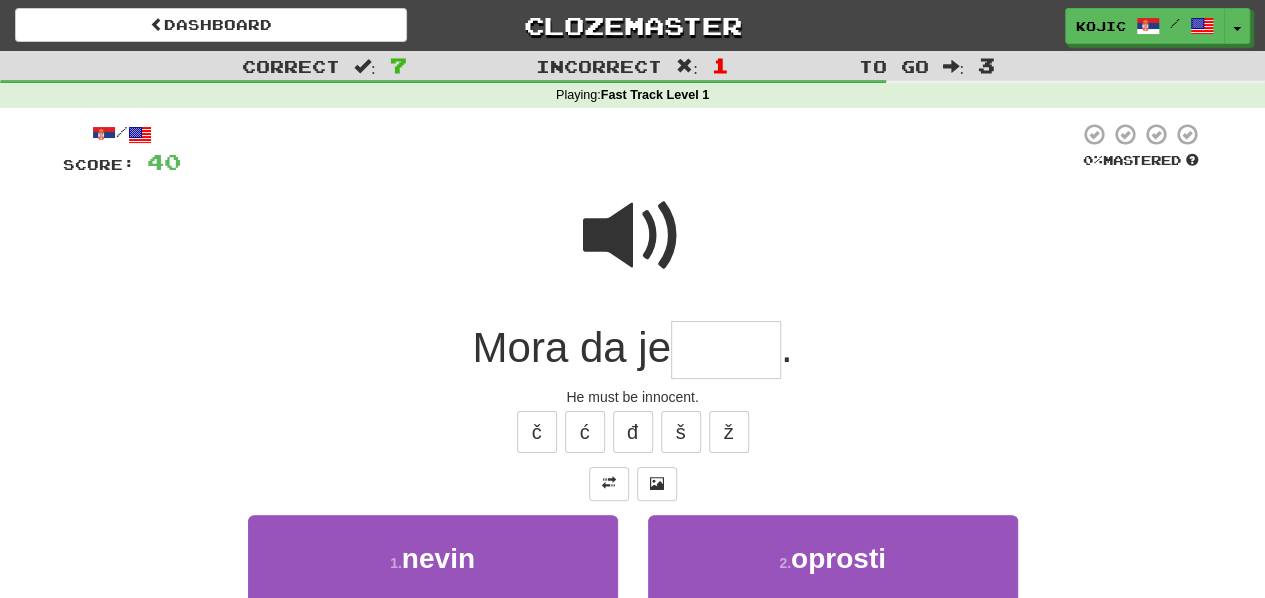 scroll, scrollTop: 328, scrollLeft: 0, axis: vertical 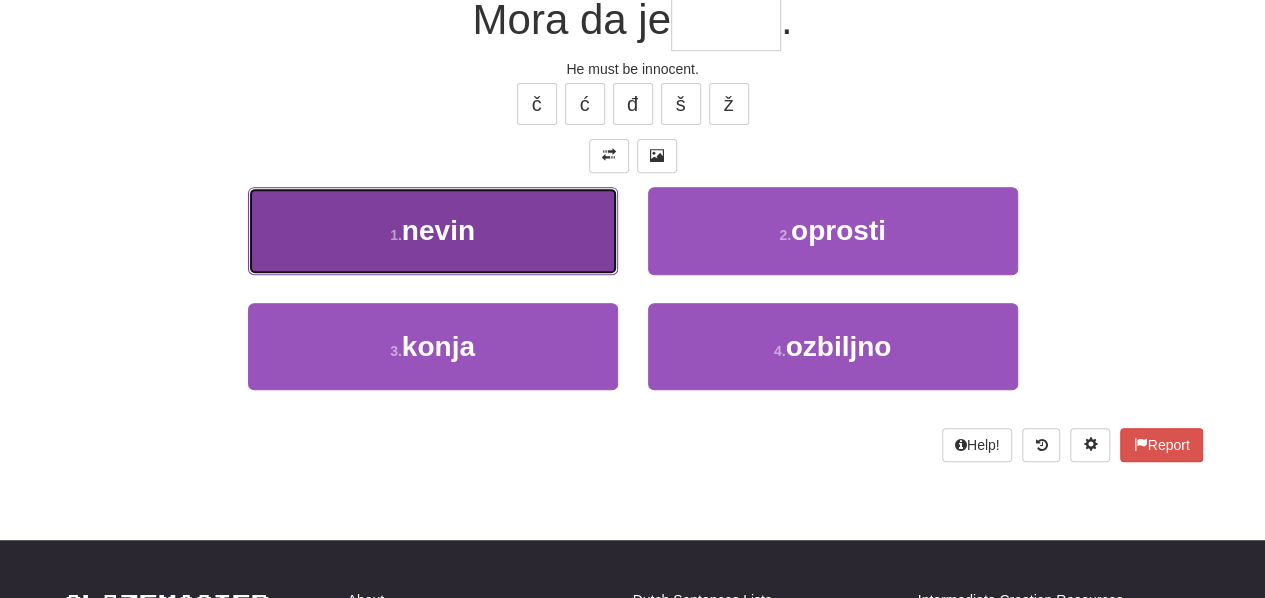 click on "1 .  nevin" at bounding box center (433, 230) 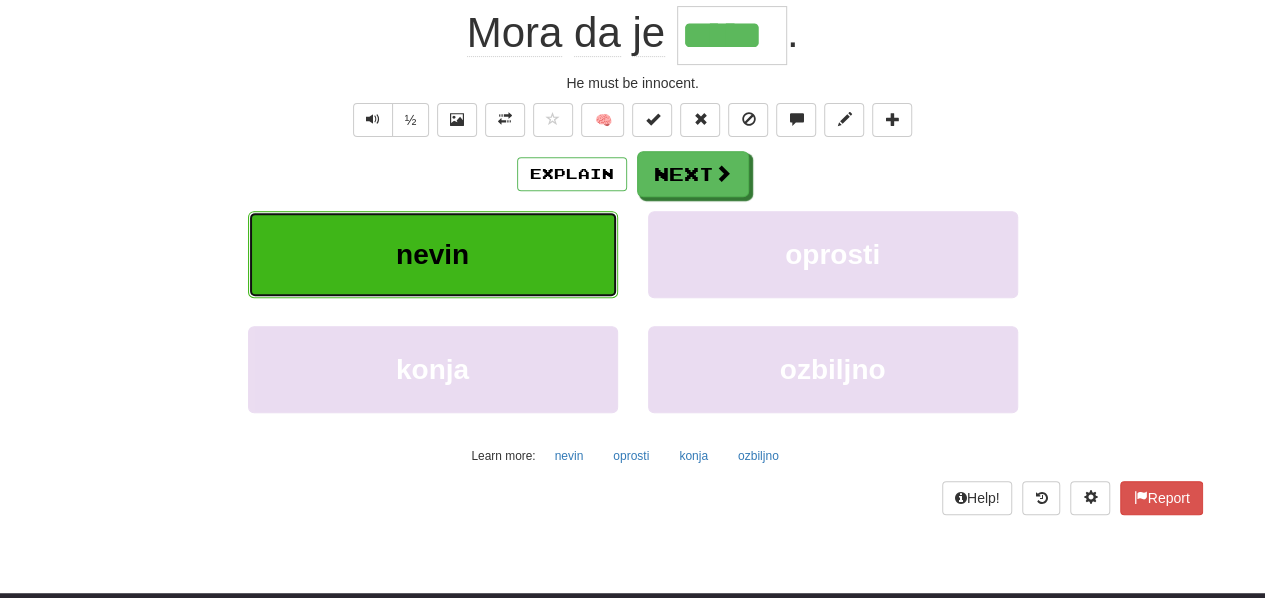 scroll, scrollTop: 341, scrollLeft: 0, axis: vertical 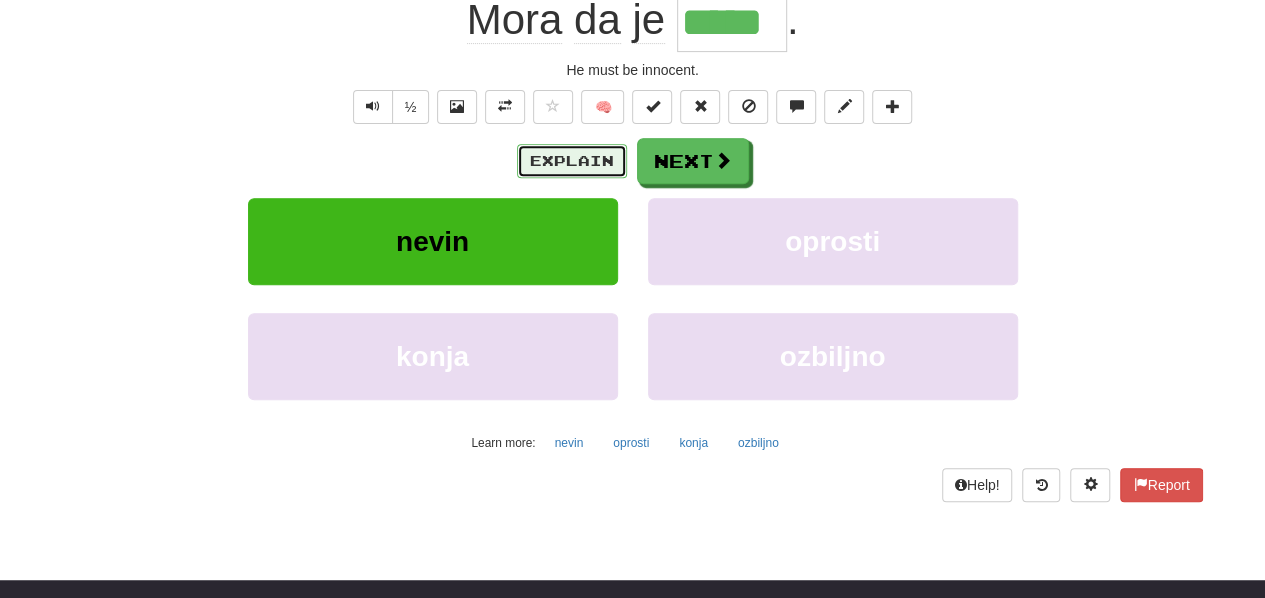 click on "Explain" at bounding box center (572, 161) 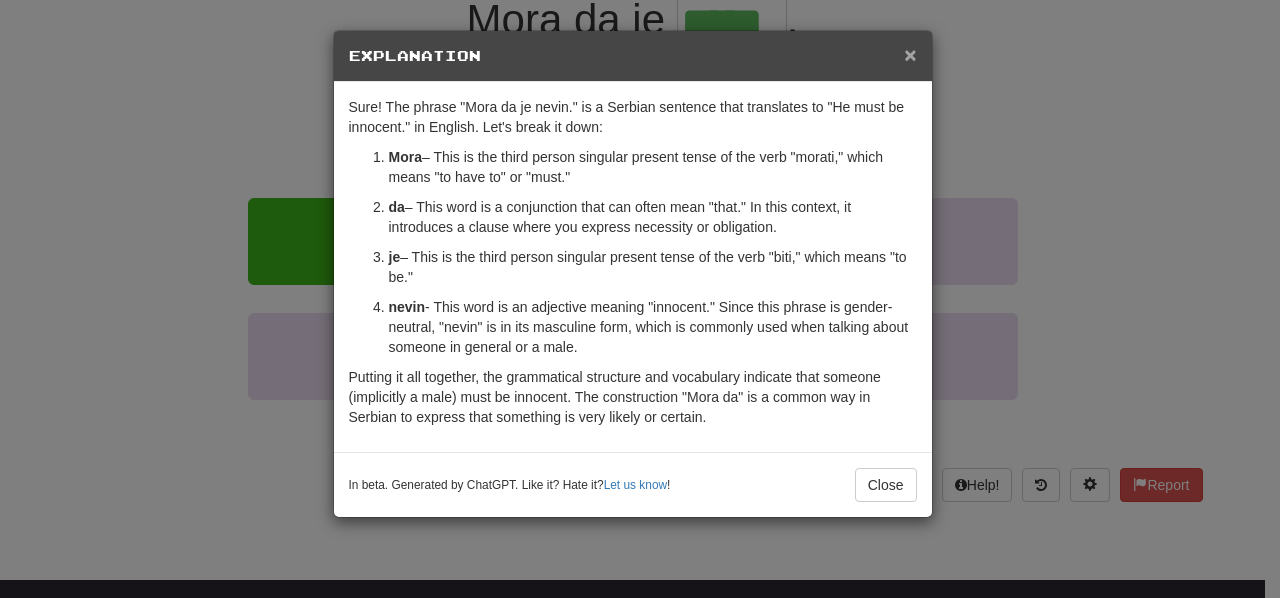 click on "×" at bounding box center [910, 54] 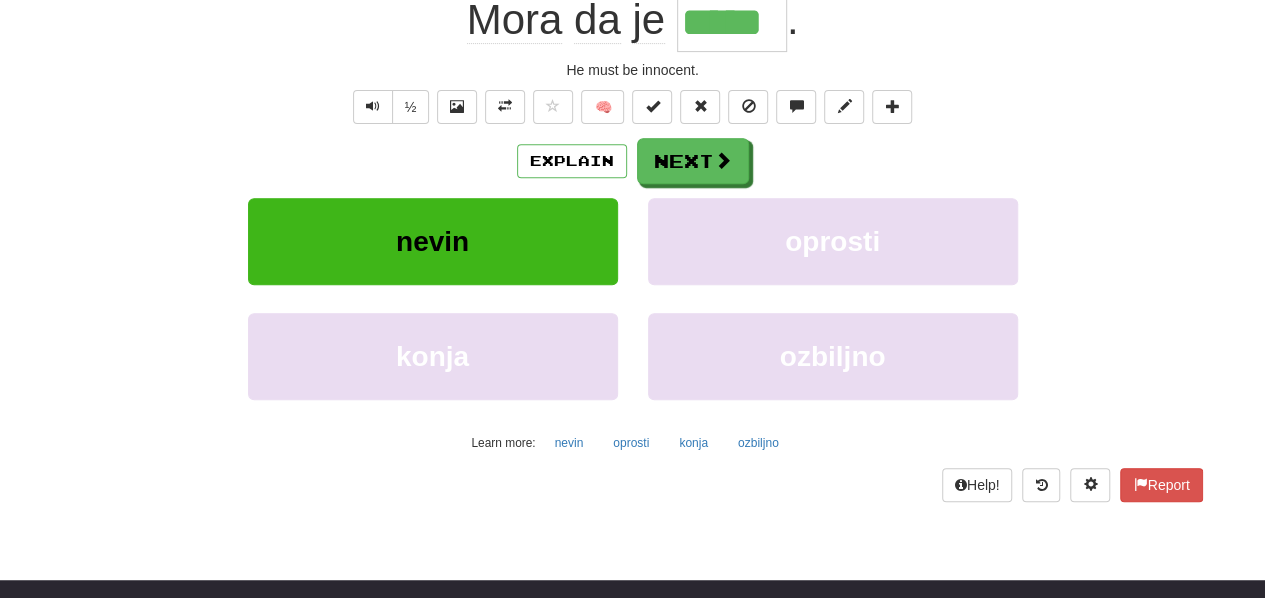 scroll, scrollTop: 0, scrollLeft: 0, axis: both 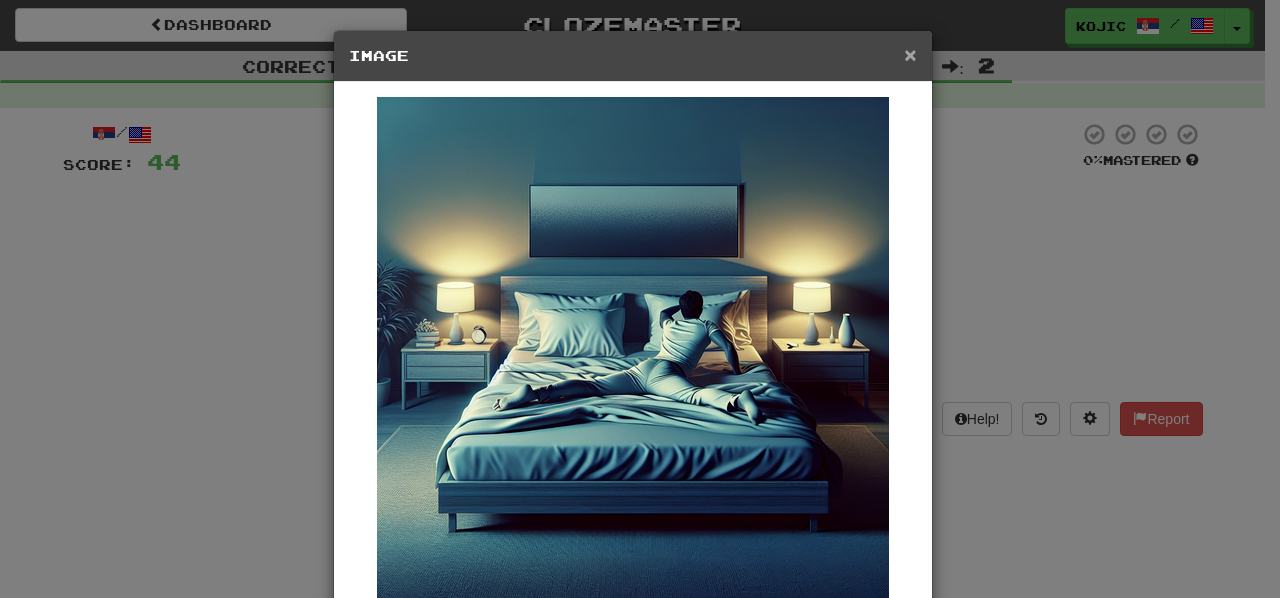 click on "×" at bounding box center [910, 54] 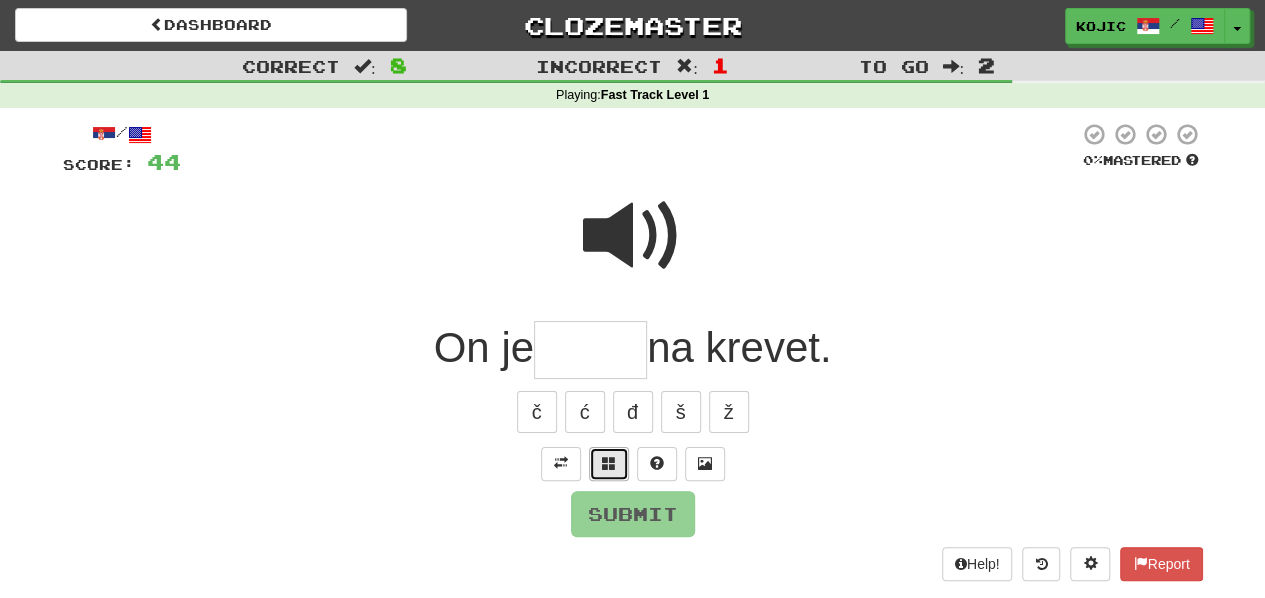 click at bounding box center [609, 464] 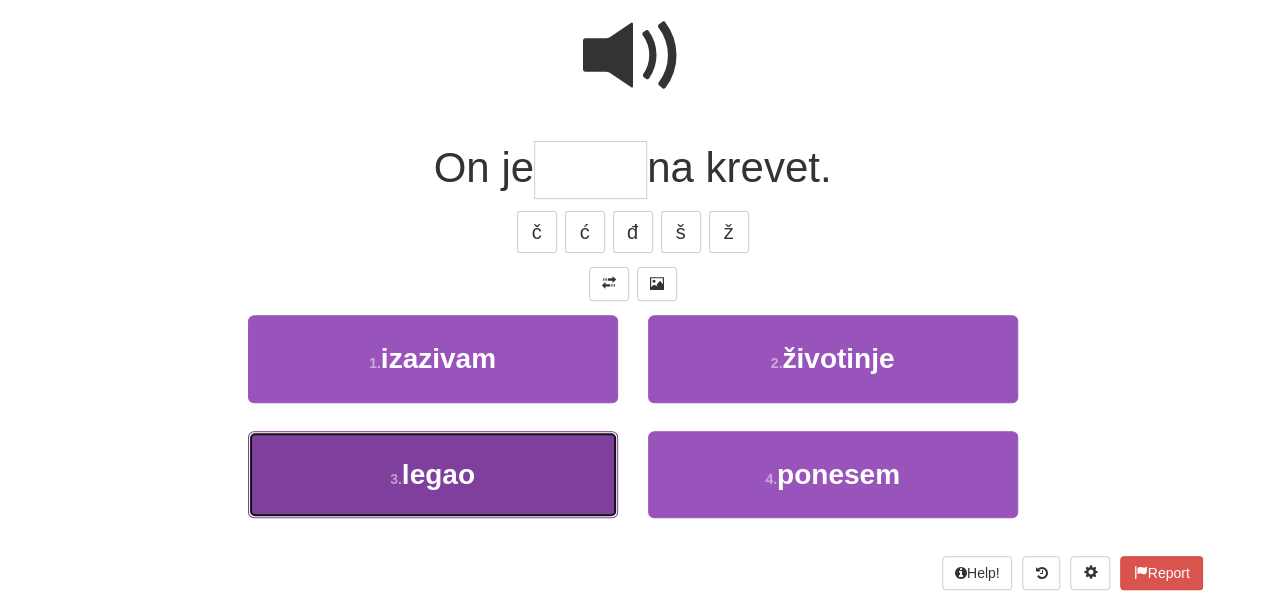 click on "3 .  legao" at bounding box center (433, 474) 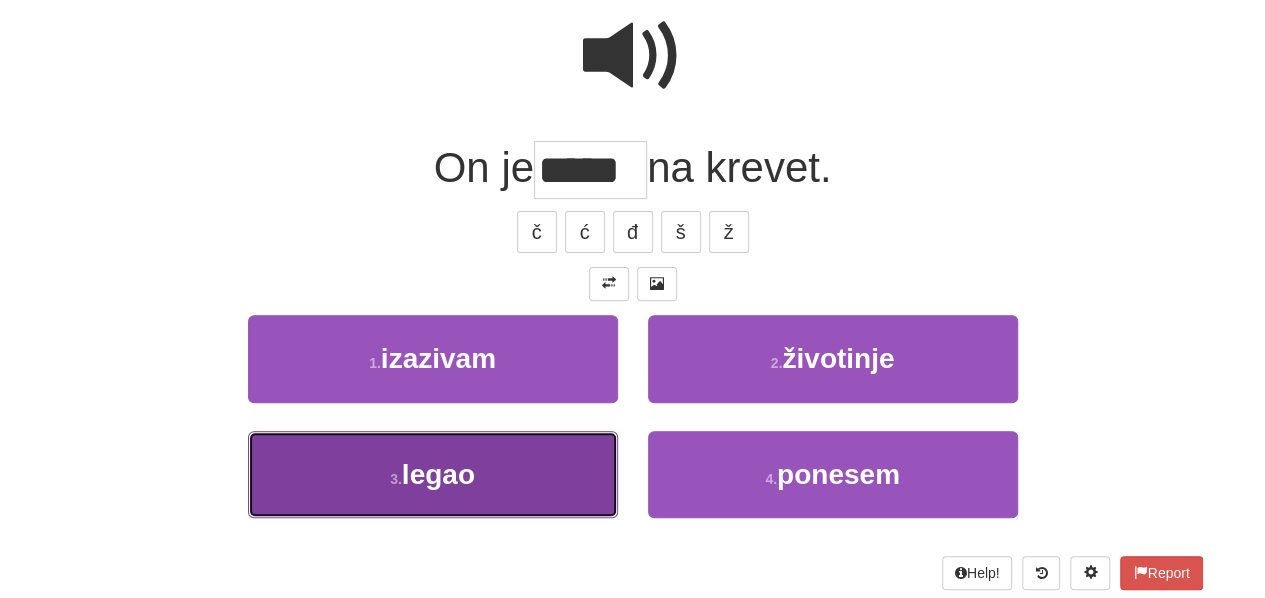 scroll, scrollTop: 193, scrollLeft: 0, axis: vertical 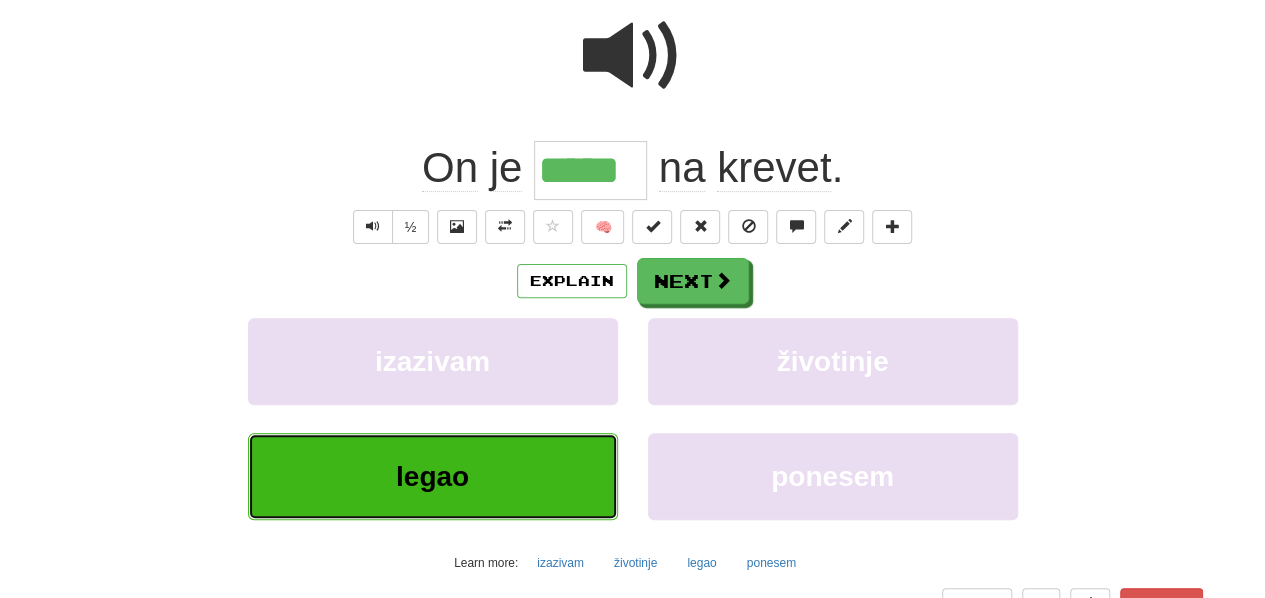 type 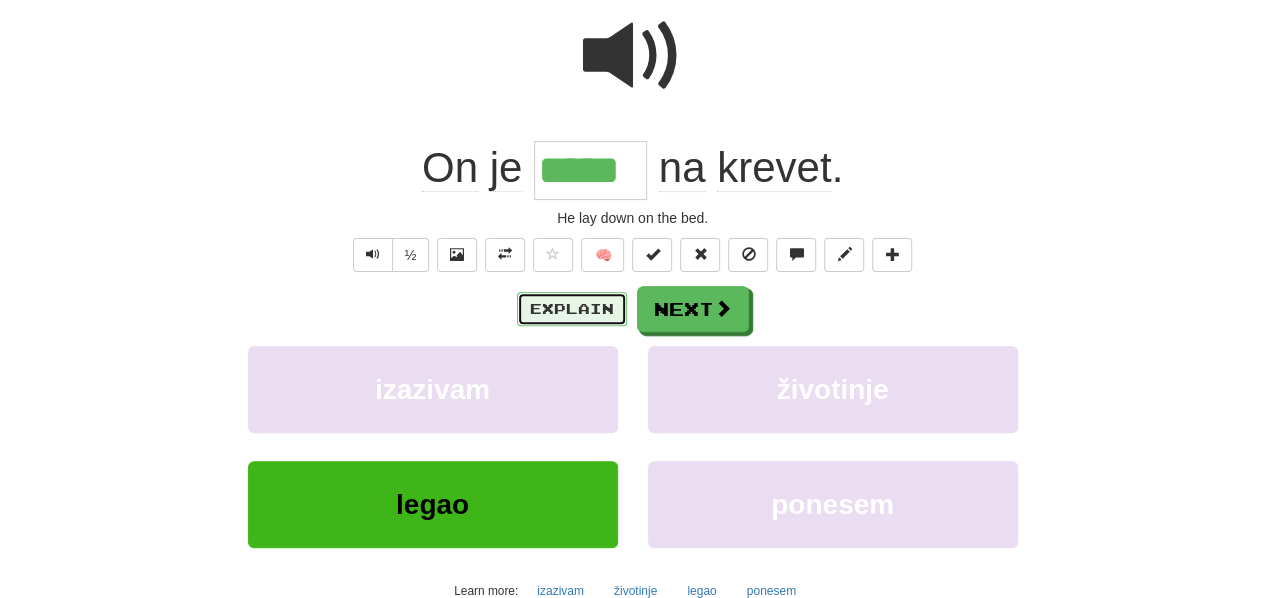 click on "Explain" at bounding box center [572, 309] 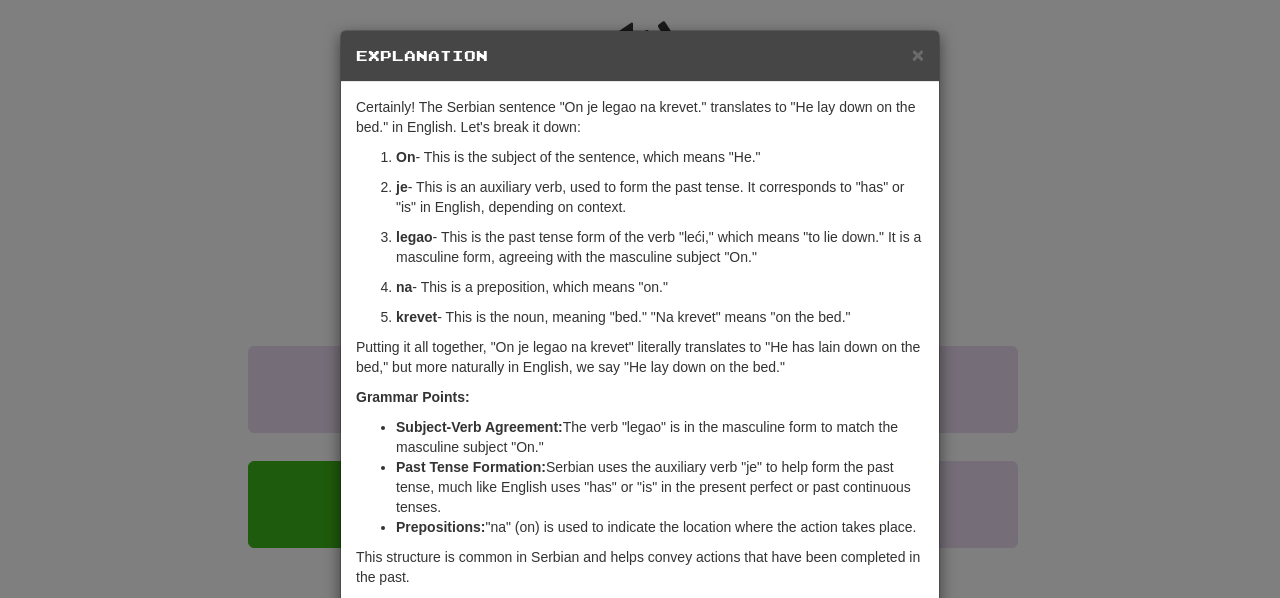 click on "Explanation" at bounding box center (640, 56) 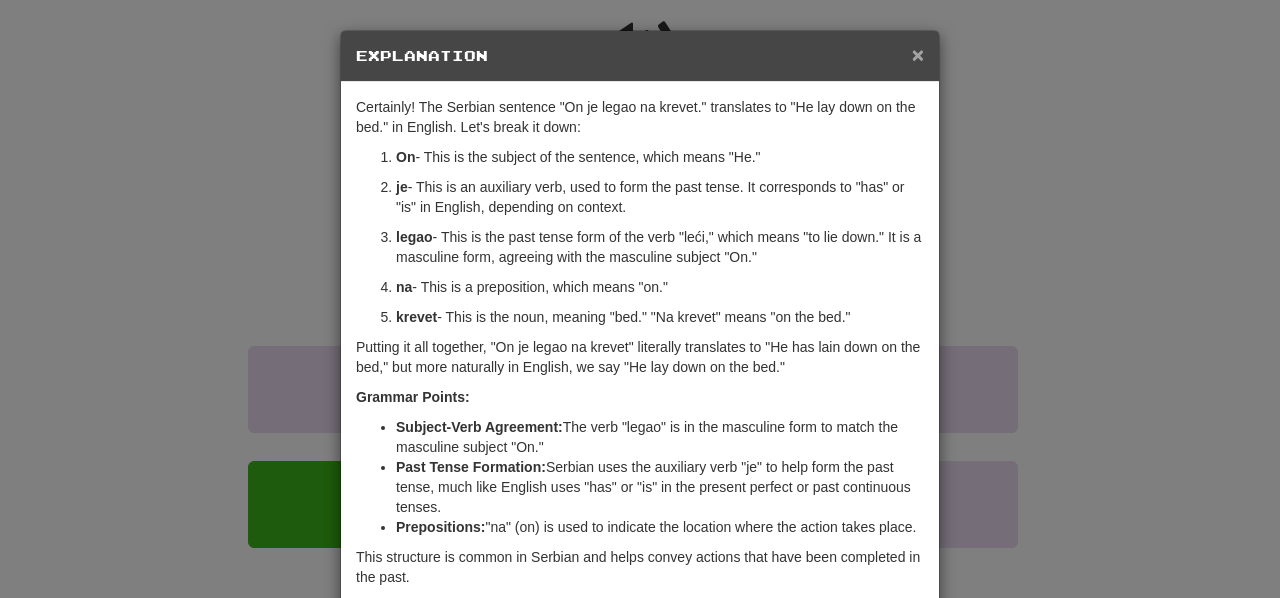 click on "×" at bounding box center [918, 54] 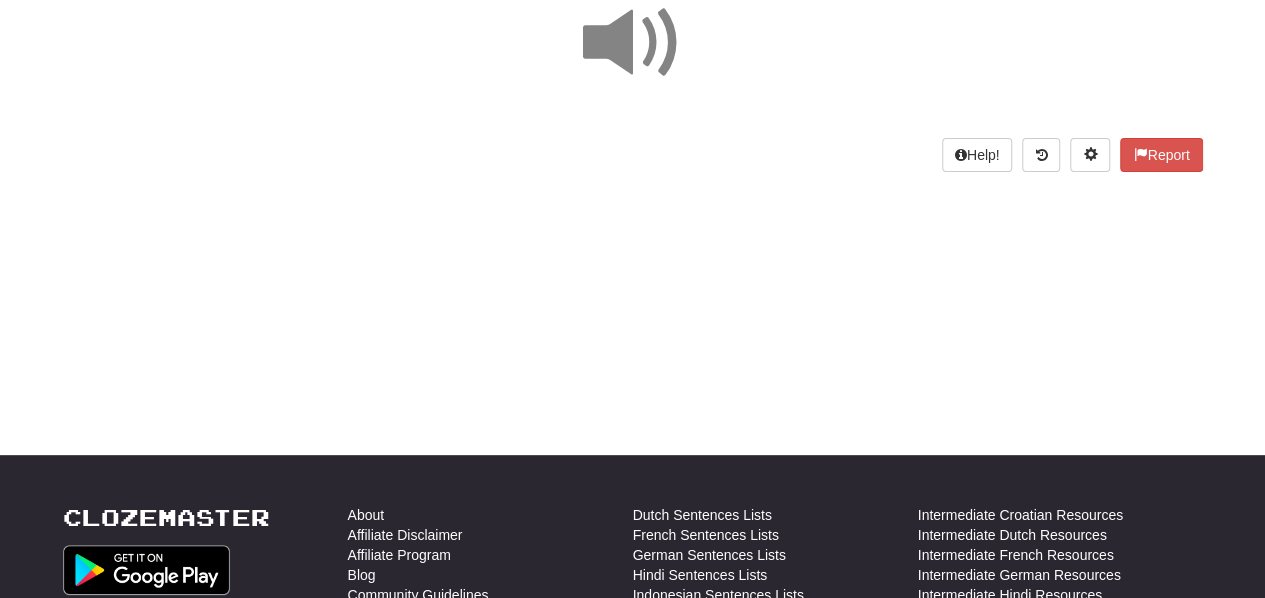 scroll, scrollTop: 0, scrollLeft: 0, axis: both 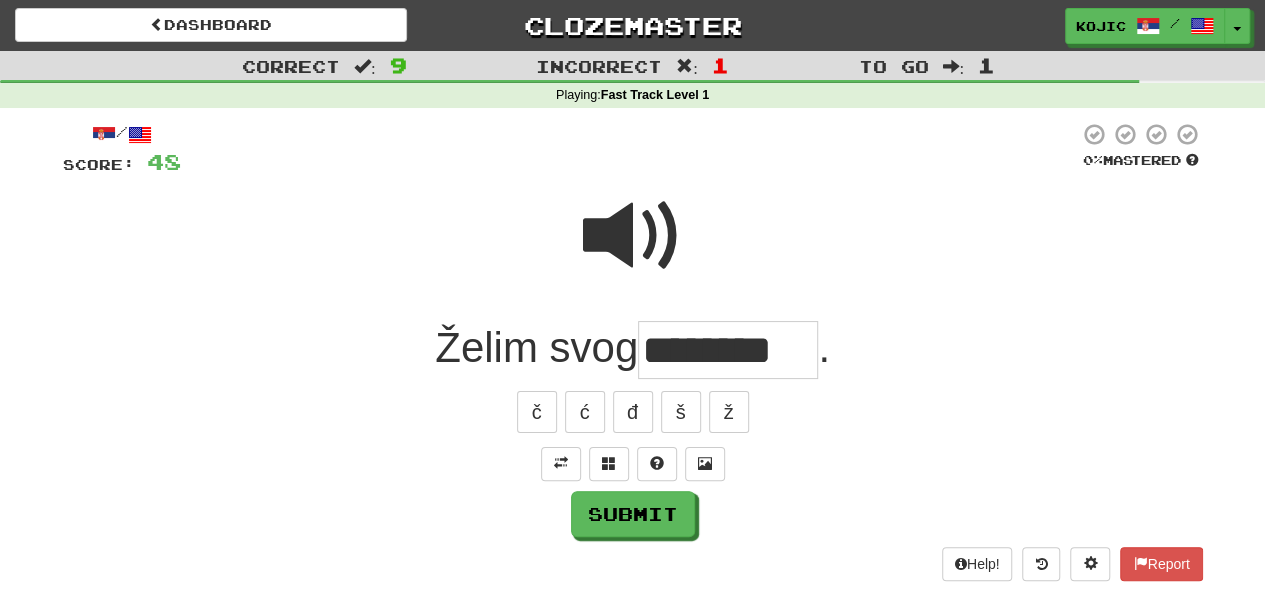 type on "********" 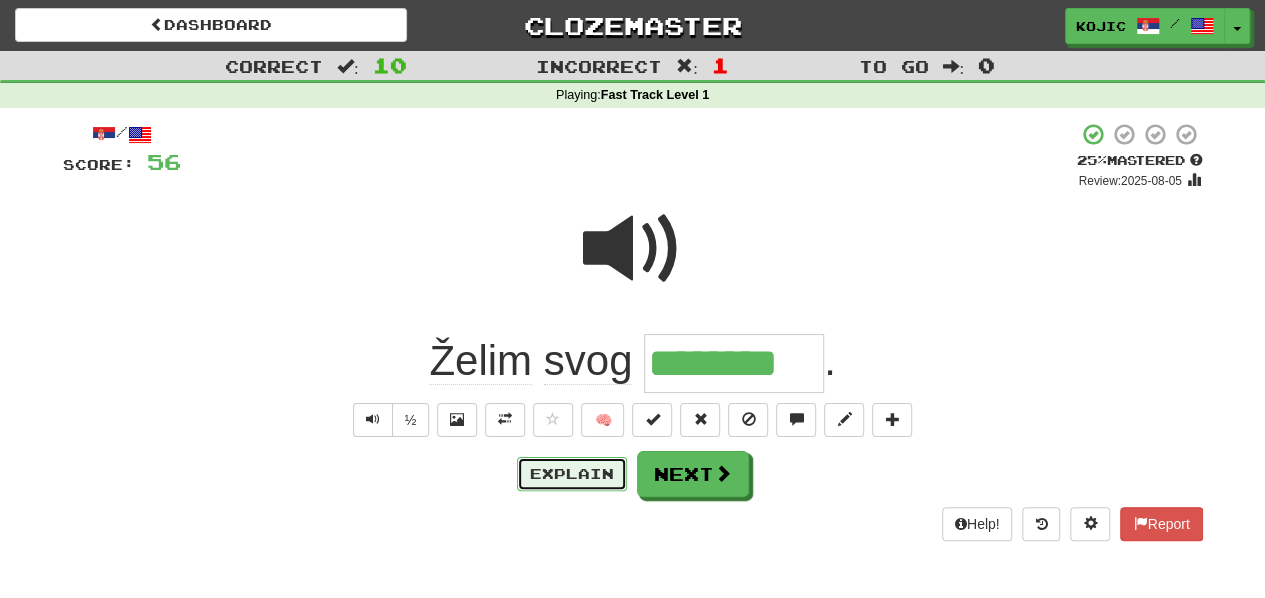 click on "Explain" at bounding box center (572, 474) 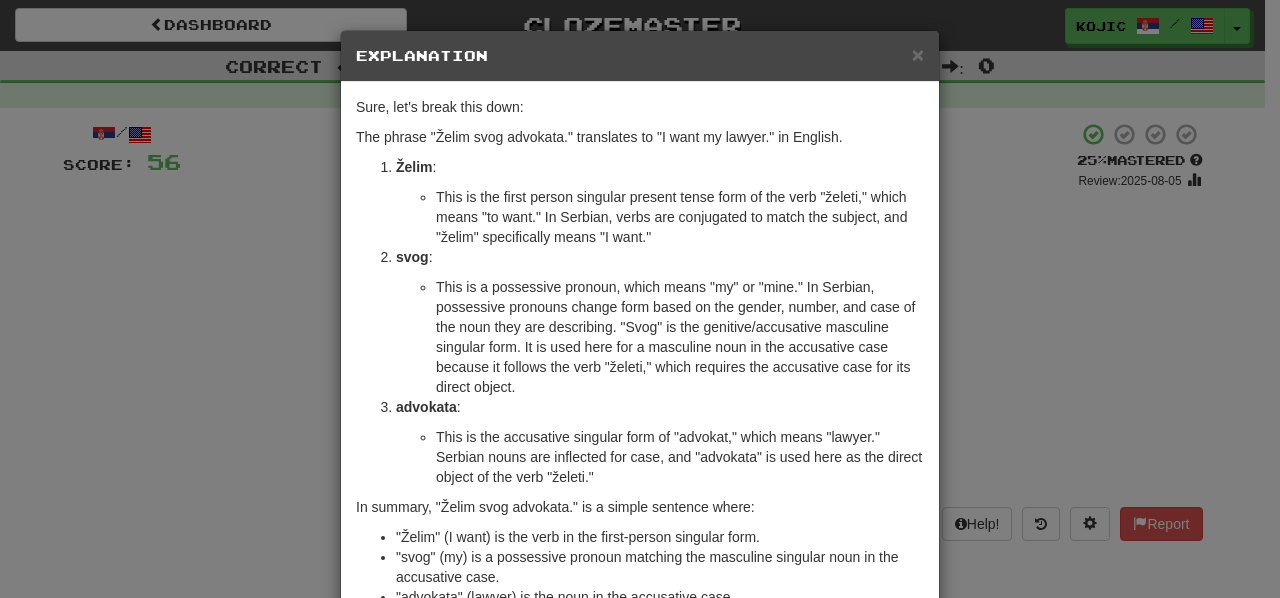 click on "× Explanation" at bounding box center (640, 56) 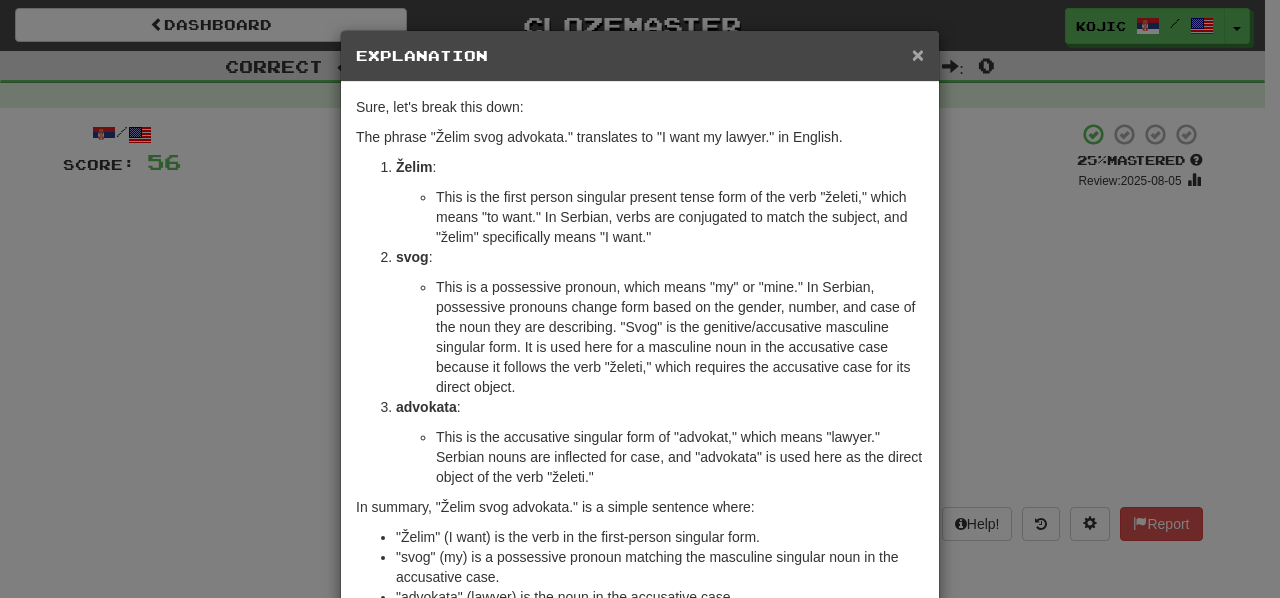 click on "×" at bounding box center [918, 54] 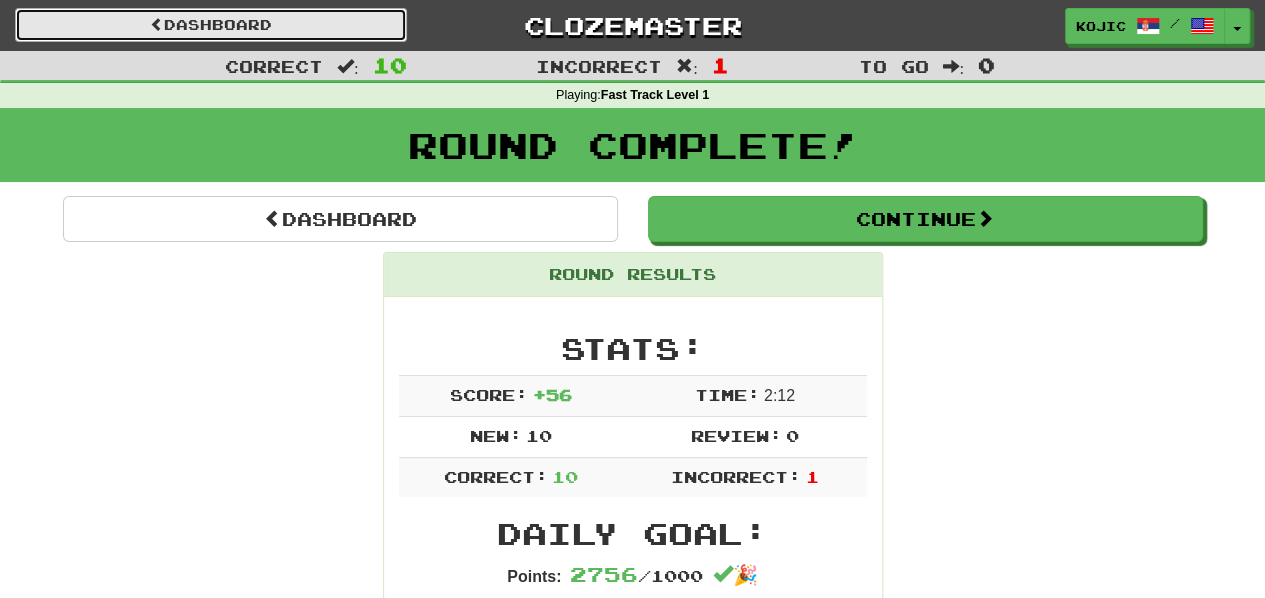 click on "Dashboard" at bounding box center (211, 25) 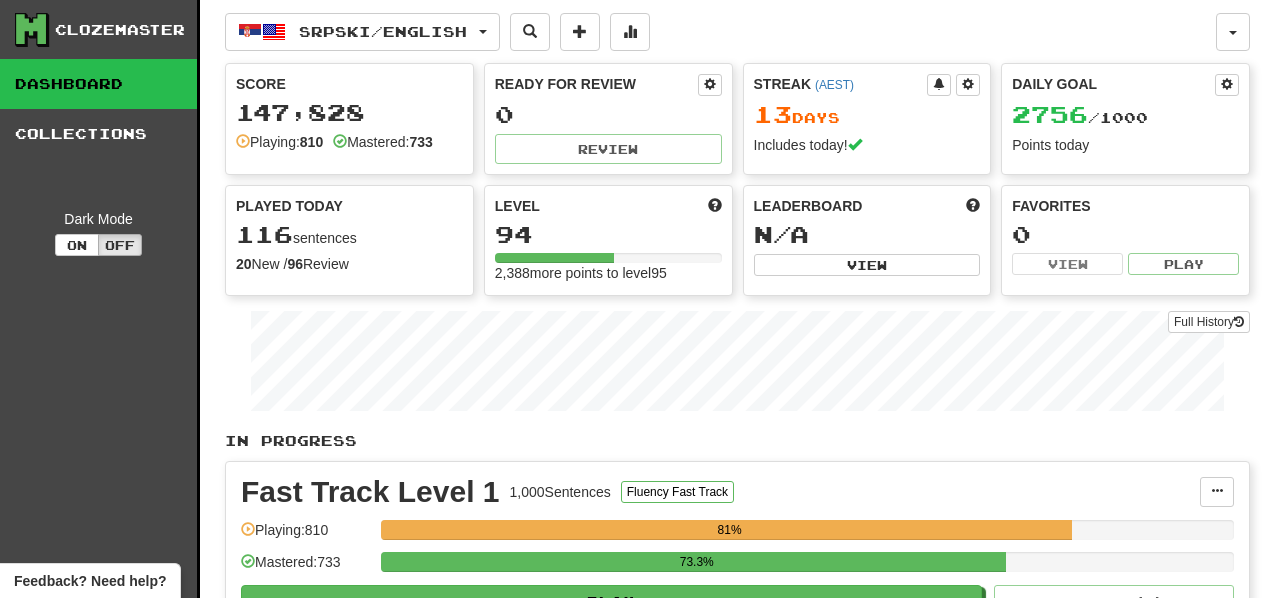scroll, scrollTop: 0, scrollLeft: 0, axis: both 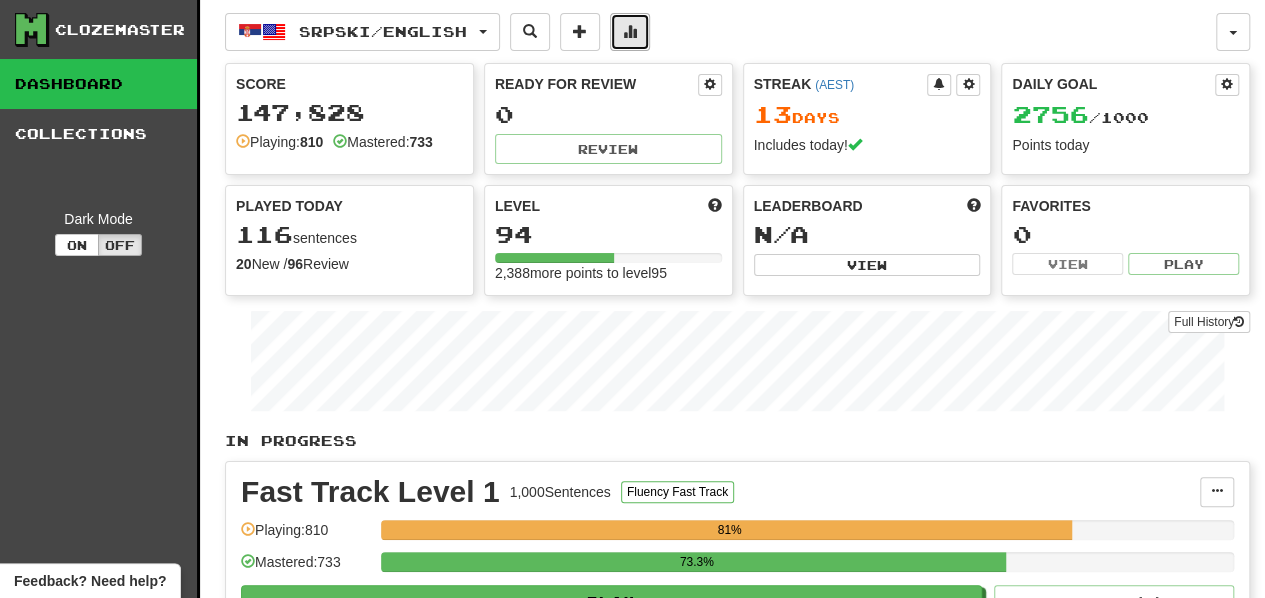 click at bounding box center (630, 31) 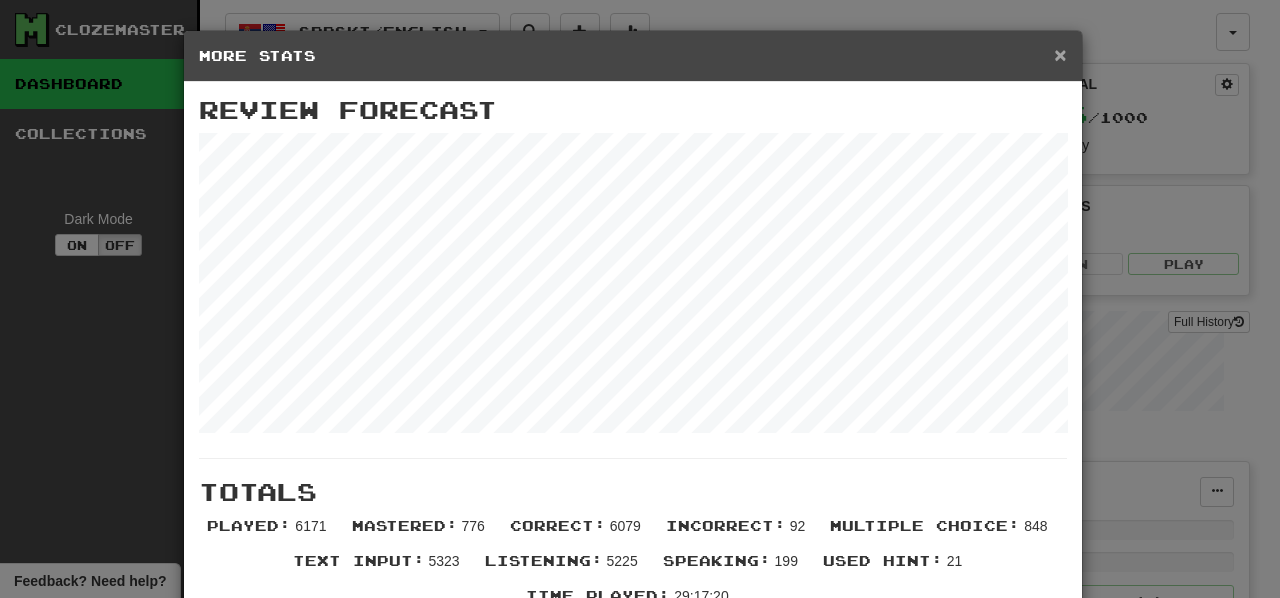 click on "×" at bounding box center (1060, 54) 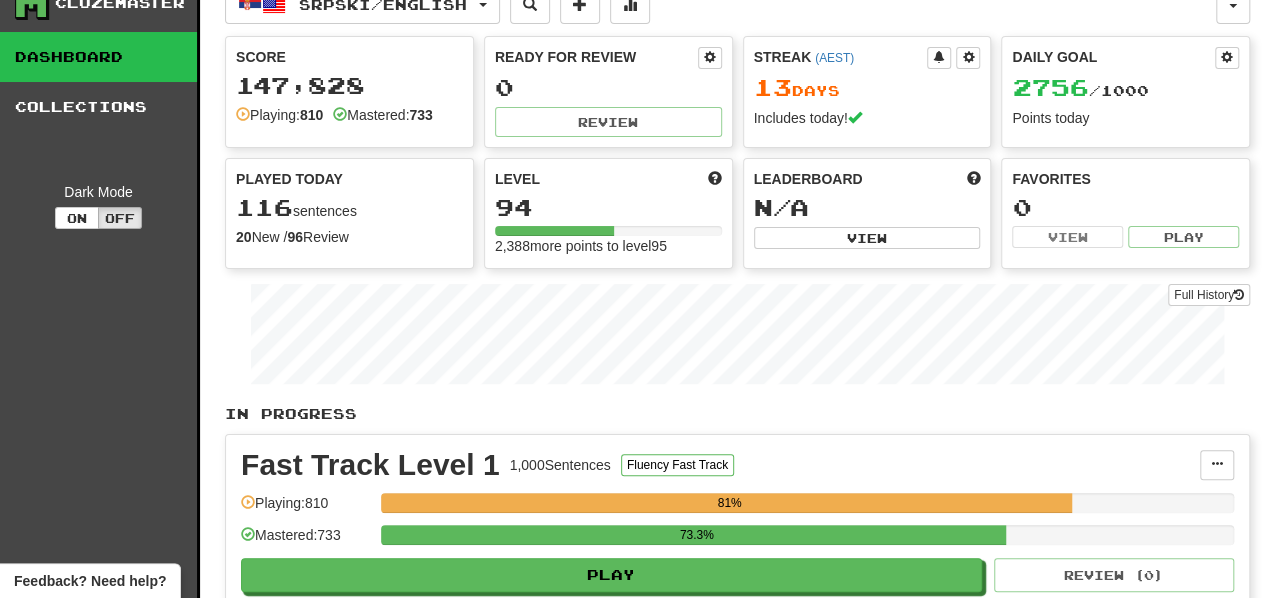 scroll, scrollTop: 22, scrollLeft: 0, axis: vertical 